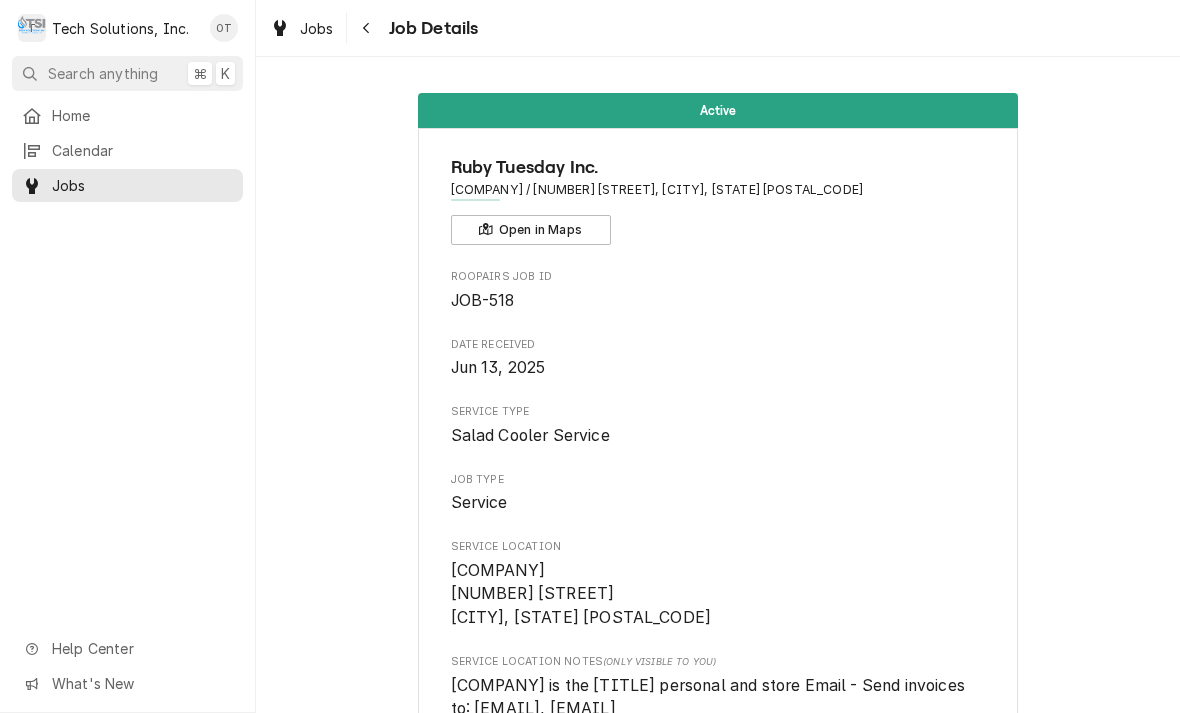 scroll, scrollTop: 0, scrollLeft: 0, axis: both 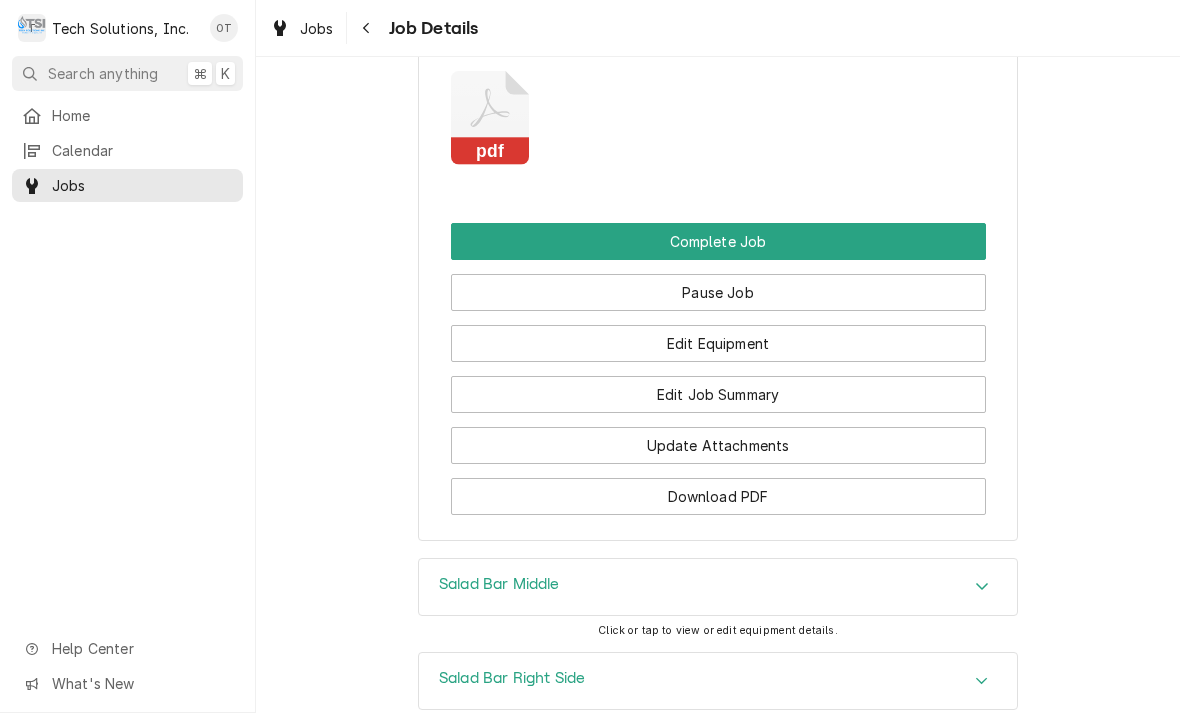 click on "Edit Equipment" at bounding box center (718, 343) 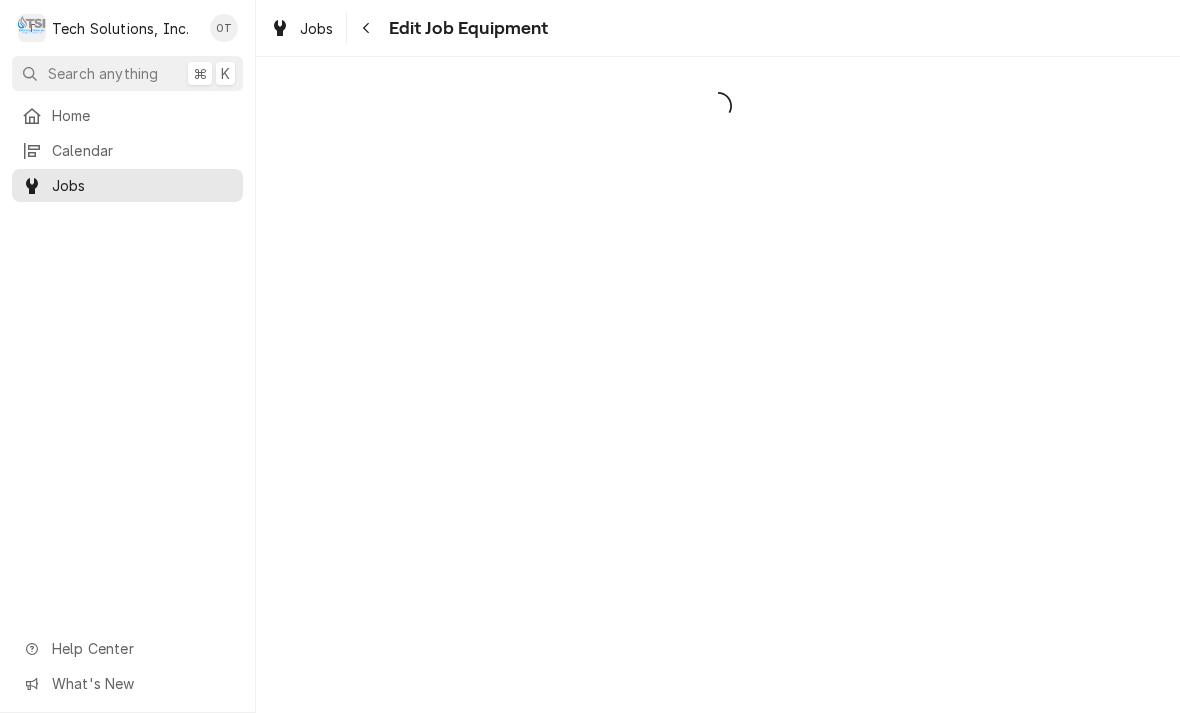 scroll, scrollTop: 0, scrollLeft: 0, axis: both 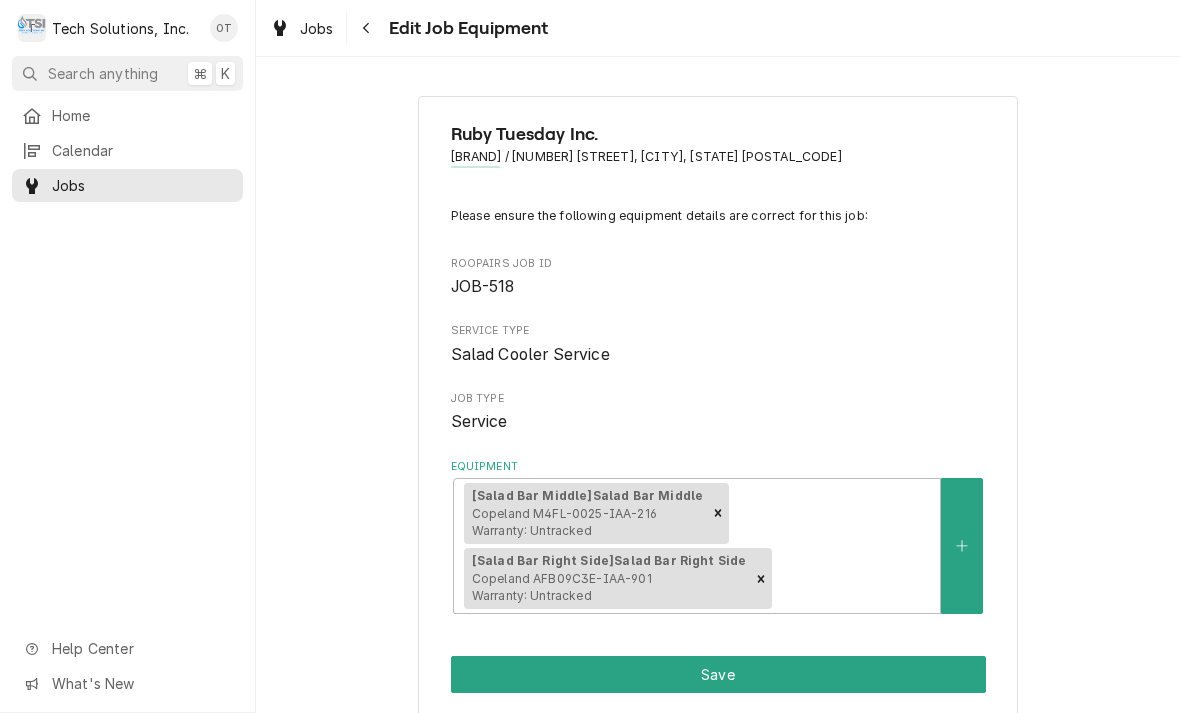 click at bounding box center [962, 546] 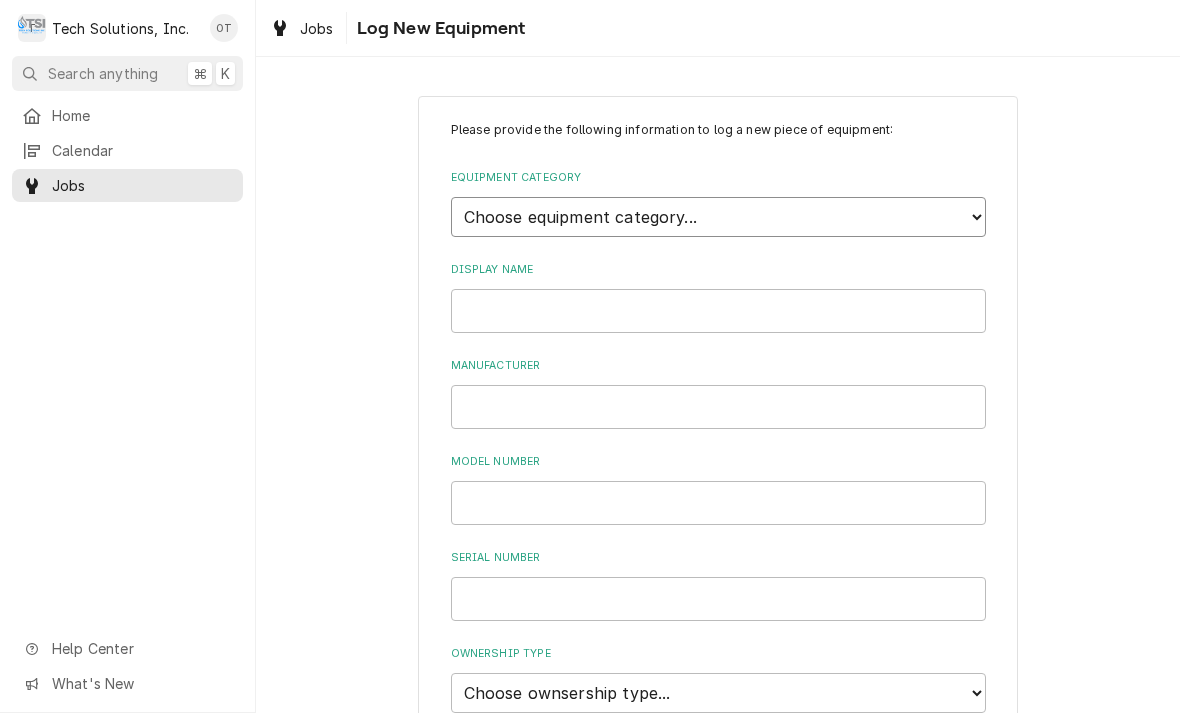 click on "Choose equipment category... Cooking Equipment Fryers Ice Machines Ovens and Ranges Concession and Condiment Equipment Dishwashing Equipment Holding and Warming Equipment Refrigeration Beverage Equipment Food Preparation Equipment Laundry Plumbing Air Purifiers Worktable, Shelf, and Transport Cart HVAC Water Filtration Lighting and Electrical Other" at bounding box center [718, 217] 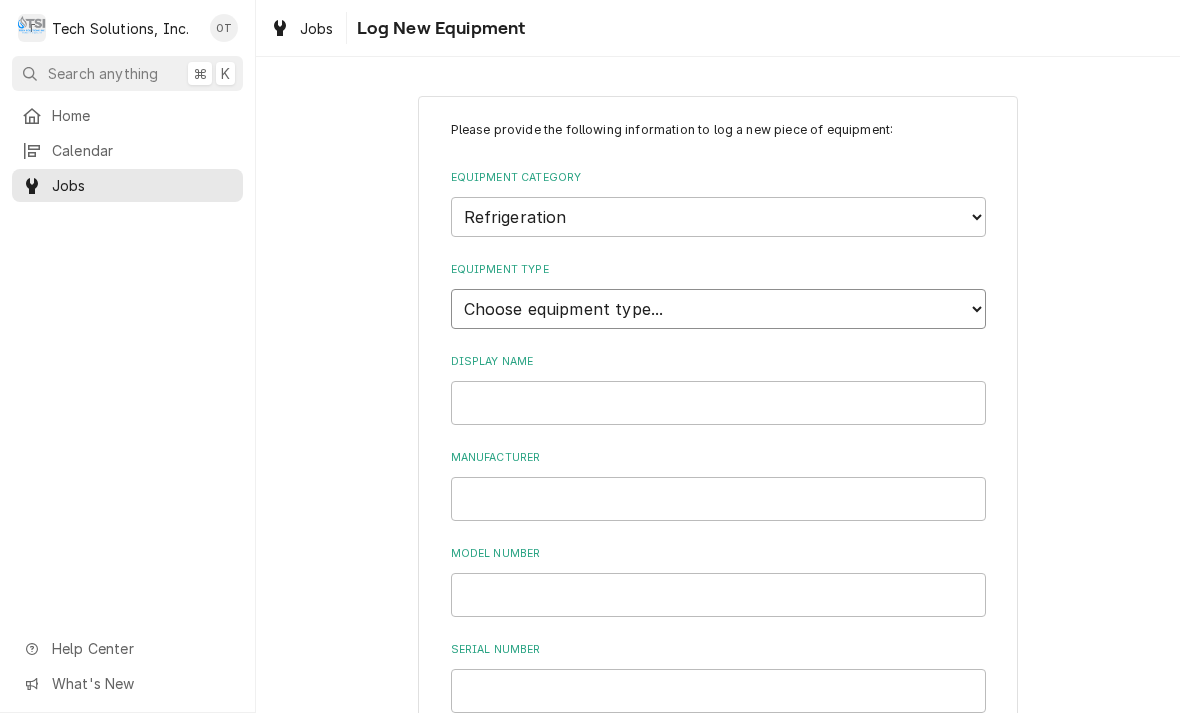 click on "Choose equipment type... Bar Refrigeration Blast Chiller Chef Base Freezer Chef Base Refrigerator Combination Refrigerator and Freezer Condensing Unit Ice Cream Equipment Prep Table Reach-In Freezer Reach-In Refrigerator Refrigerated Merchandiser Undercounter Freezer Undercounter Refrigerator Walk-In Cooler Walk-In Freezer" at bounding box center [718, 309] 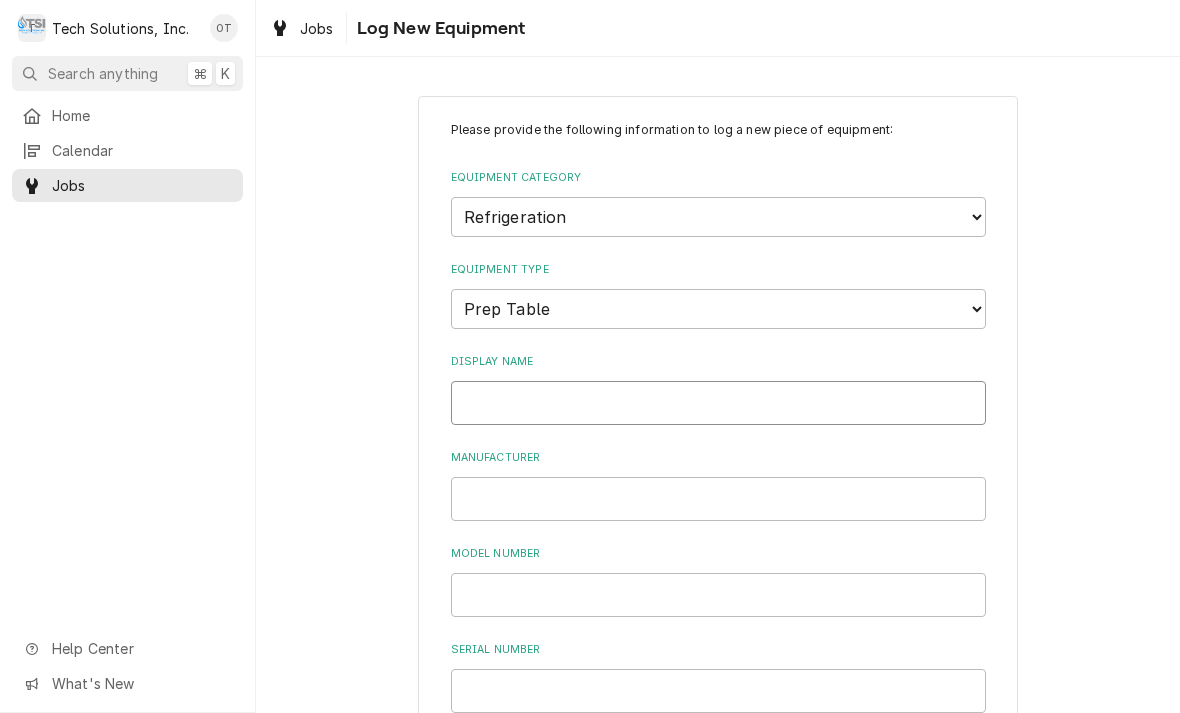 click on "Display Name" at bounding box center (718, 403) 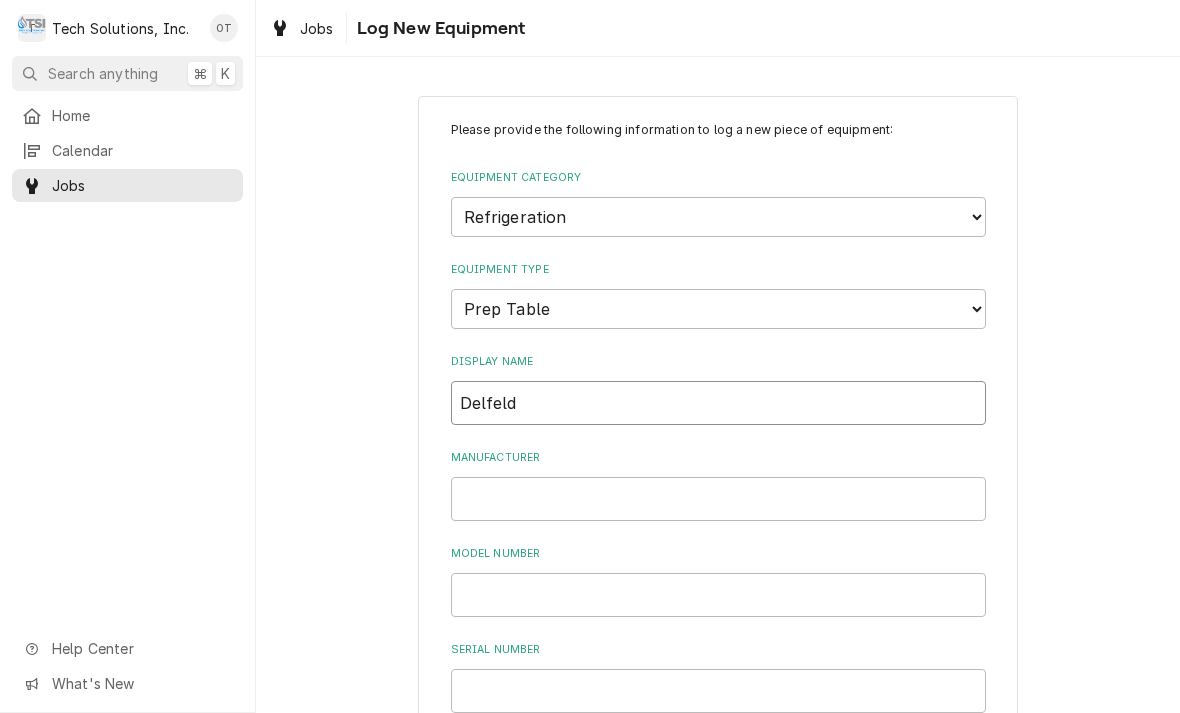 type on "Delfeld" 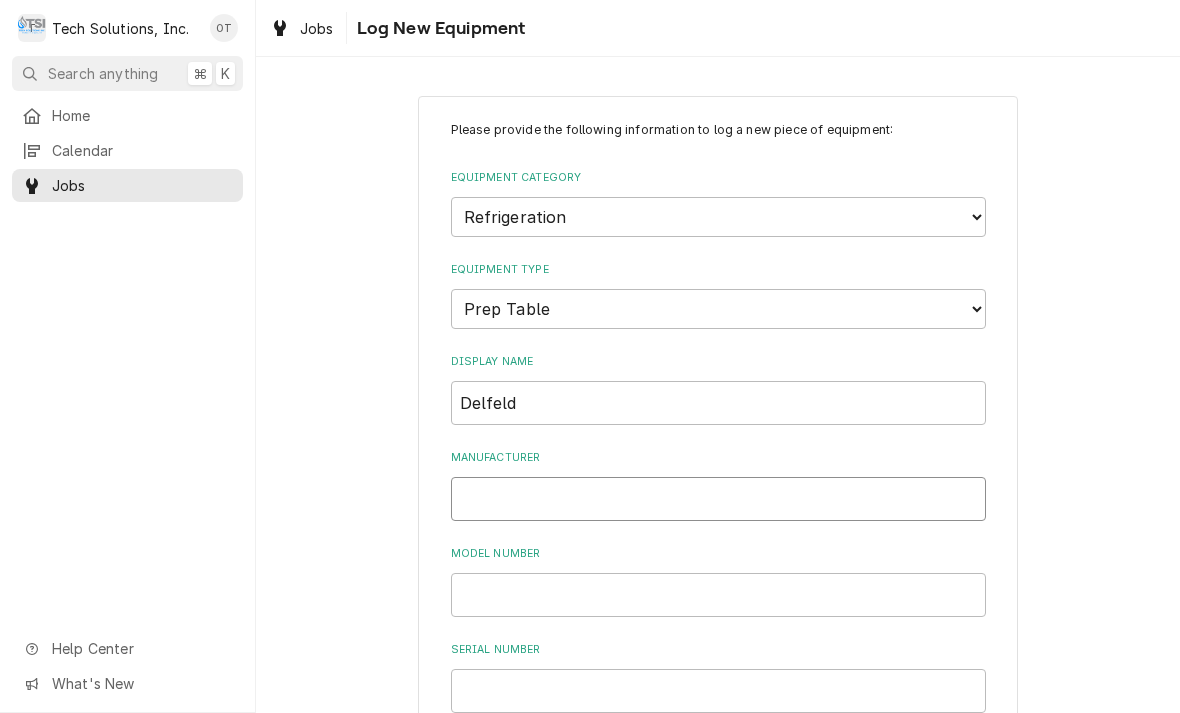 click on "Manufacturer" at bounding box center (718, 499) 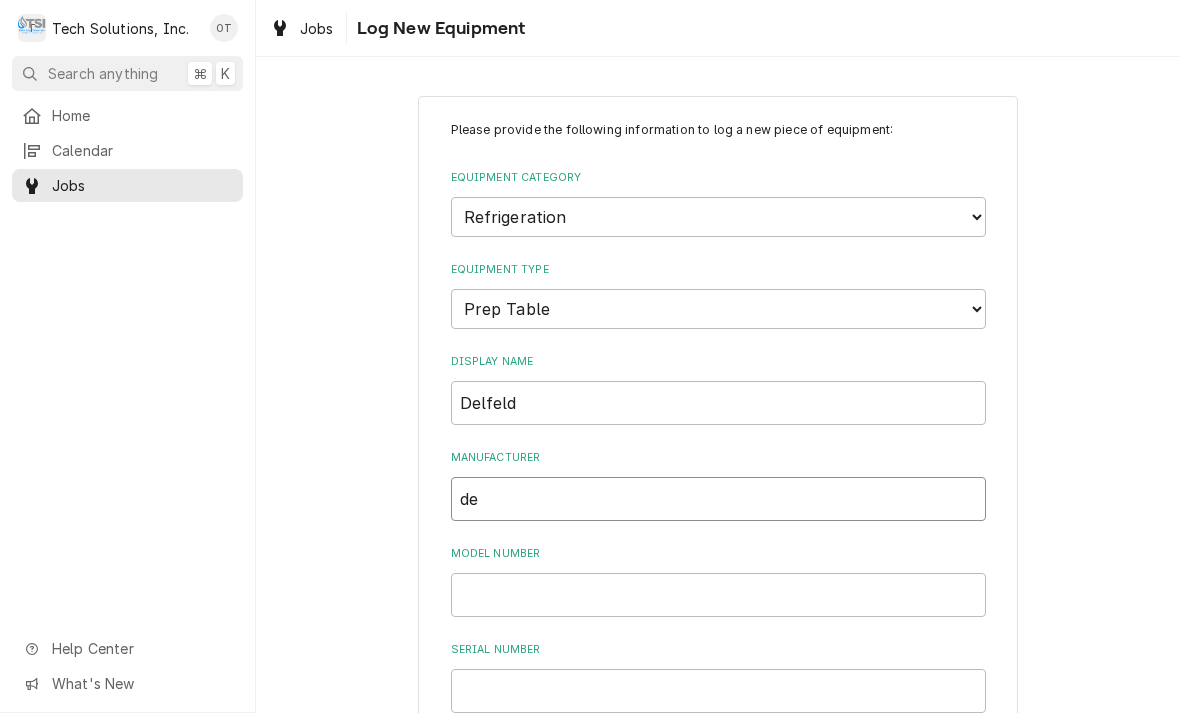 type on "d" 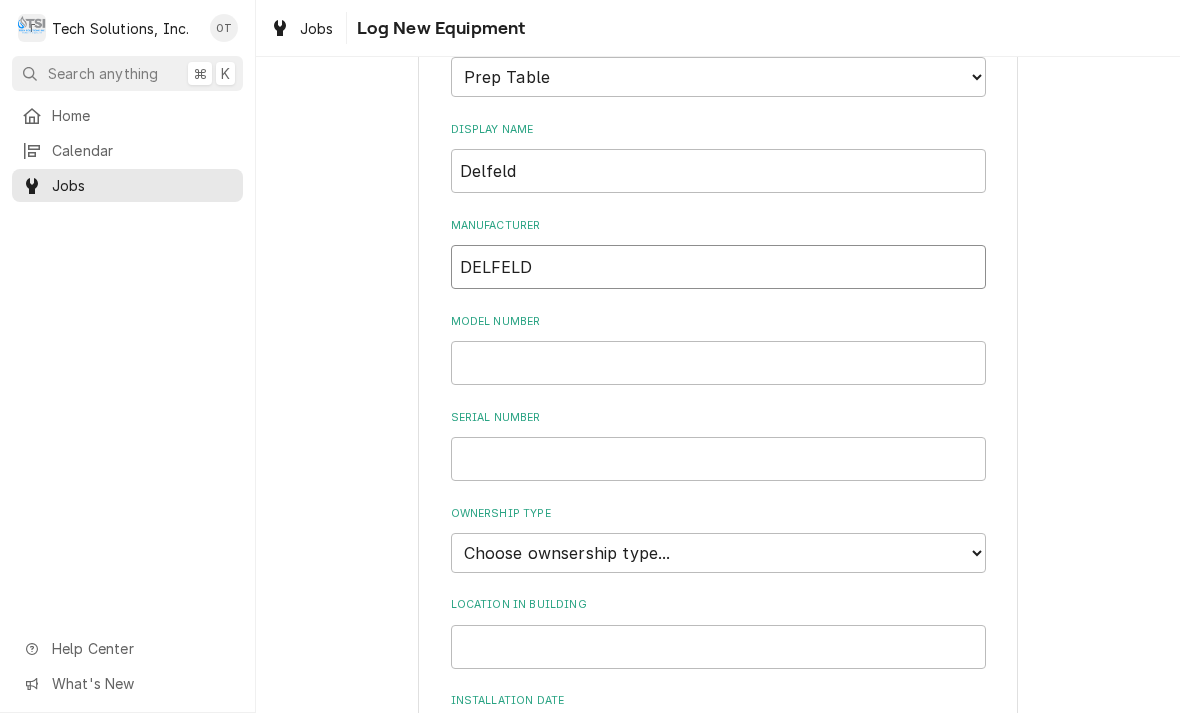 scroll, scrollTop: 238, scrollLeft: 0, axis: vertical 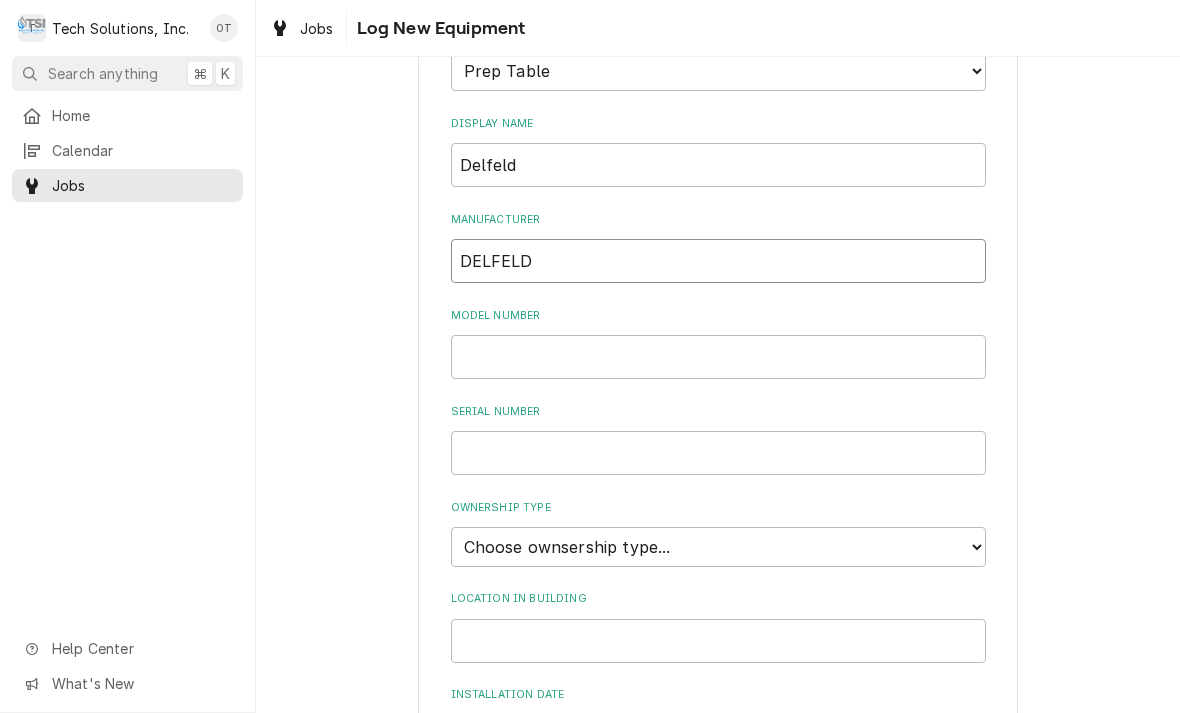 type on "DELFELD" 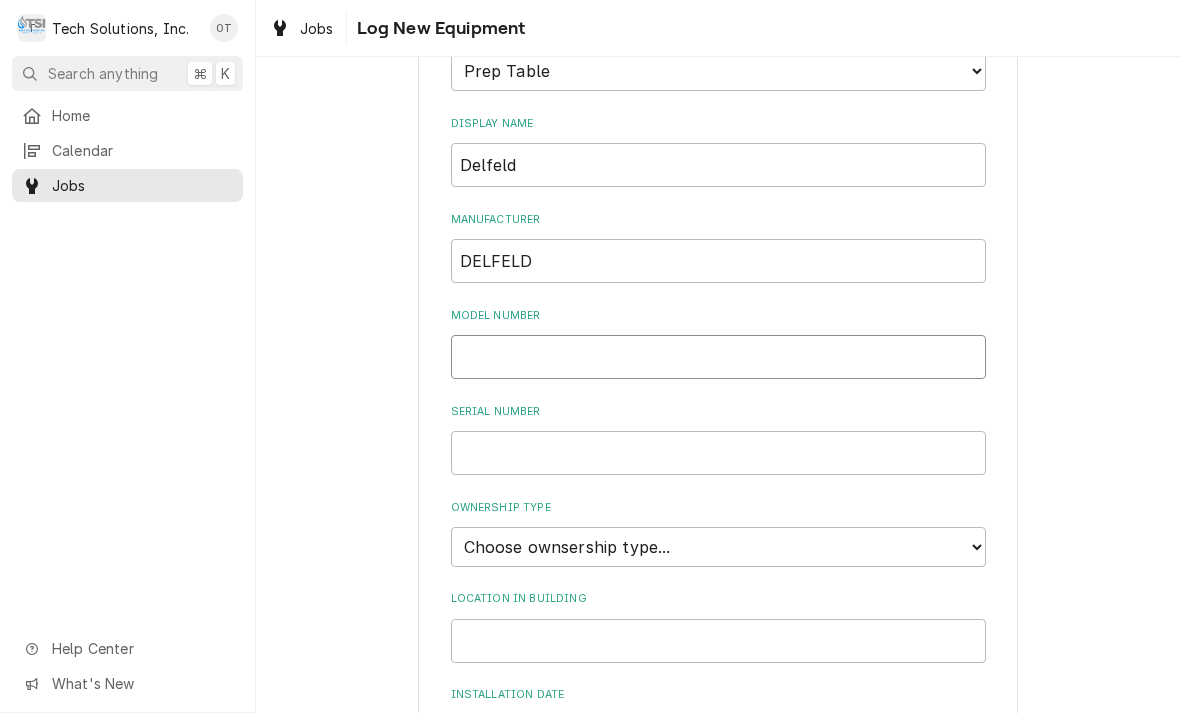 click on "Model Number" at bounding box center (718, 357) 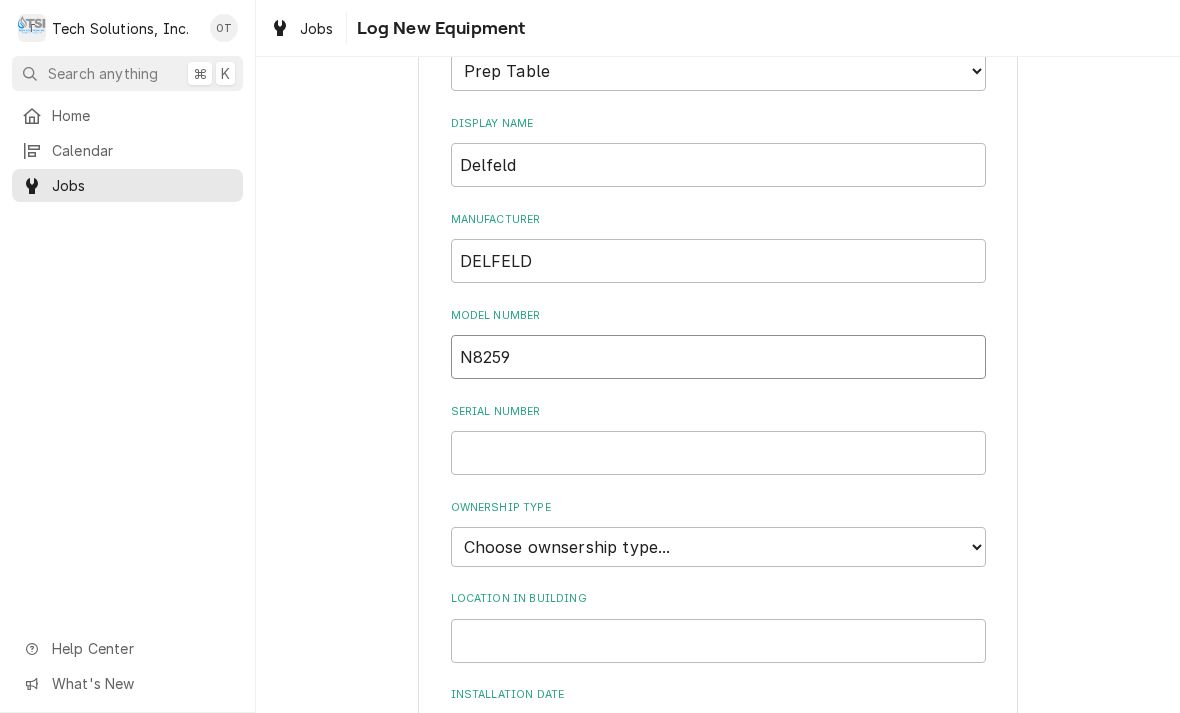 type on "N8259" 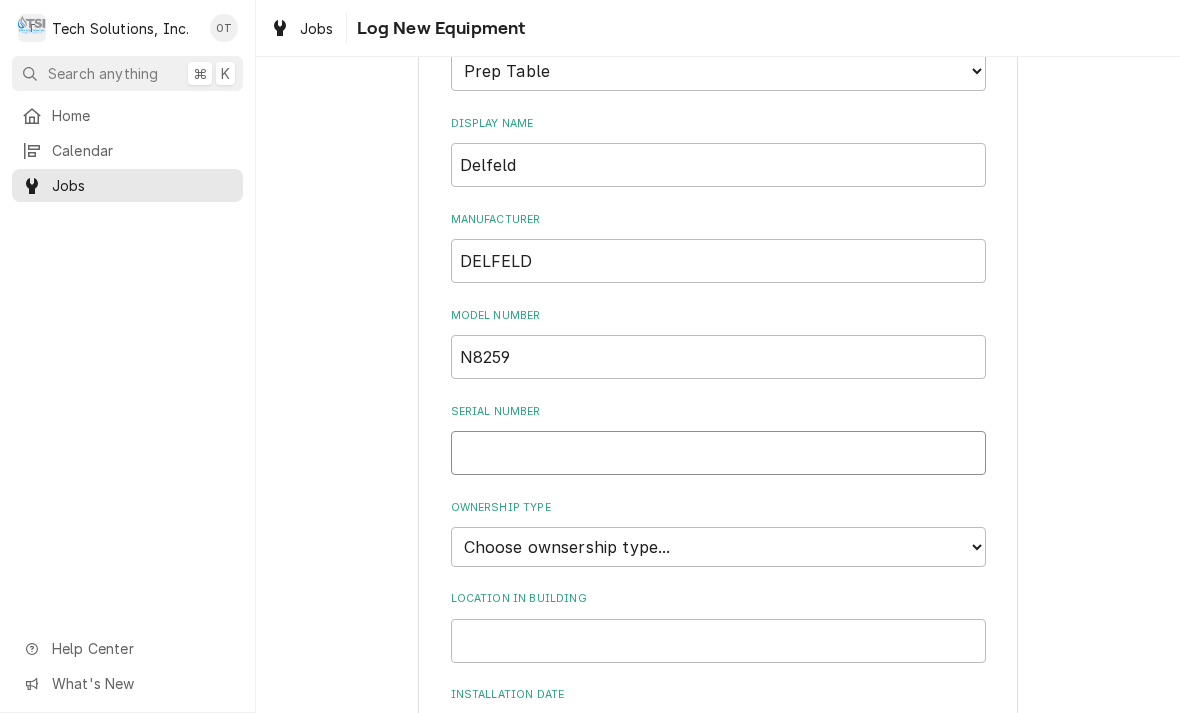 click on "Serial Number" at bounding box center [718, 453] 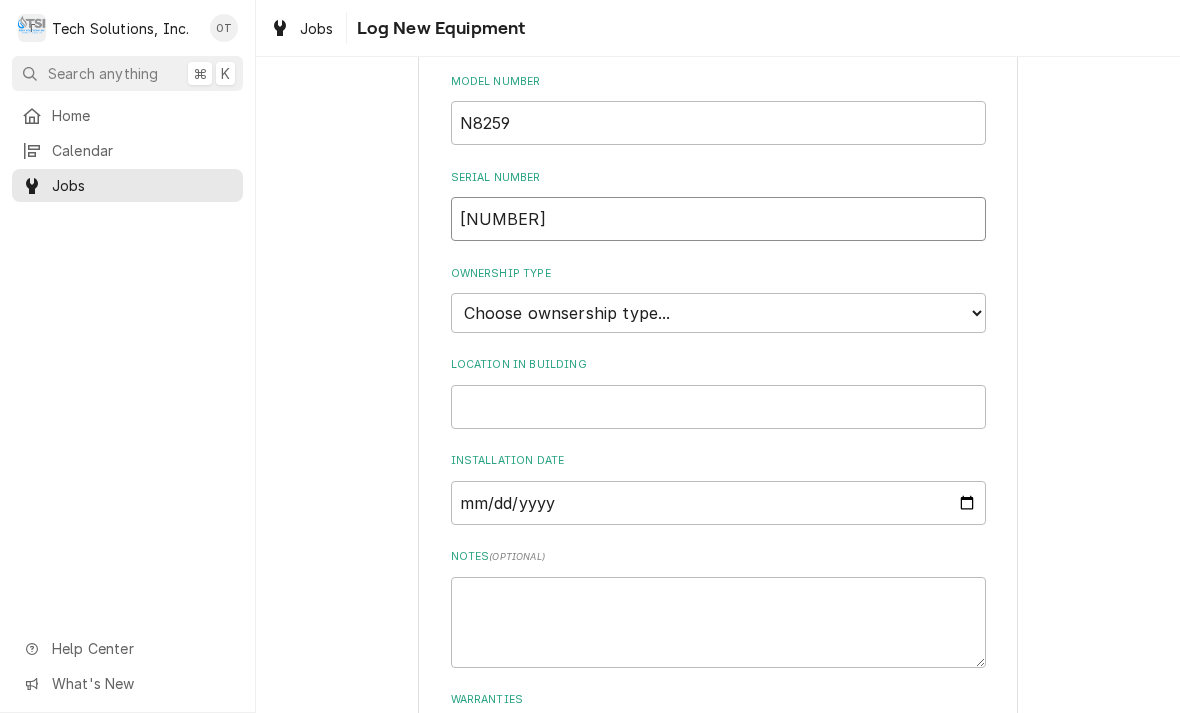 scroll, scrollTop: 476, scrollLeft: 0, axis: vertical 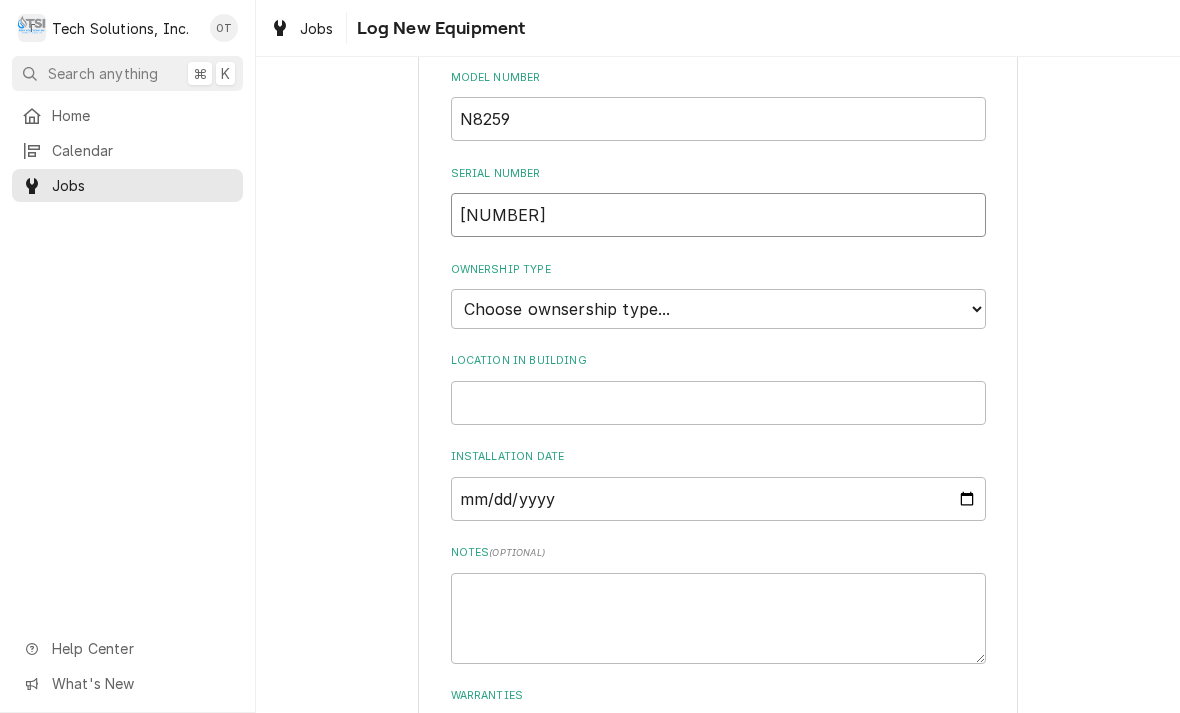 type on "0505036001265M" 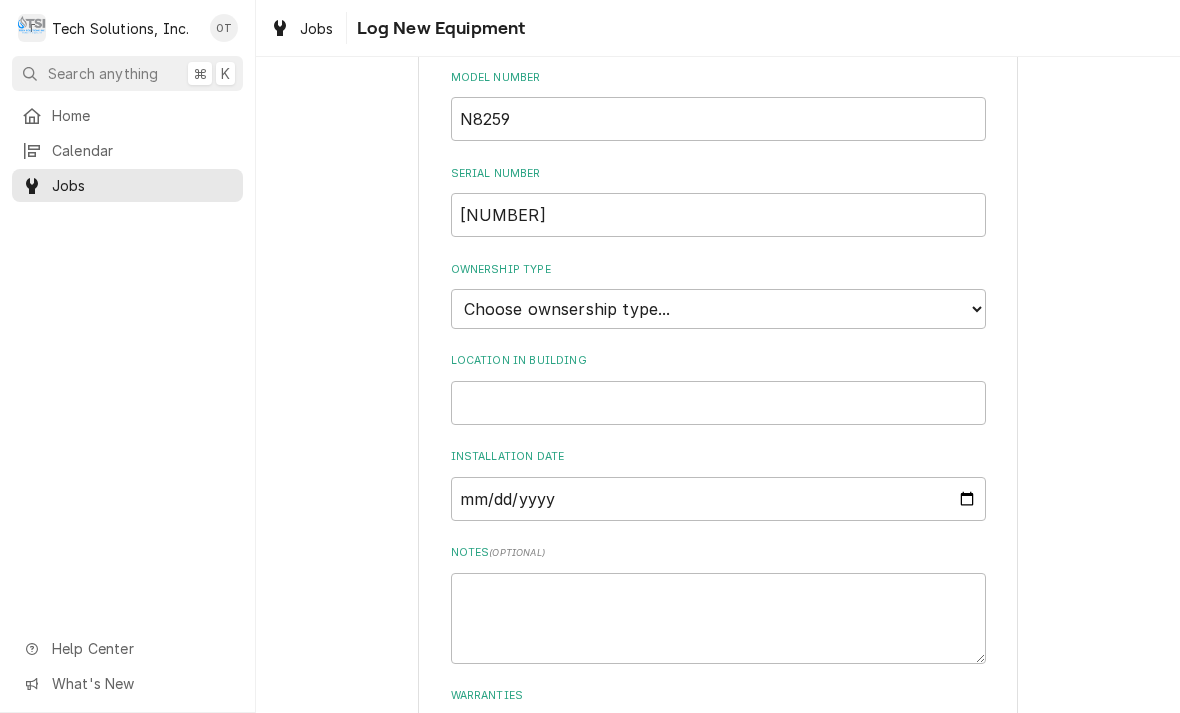 click on "Ownership Type" at bounding box center [718, 270] 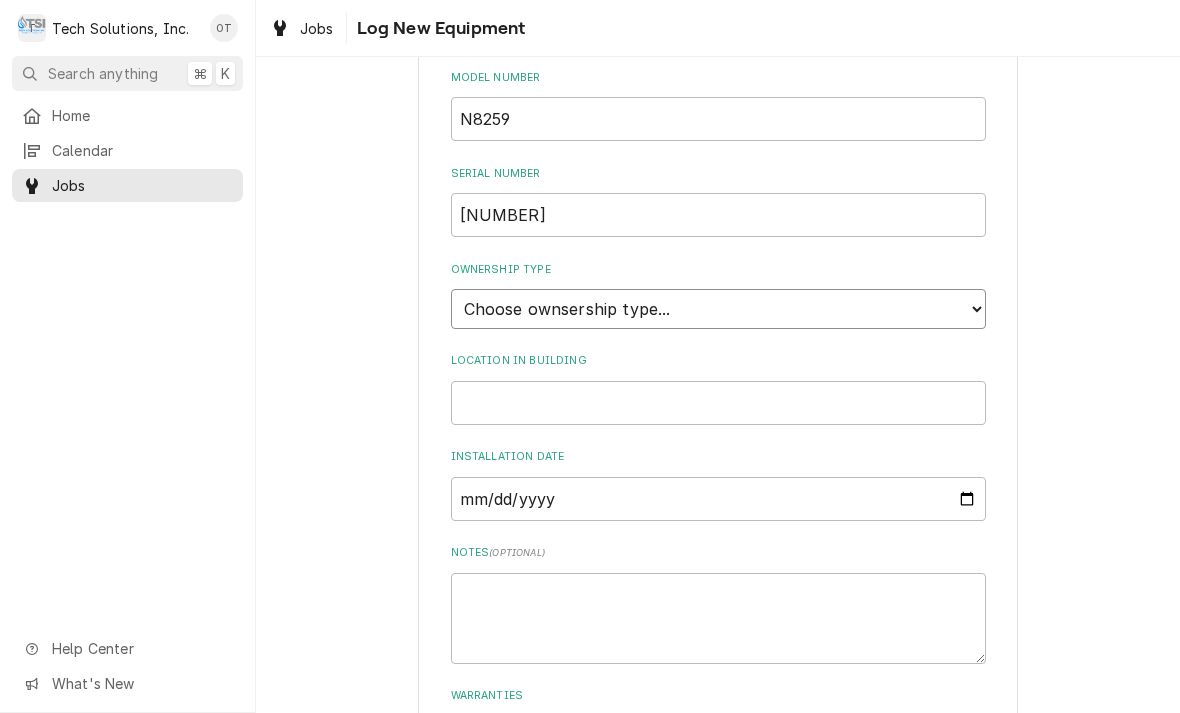 select on "1" 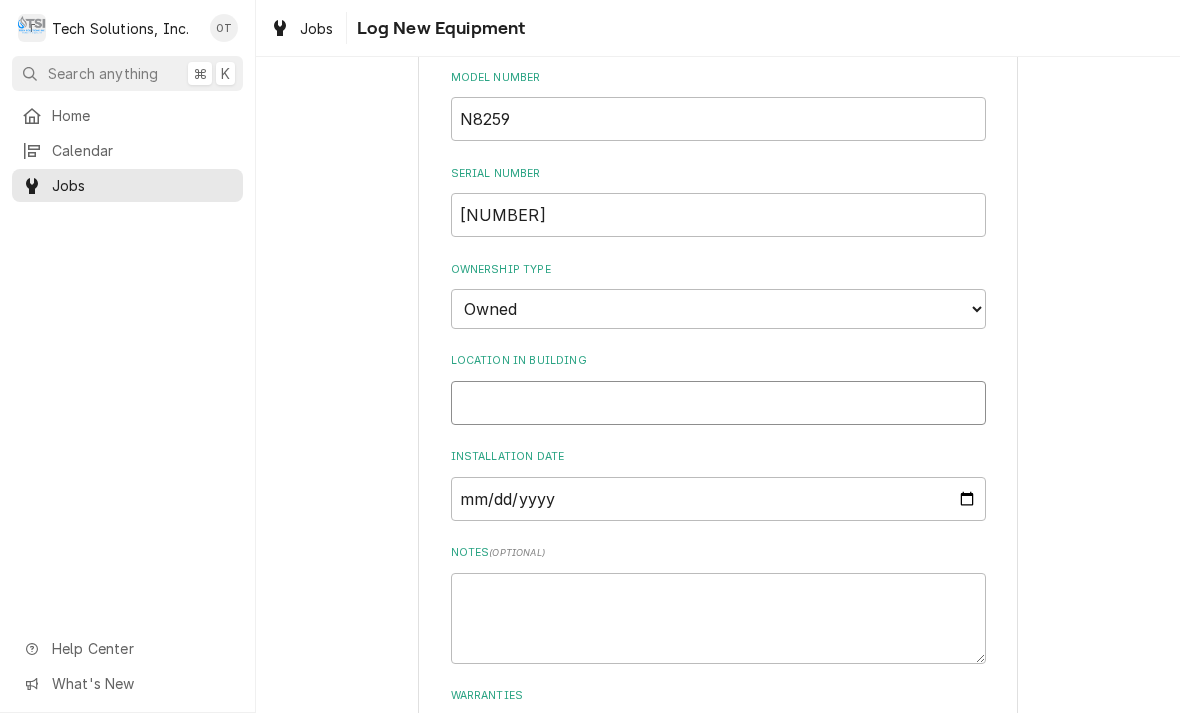 click on "Location in Building" at bounding box center (718, 403) 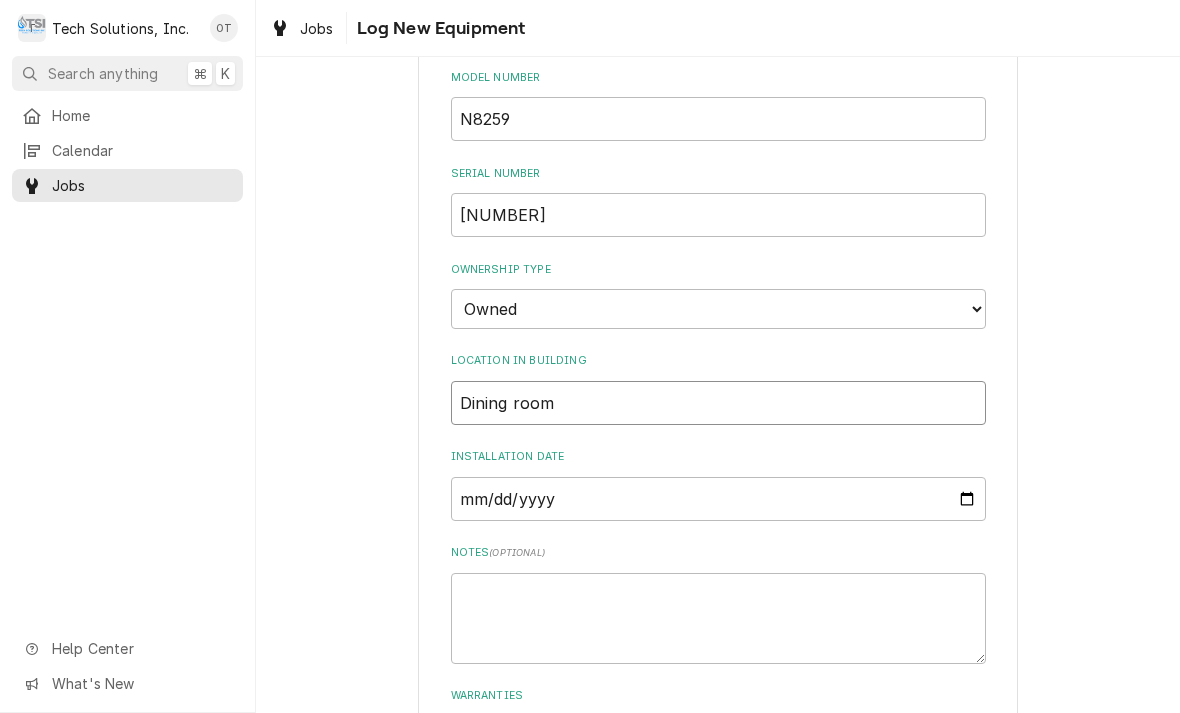 type on "Dining room" 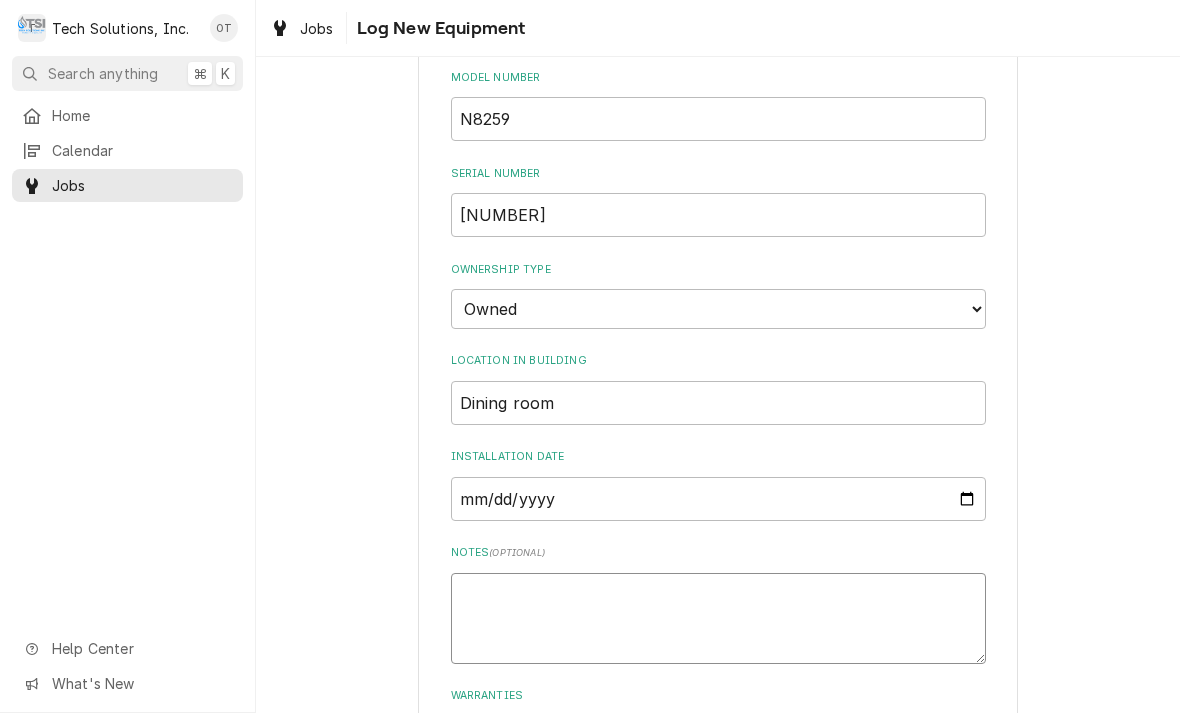 click on "Notes  ( optional )" at bounding box center (718, 618) 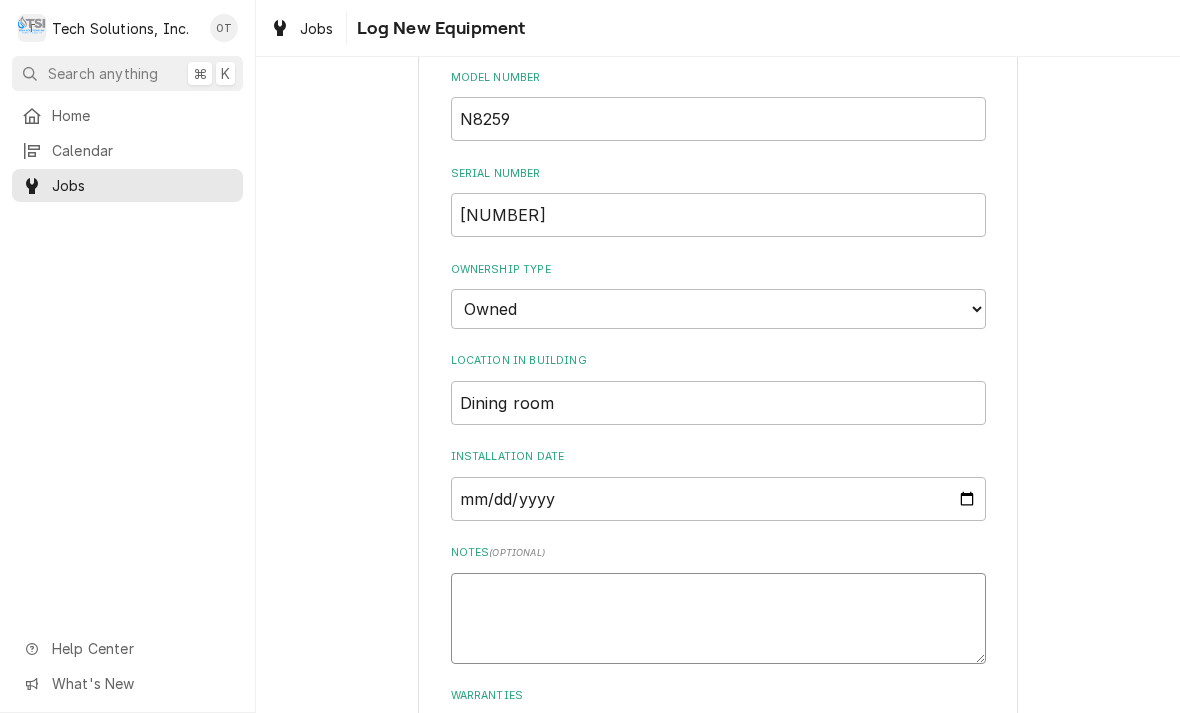 type on "x" 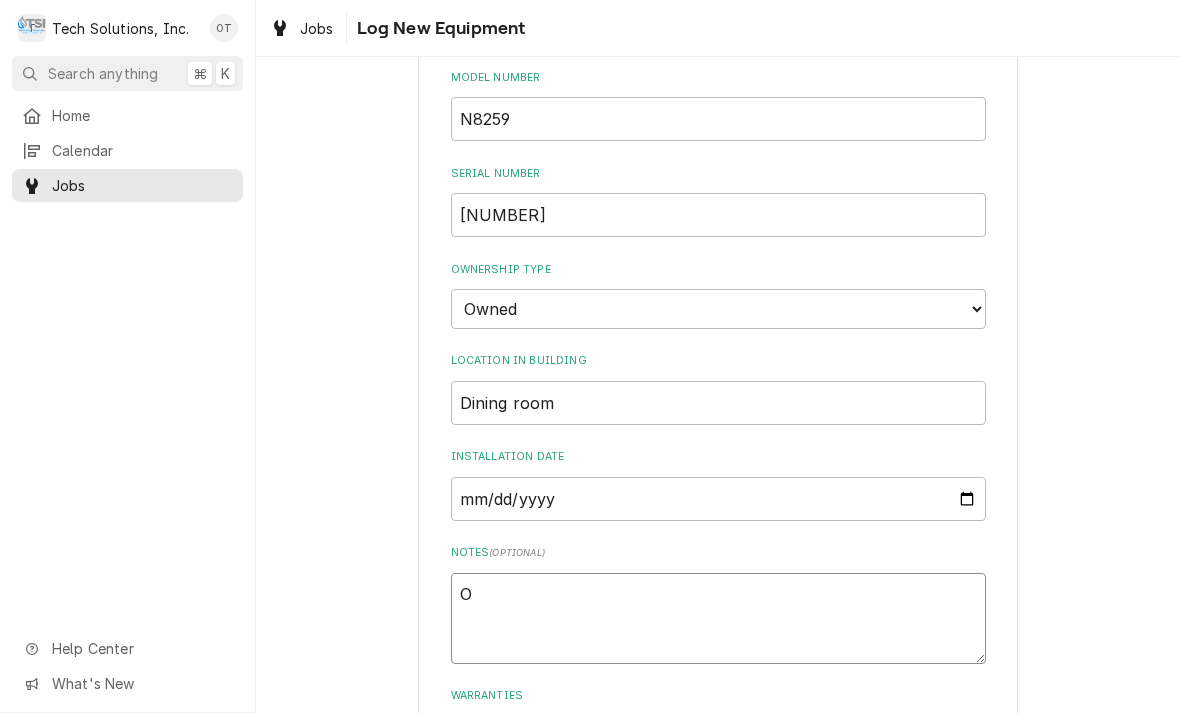 type on "x" 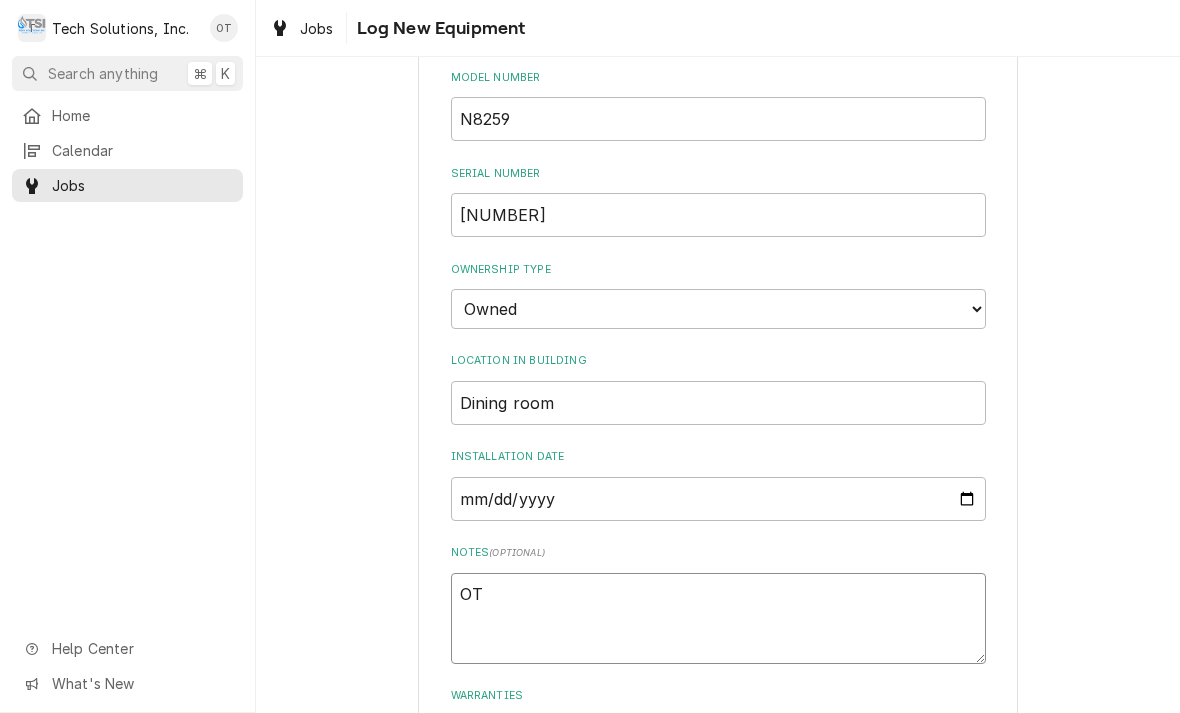 type on "x" 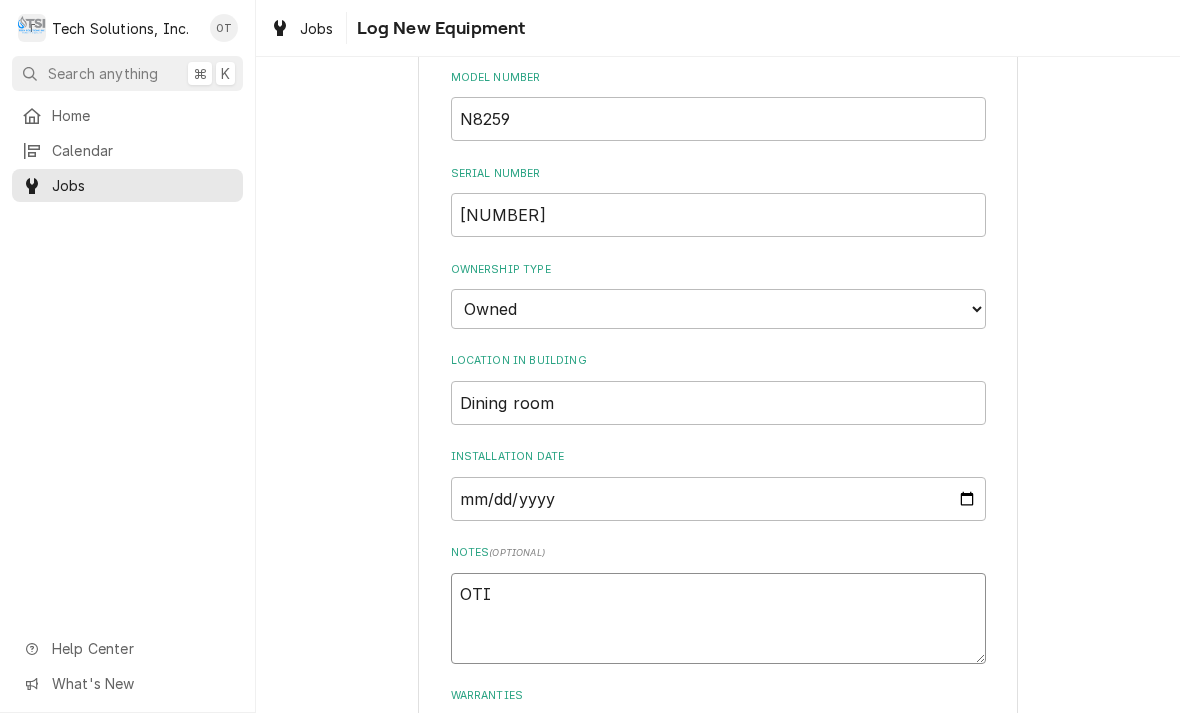 type on "x" 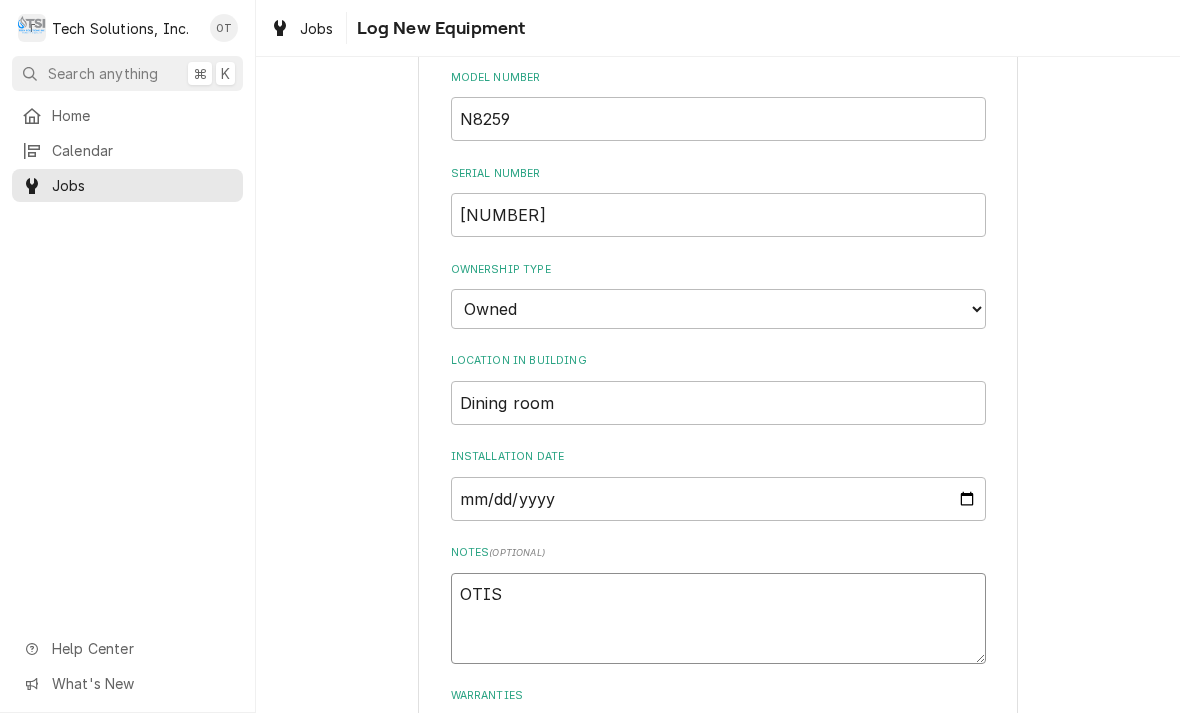 type on "x" 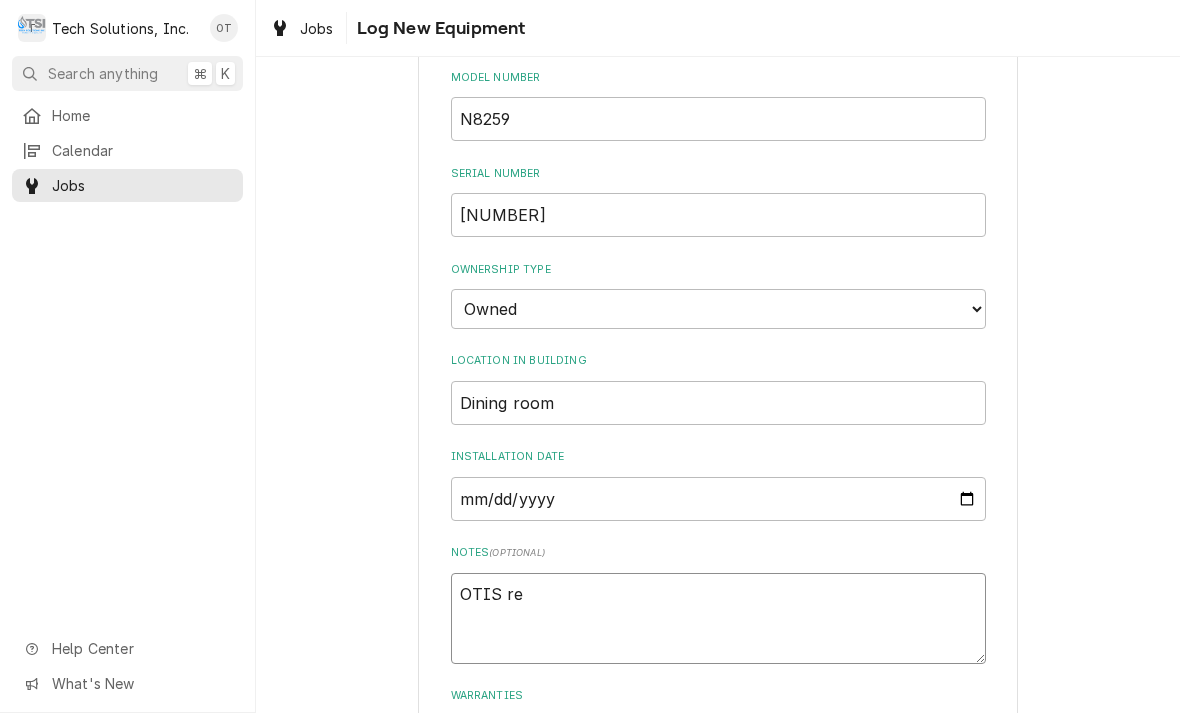 type on "x" 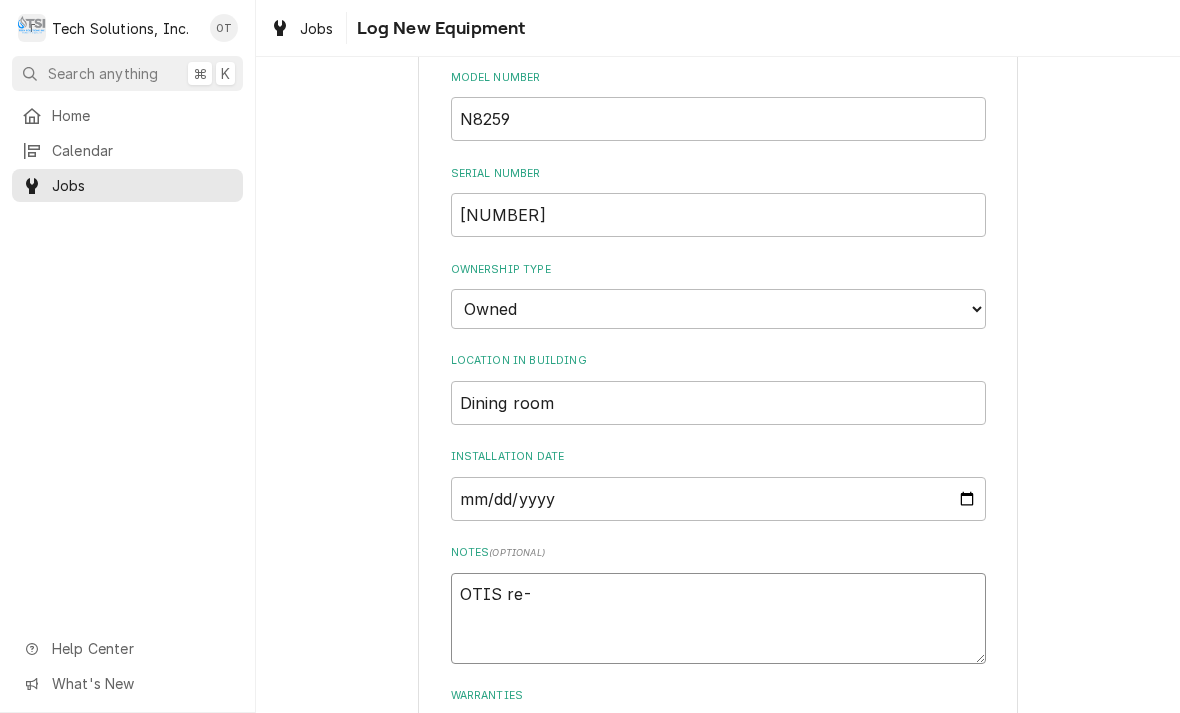 type on "x" 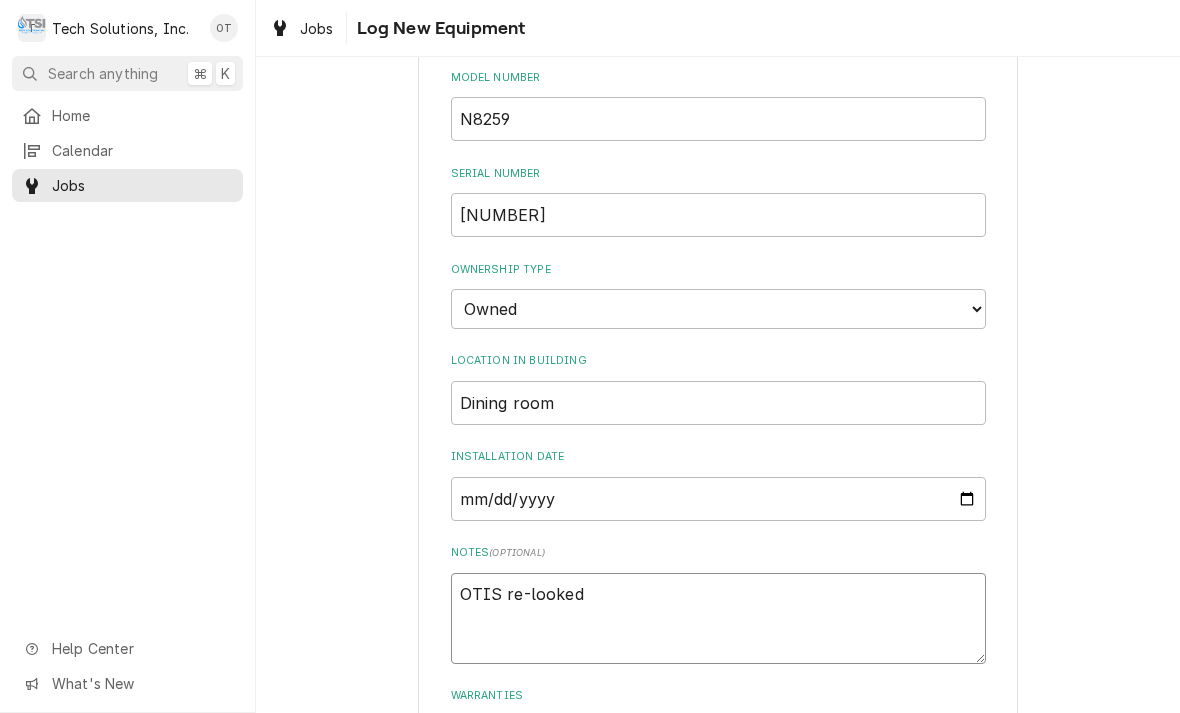 type on "x" 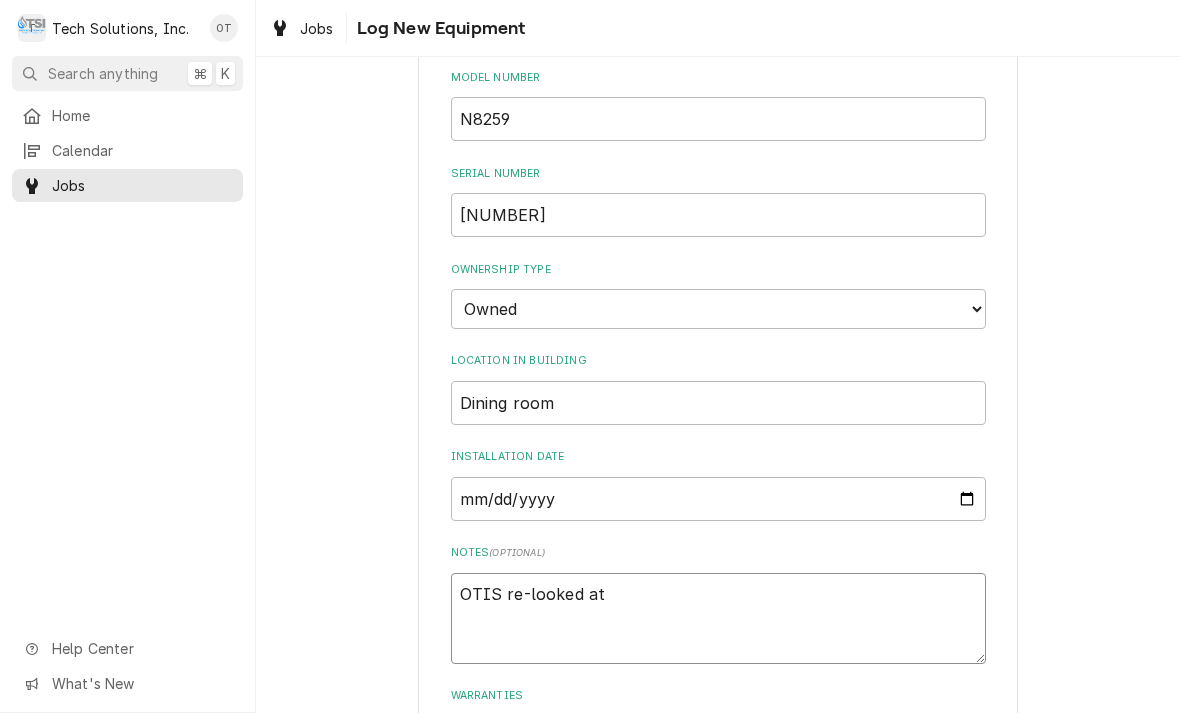 type on "x" 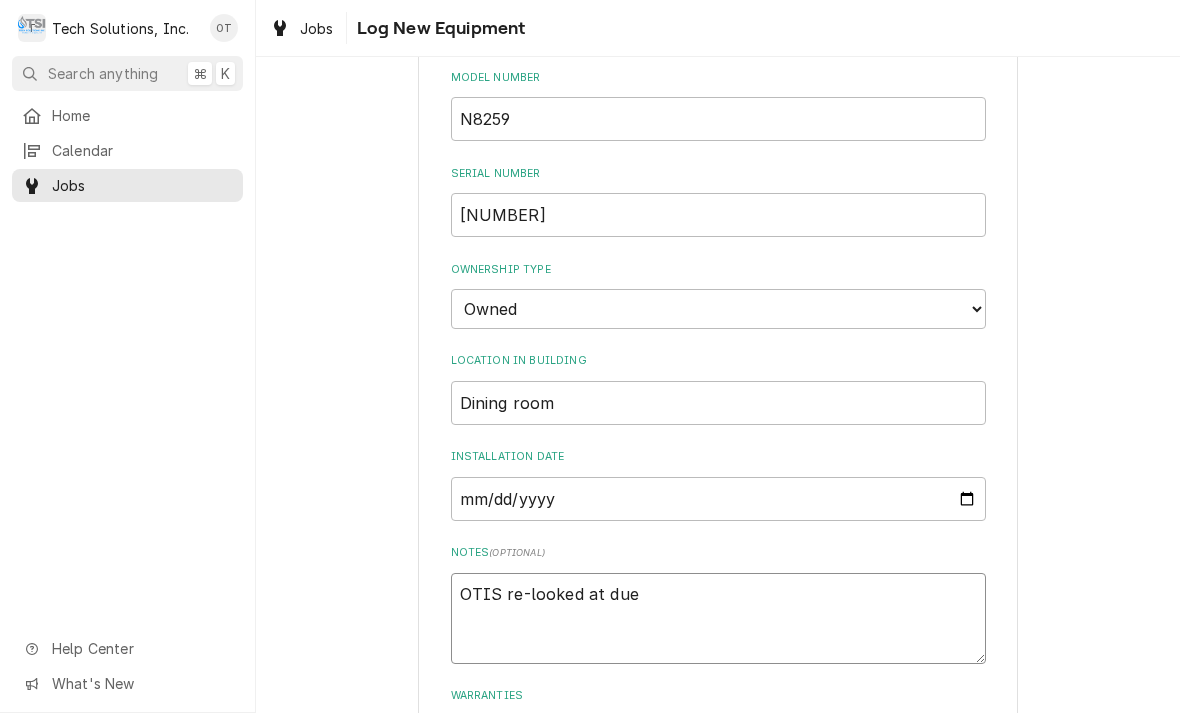 type on "x" 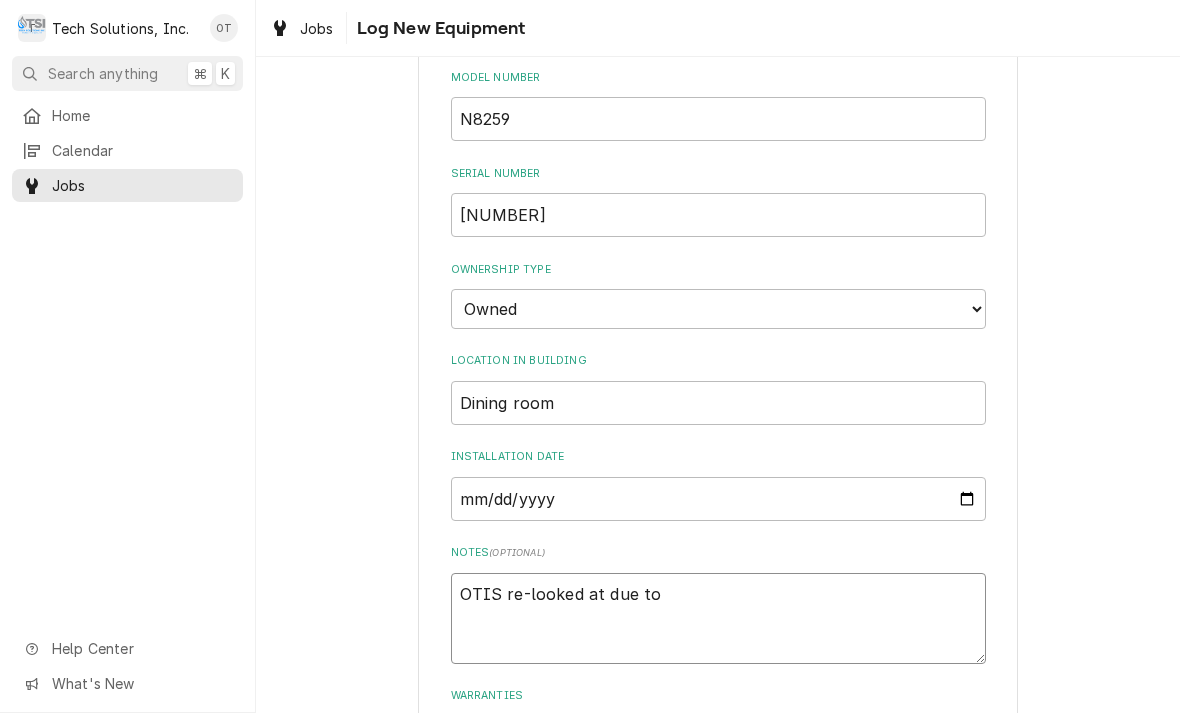 type on "x" 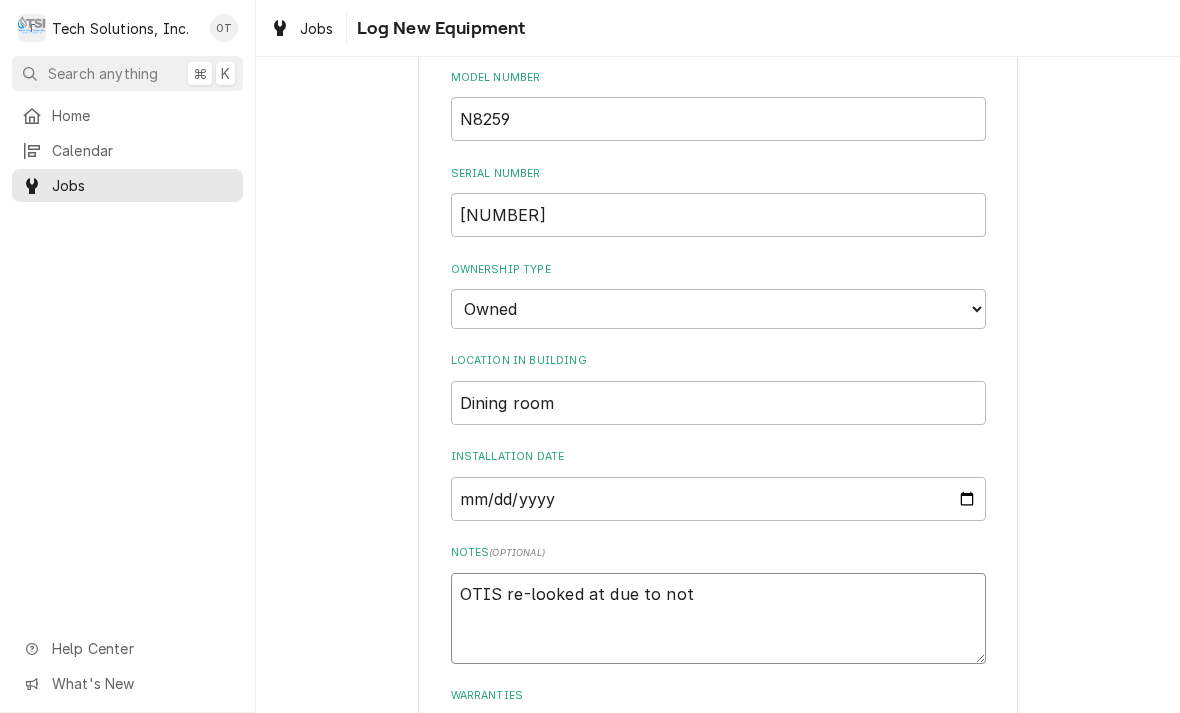 type on "x" 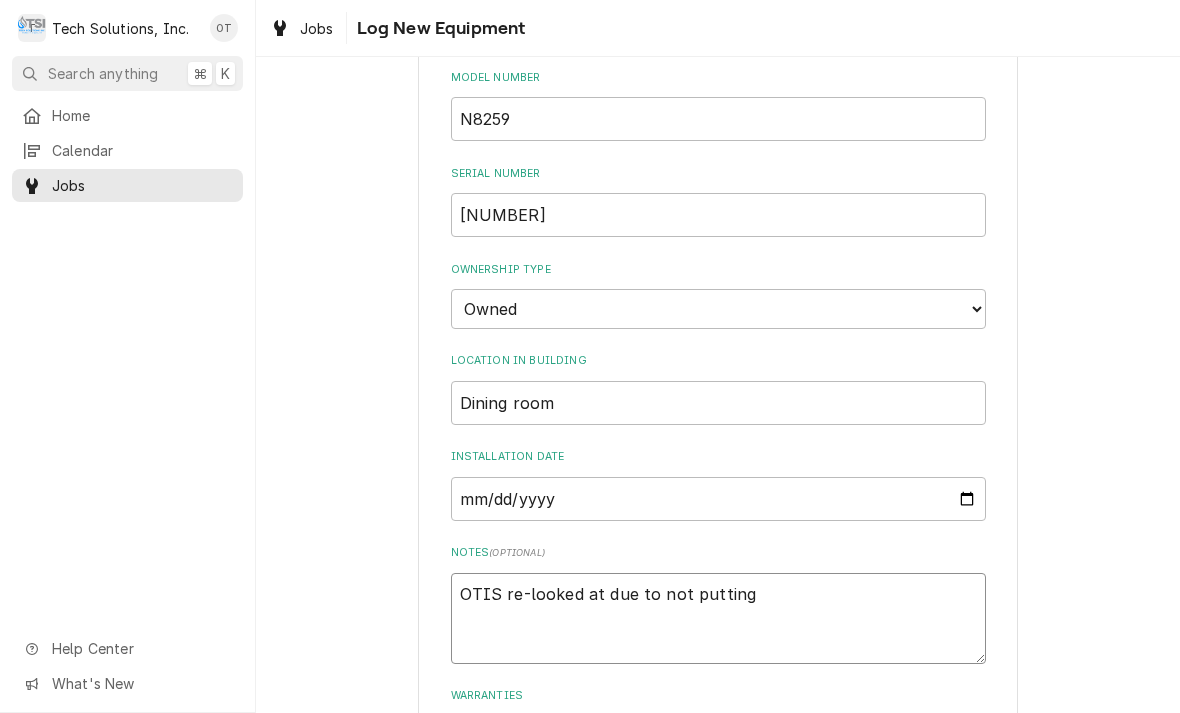 type on "x" 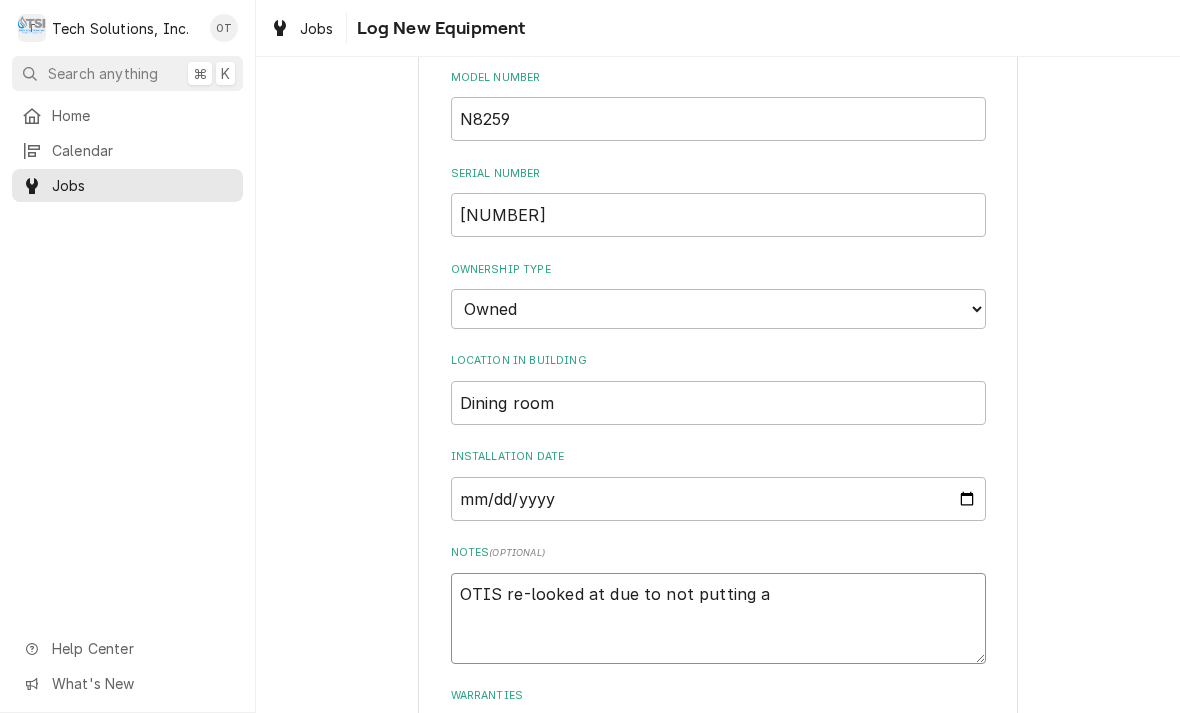 type on "x" 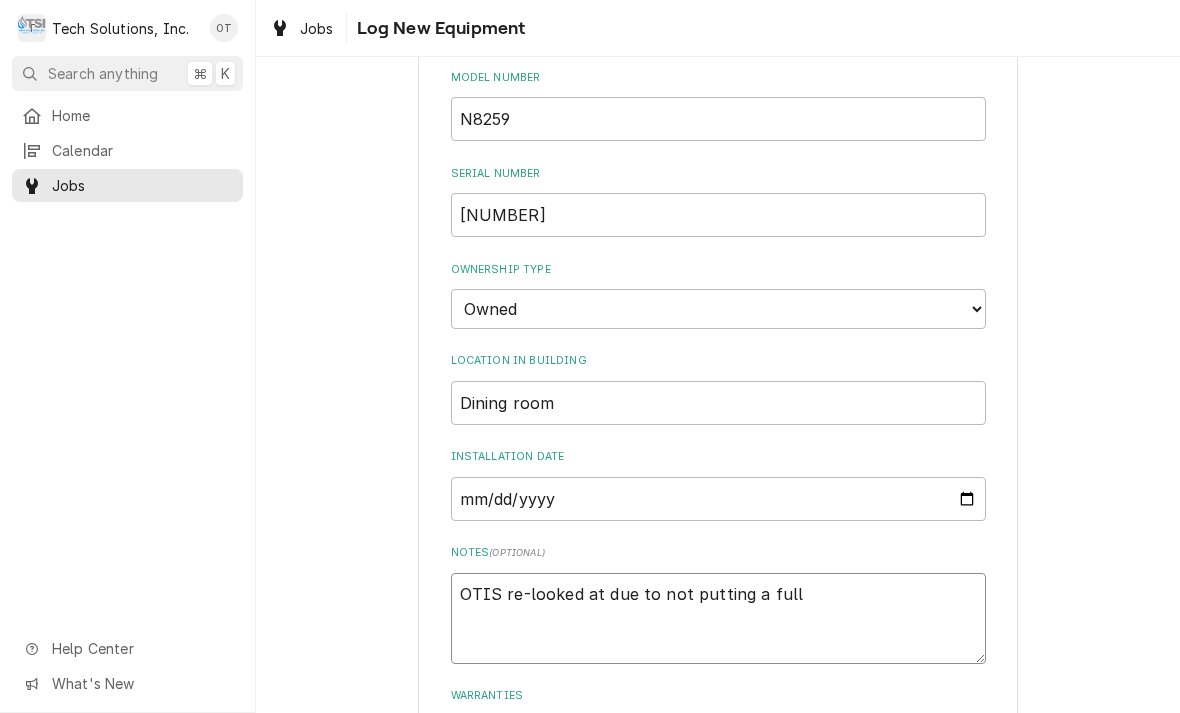 type on "x" 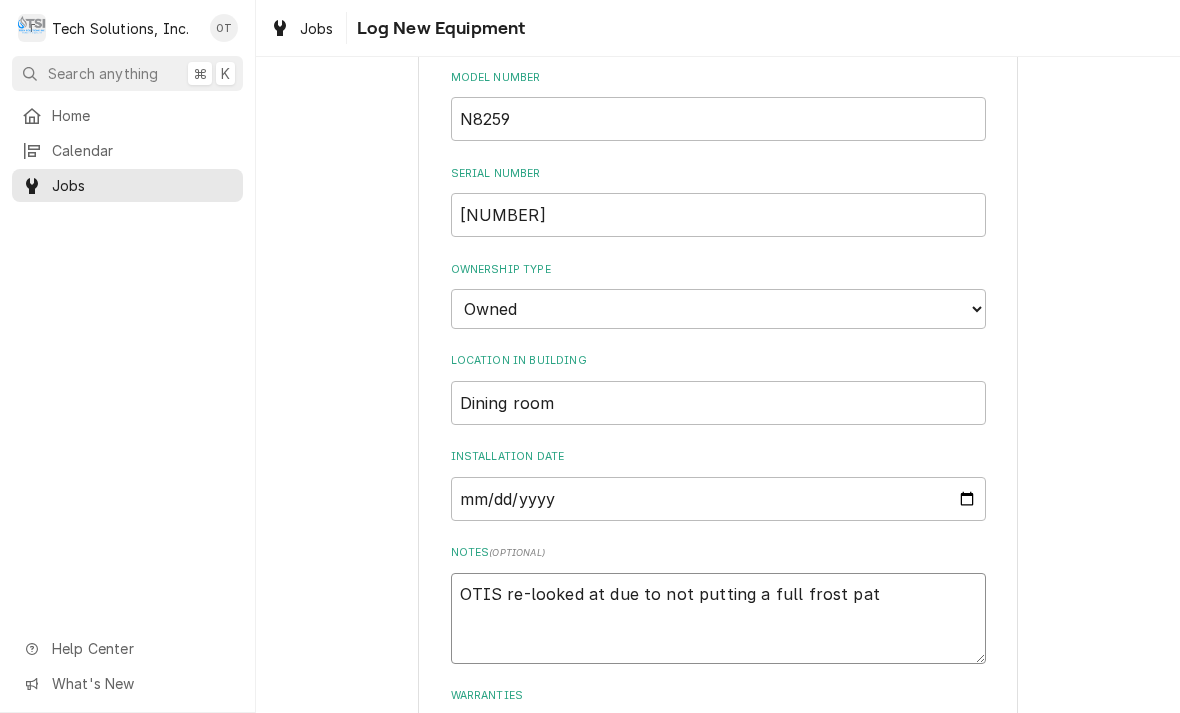 type on "x" 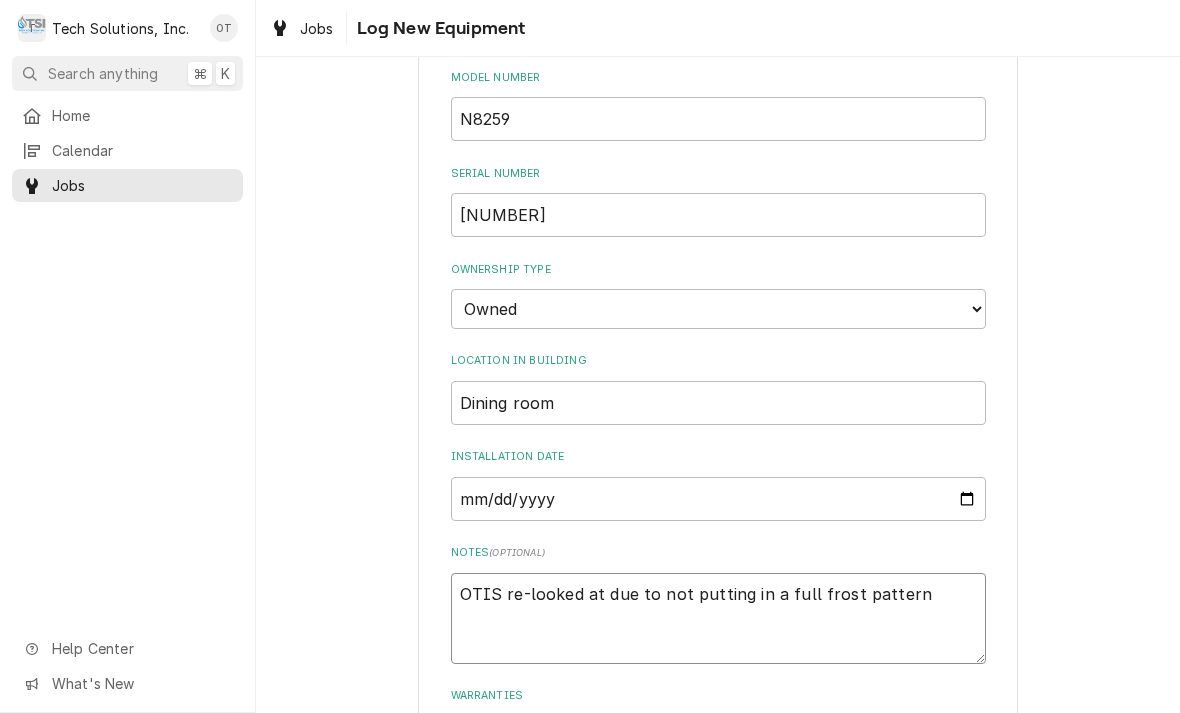type on "x" 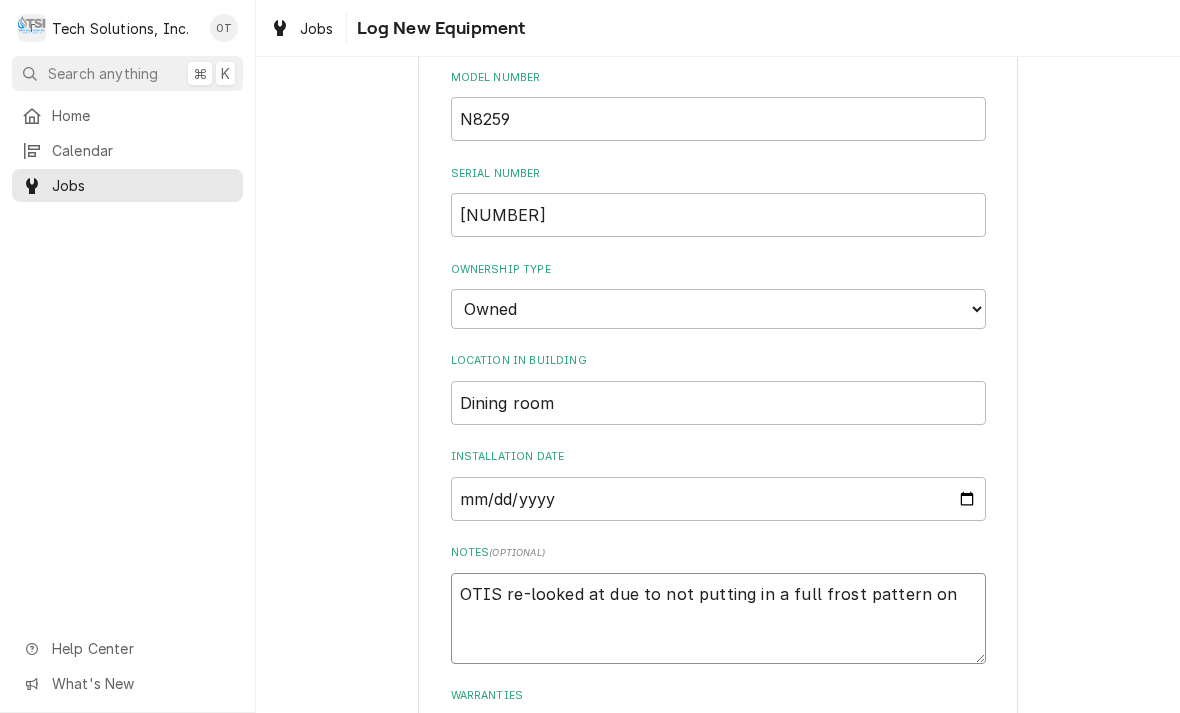 type on "x" 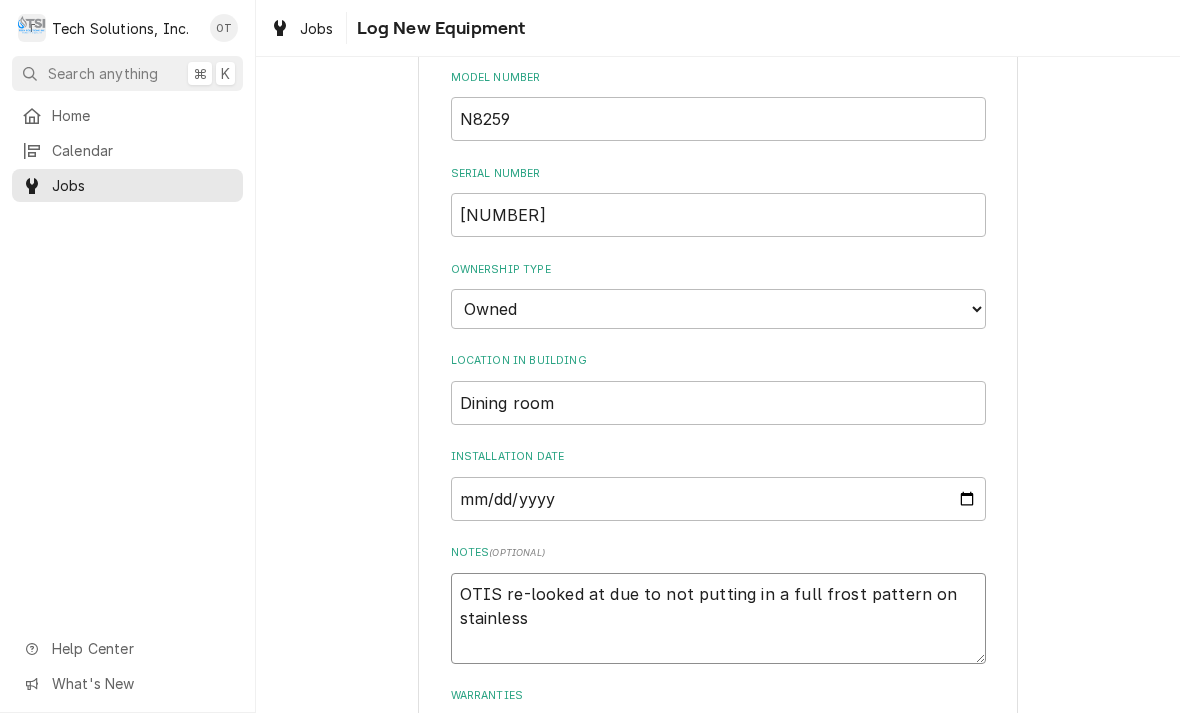 type on "x" 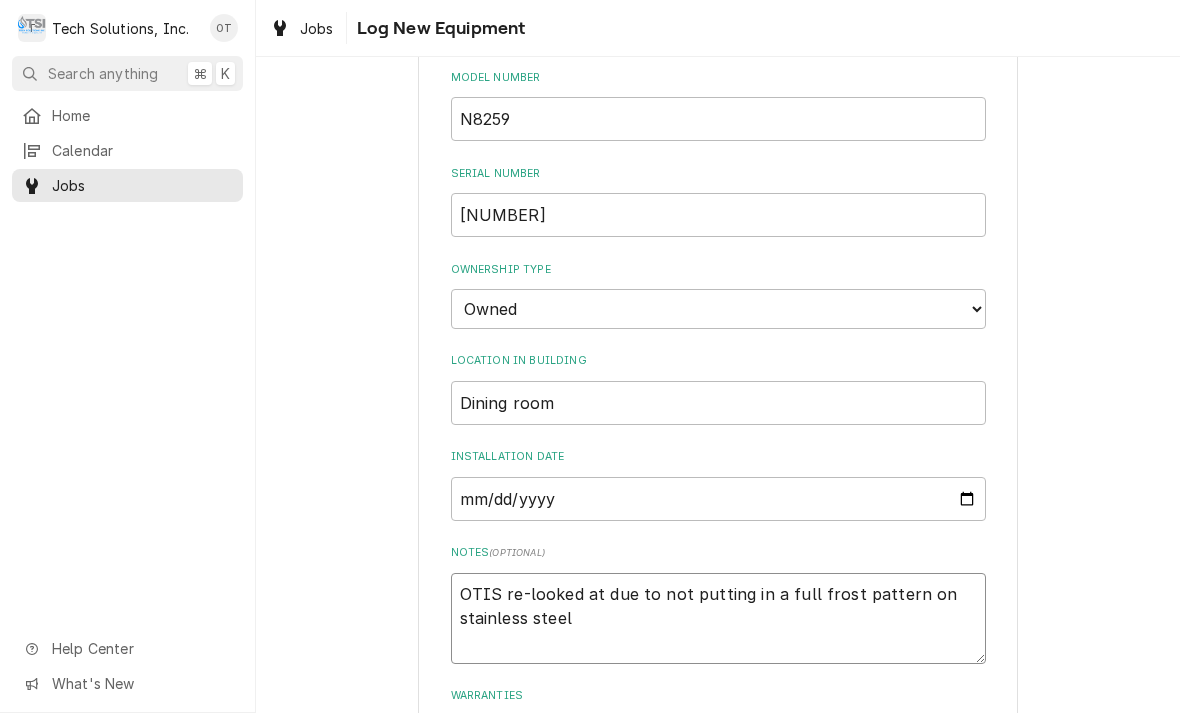 type on "x" 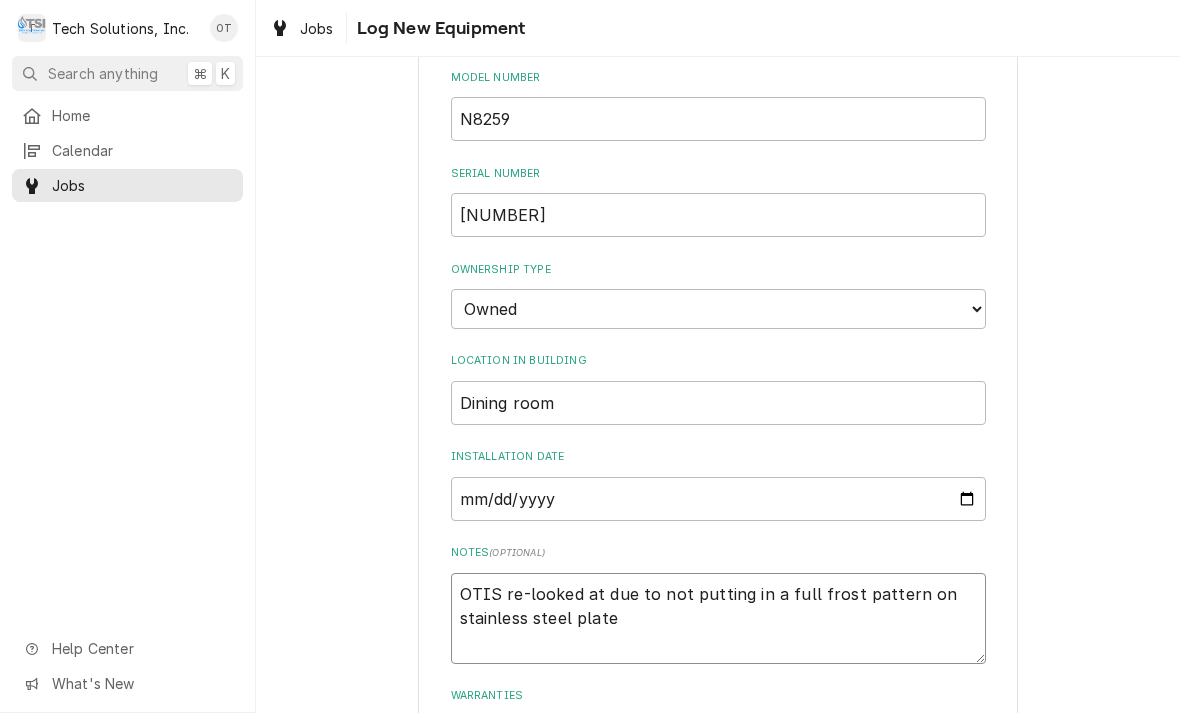 type on "x" 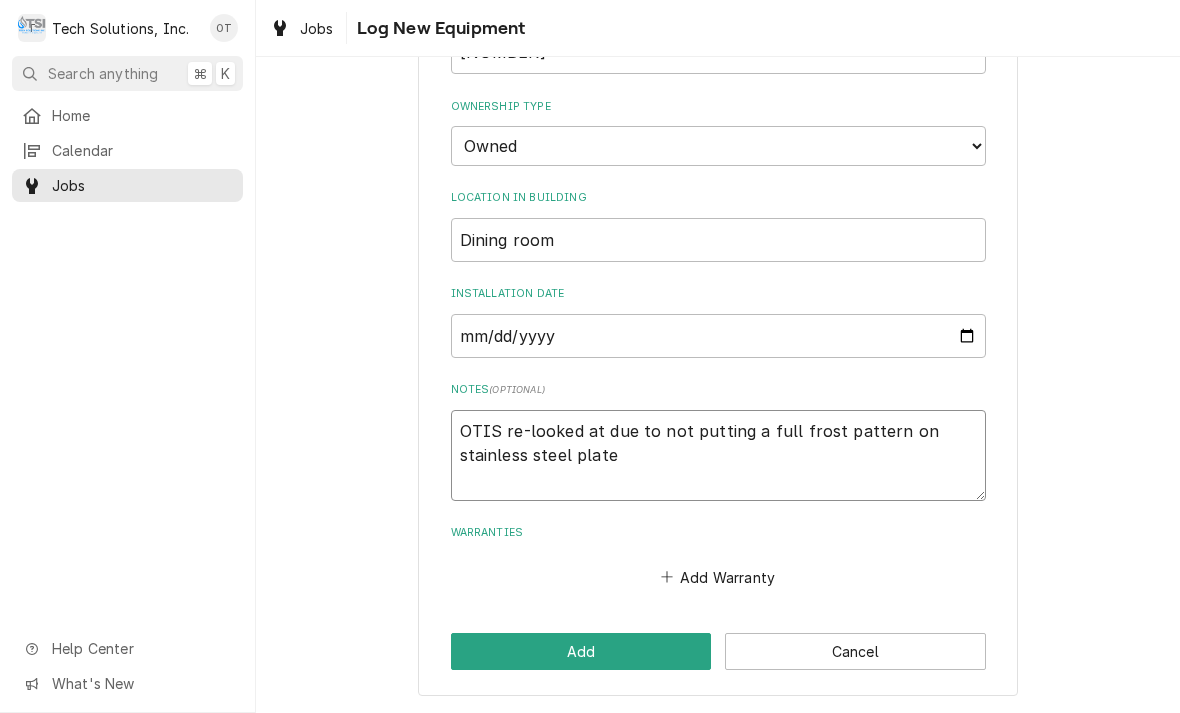 type on "x" 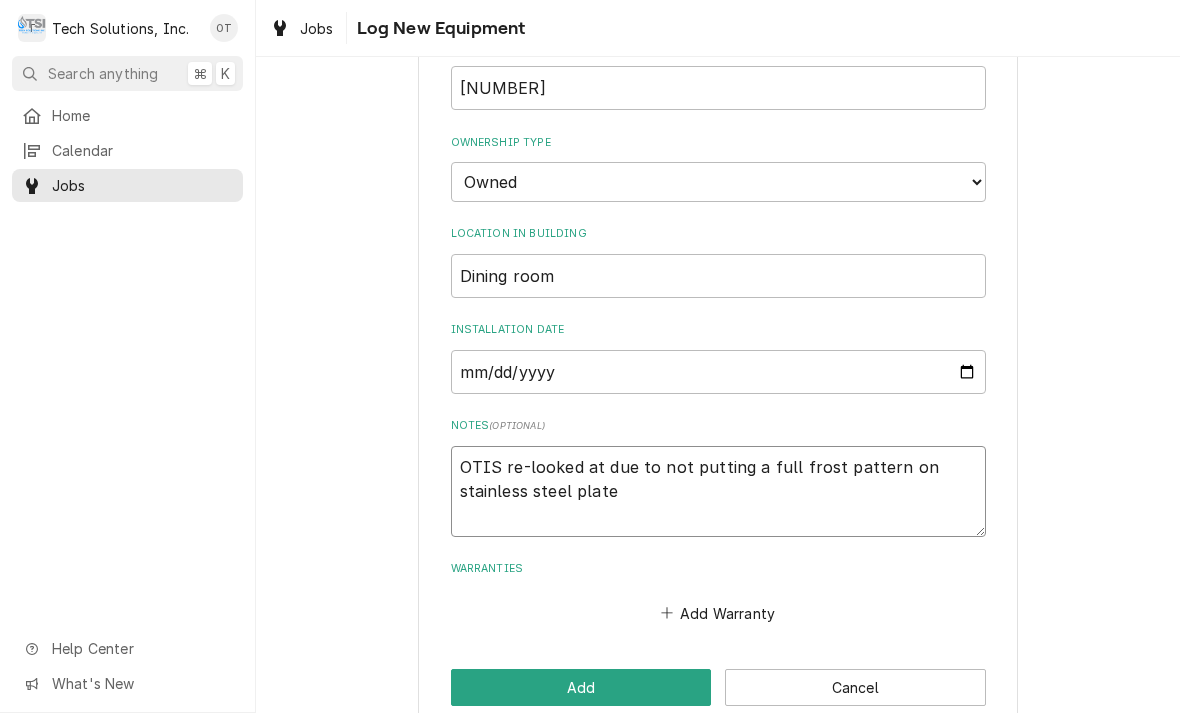 scroll, scrollTop: 602, scrollLeft: 0, axis: vertical 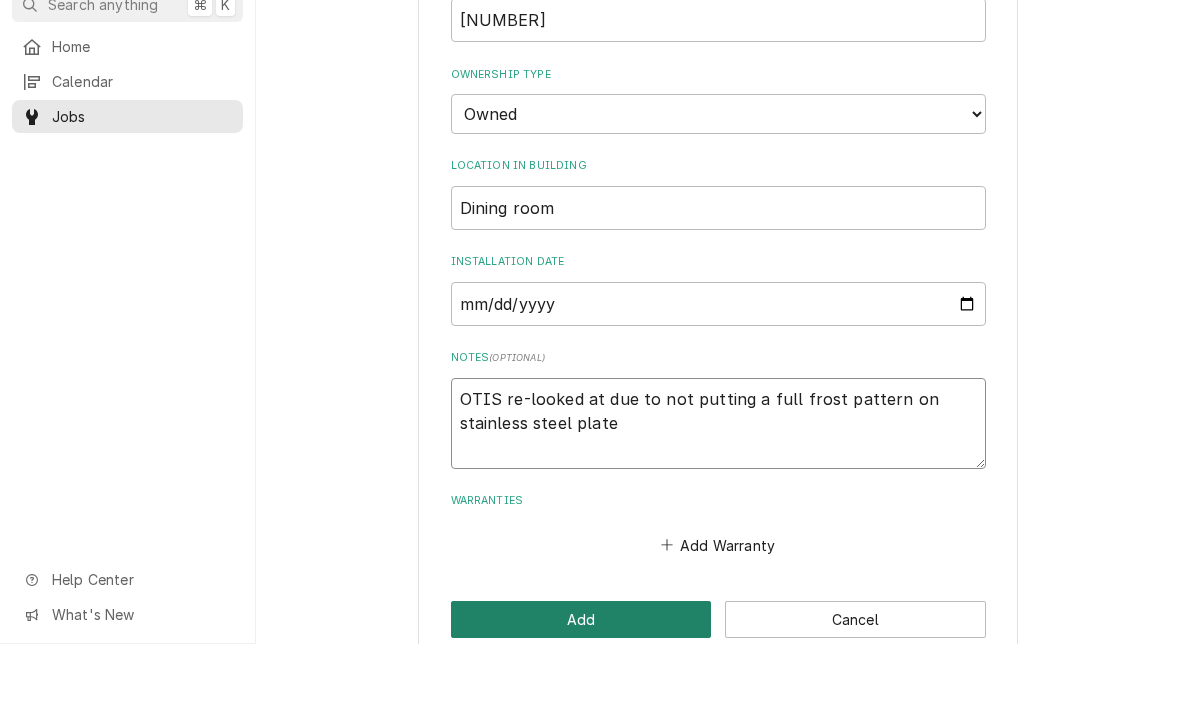 type on "OTIS re-looked at due to not putting a full frost pattern on stainless steel plate" 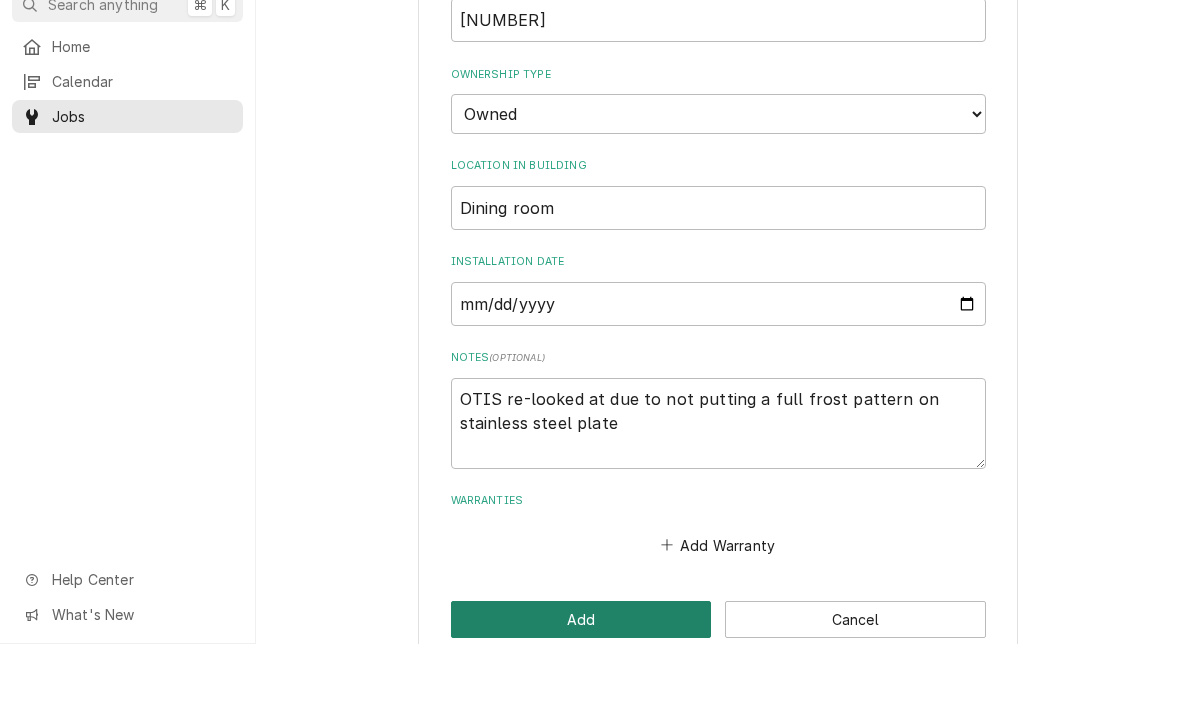 click on "Add" at bounding box center [581, 688] 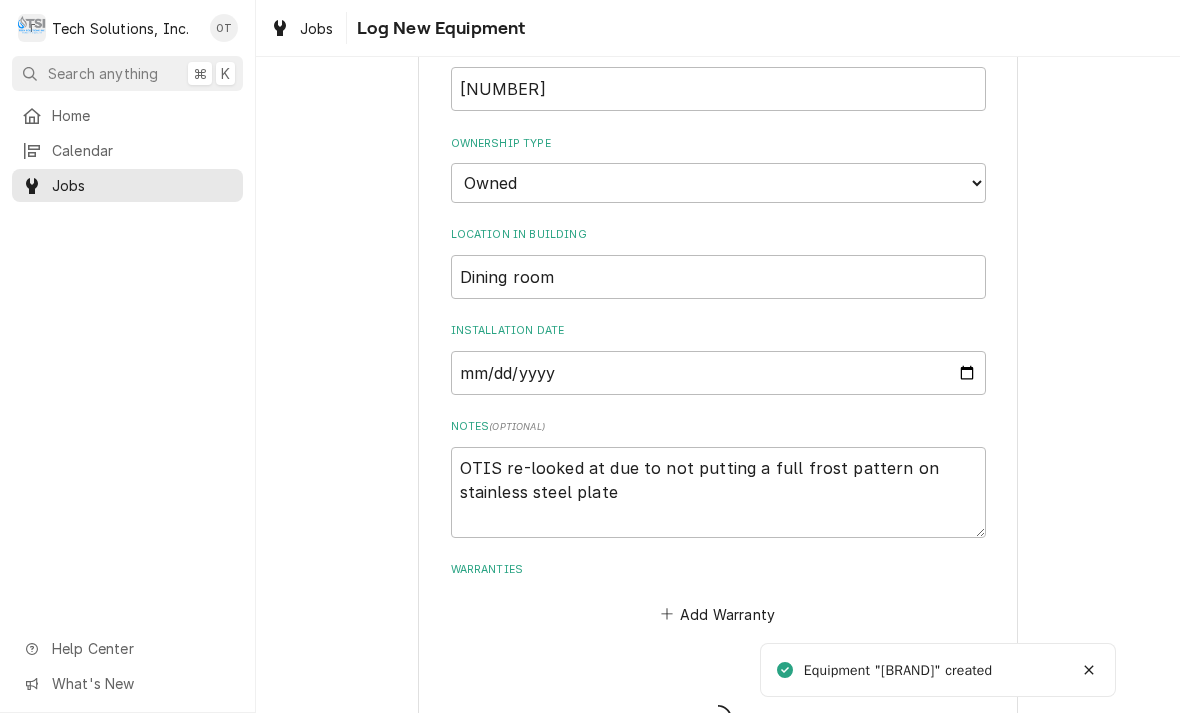 type on "x" 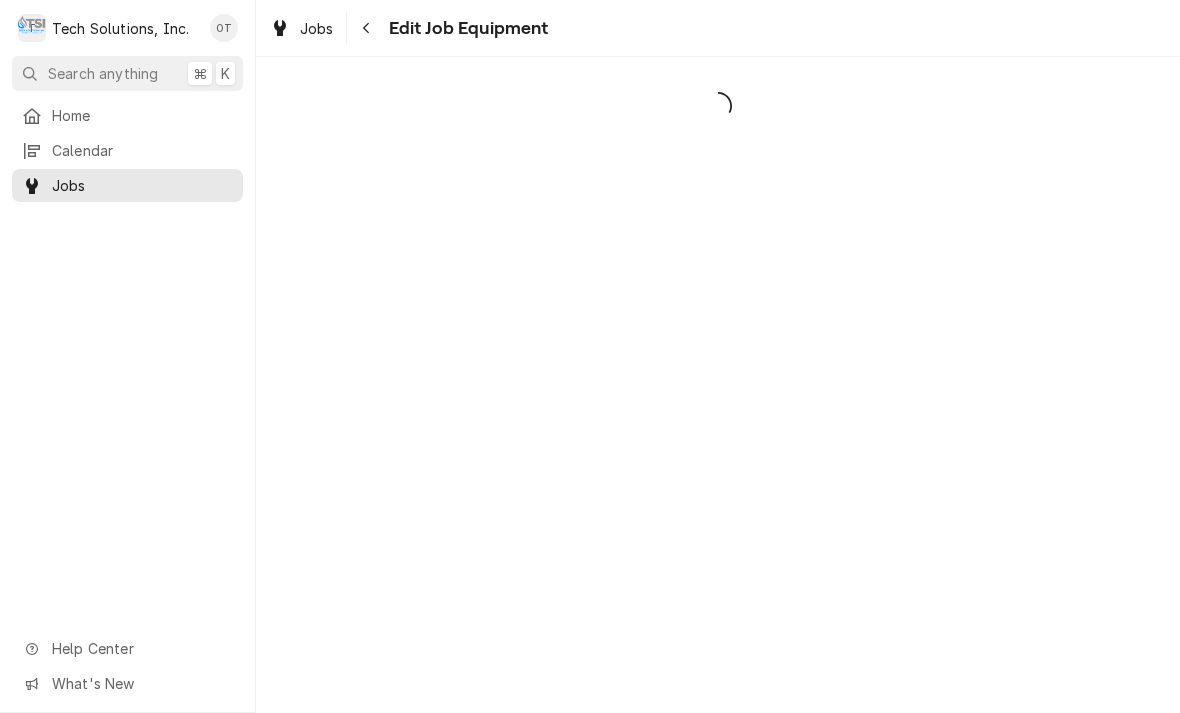 scroll, scrollTop: 0, scrollLeft: 0, axis: both 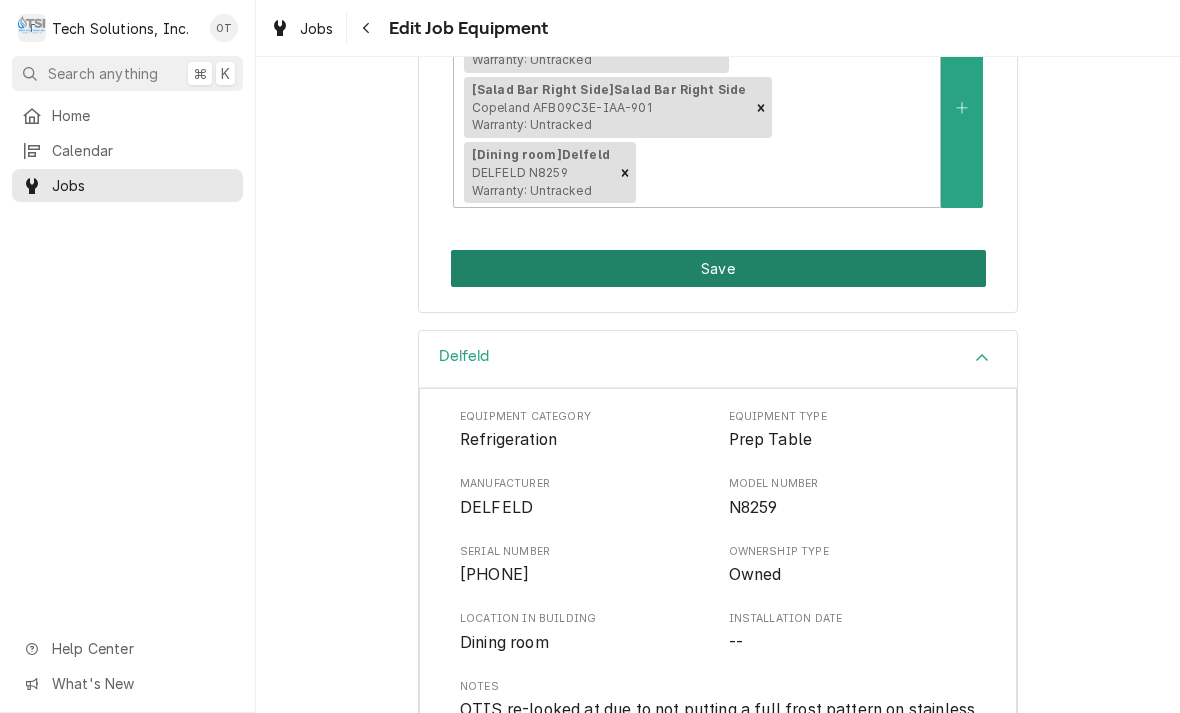 click on "Save" at bounding box center [718, 268] 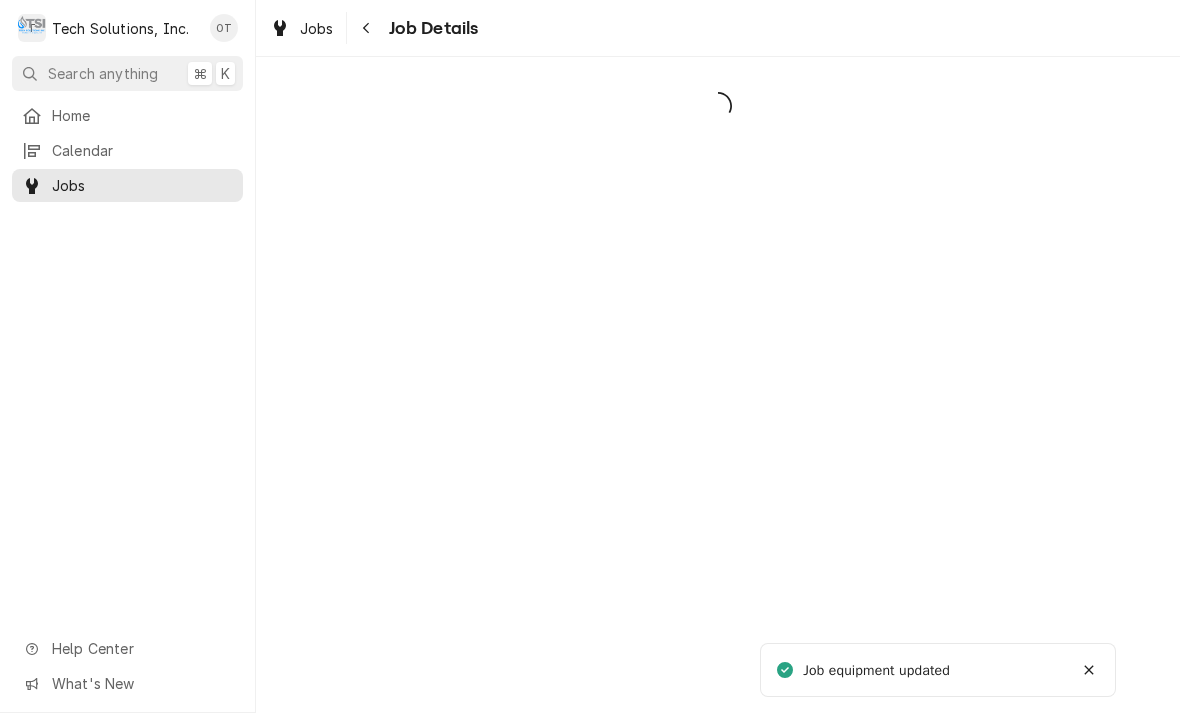 scroll, scrollTop: 0, scrollLeft: 0, axis: both 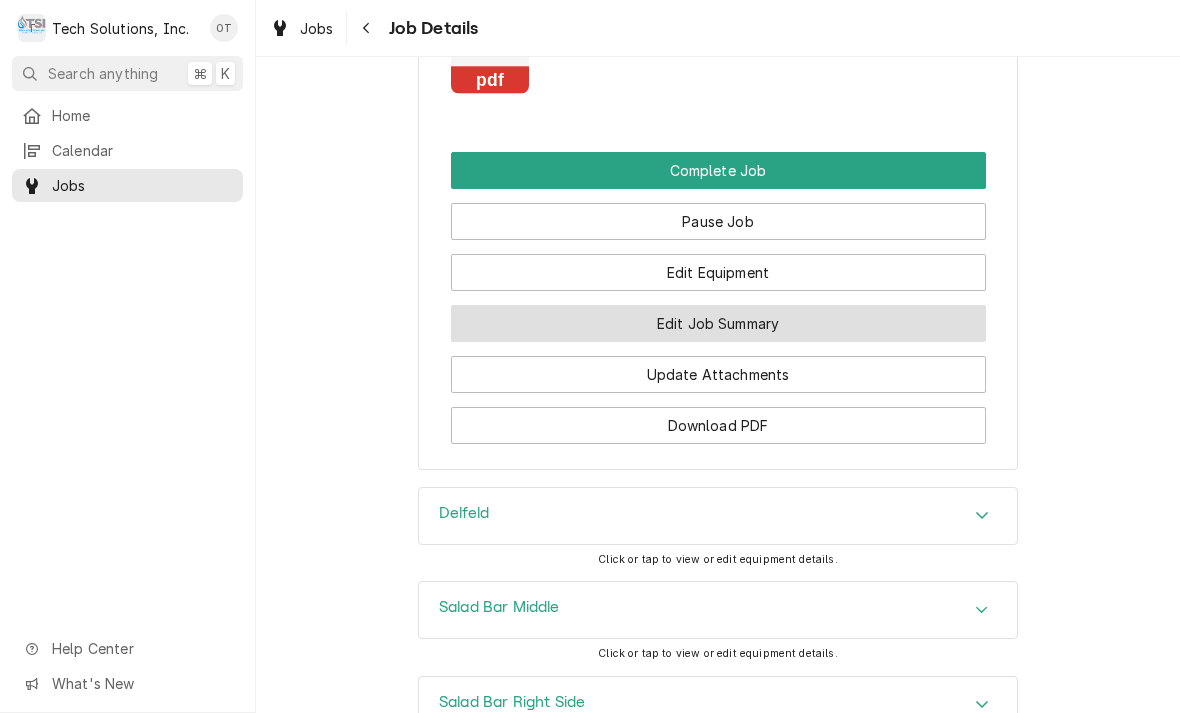 click on "Edit Job Summary" at bounding box center [718, 323] 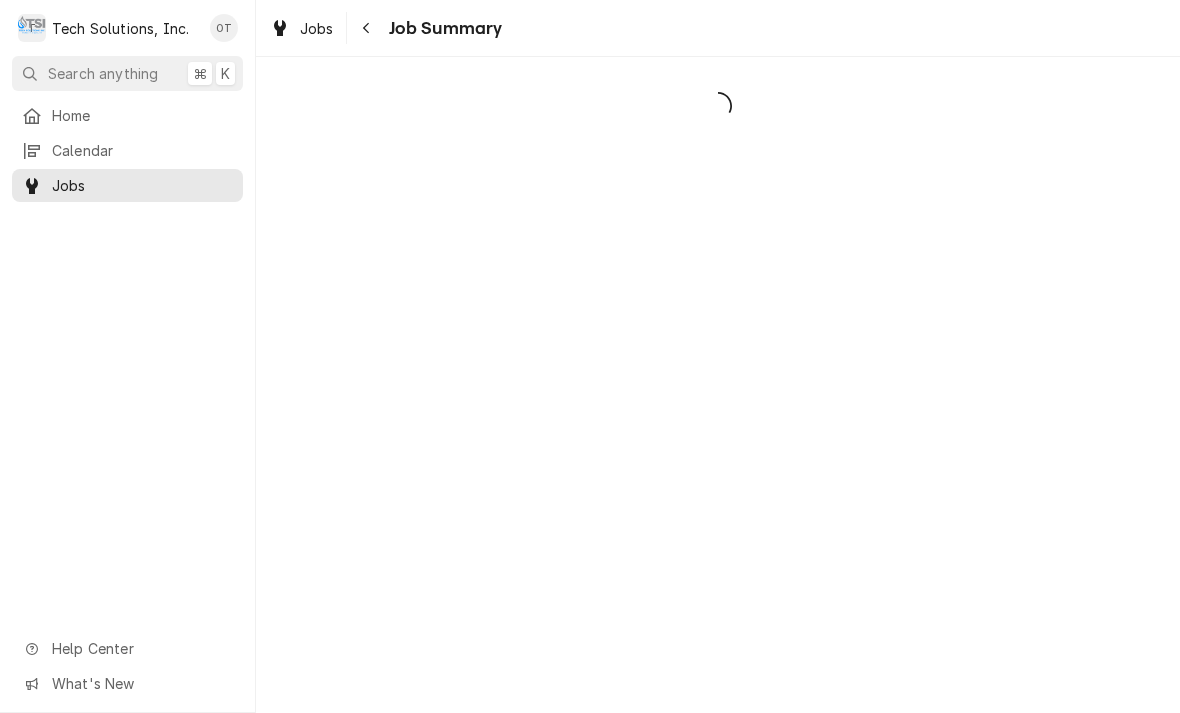 scroll, scrollTop: 0, scrollLeft: 0, axis: both 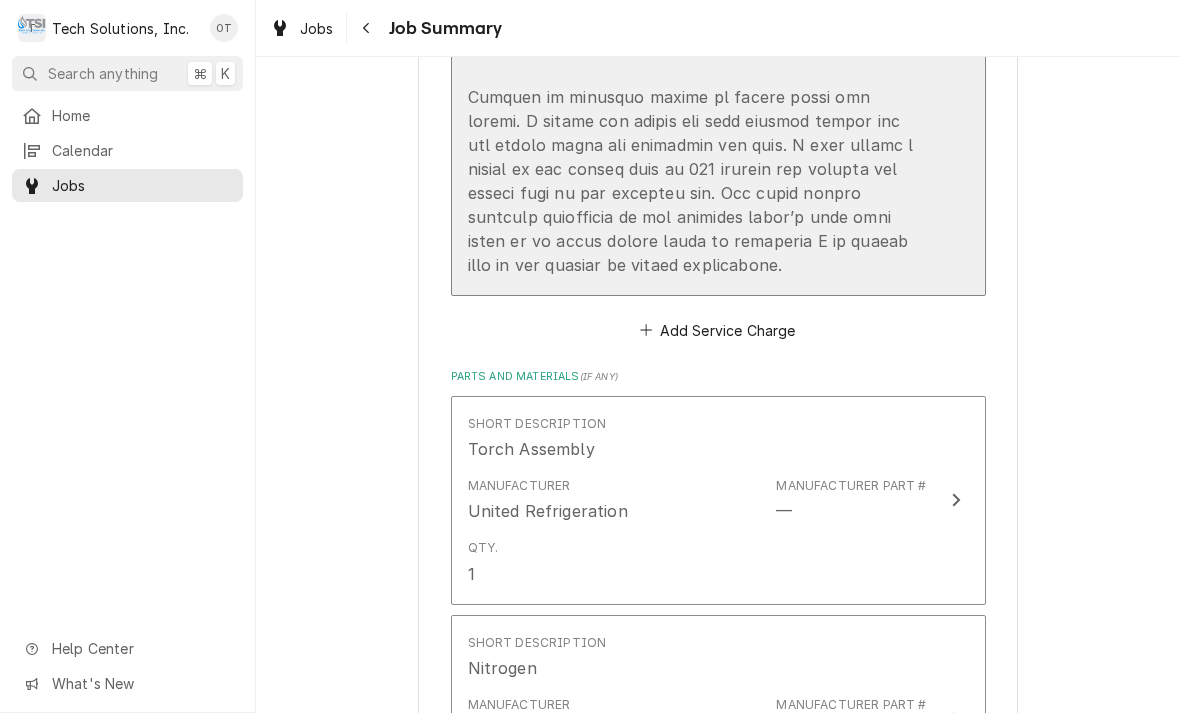 click on "Service  Summary" at bounding box center (697, -299) 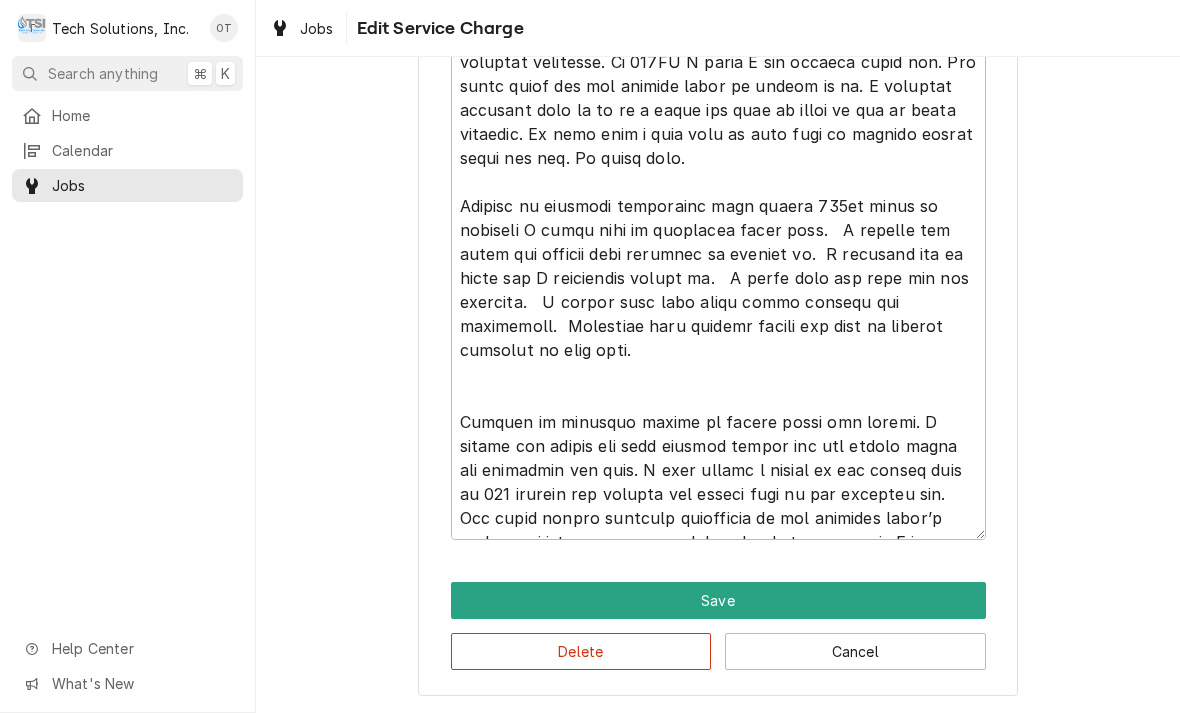 scroll, scrollTop: 1121, scrollLeft: 0, axis: vertical 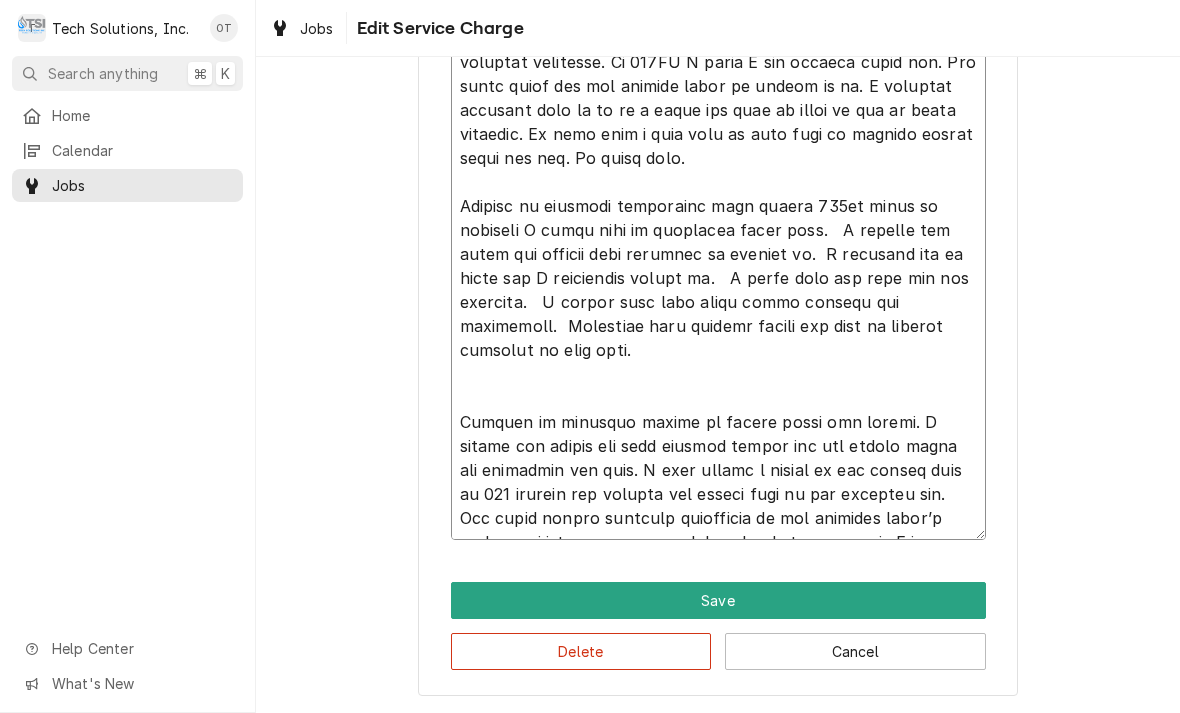 click on "Service Summary" at bounding box center [718, 38] 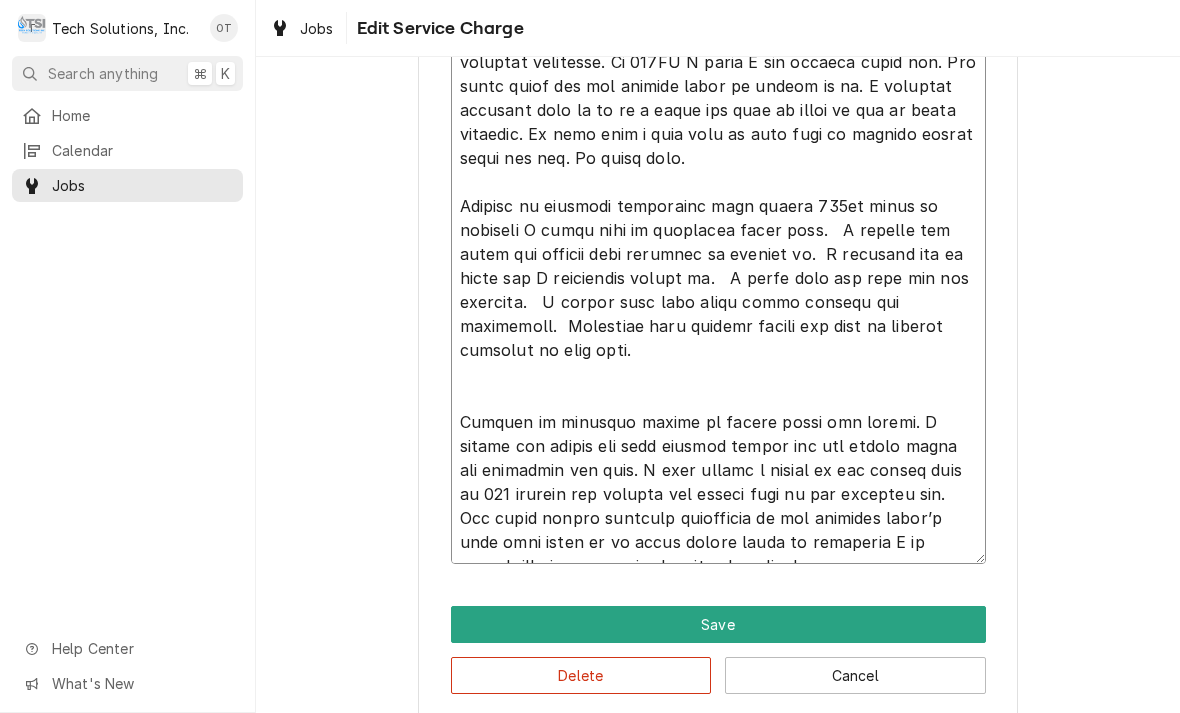 type on "x" 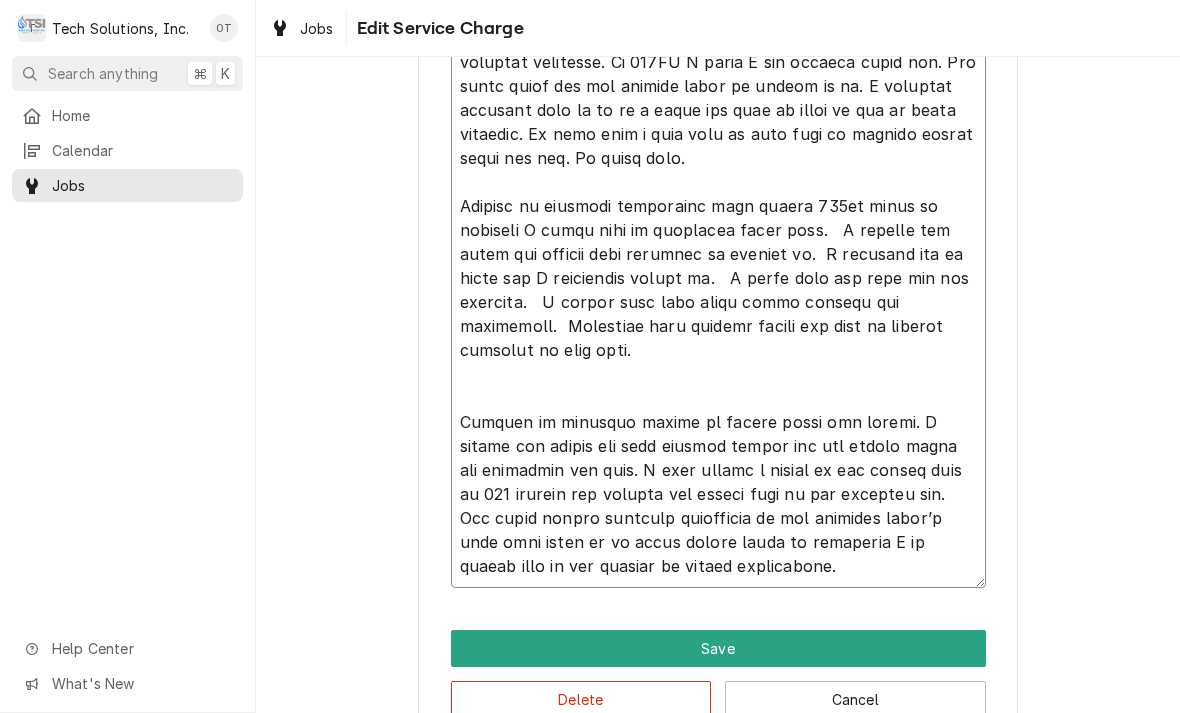 type on "x" 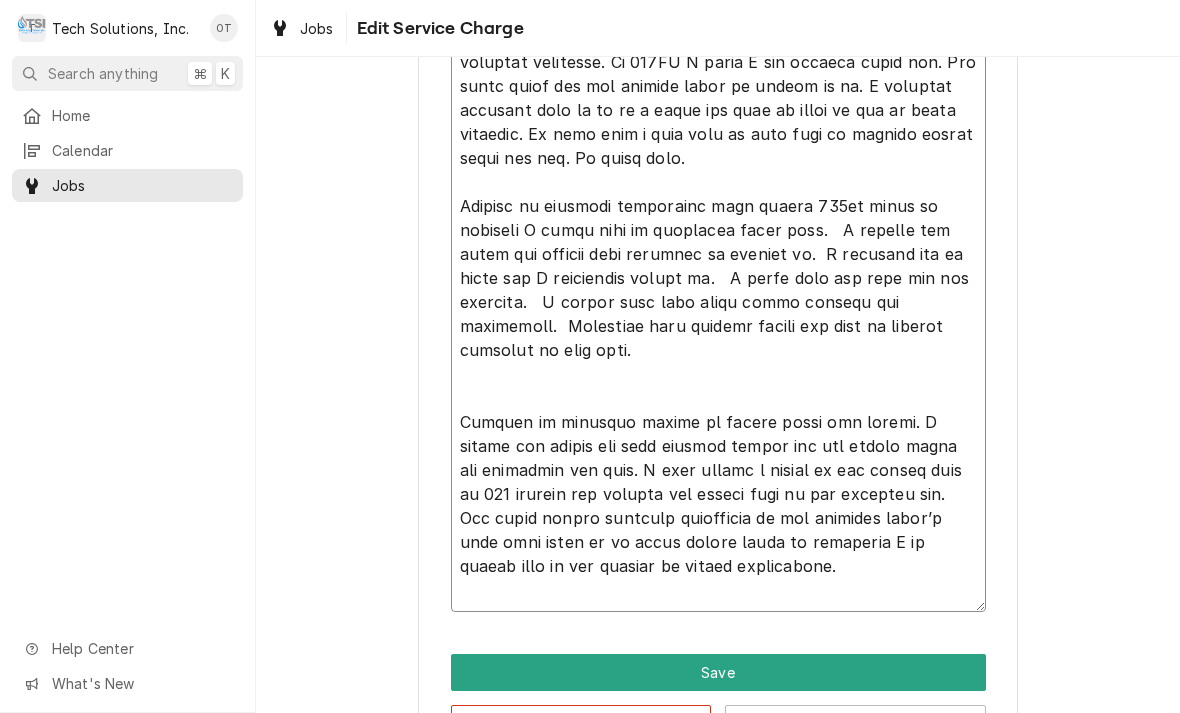 type on "x" 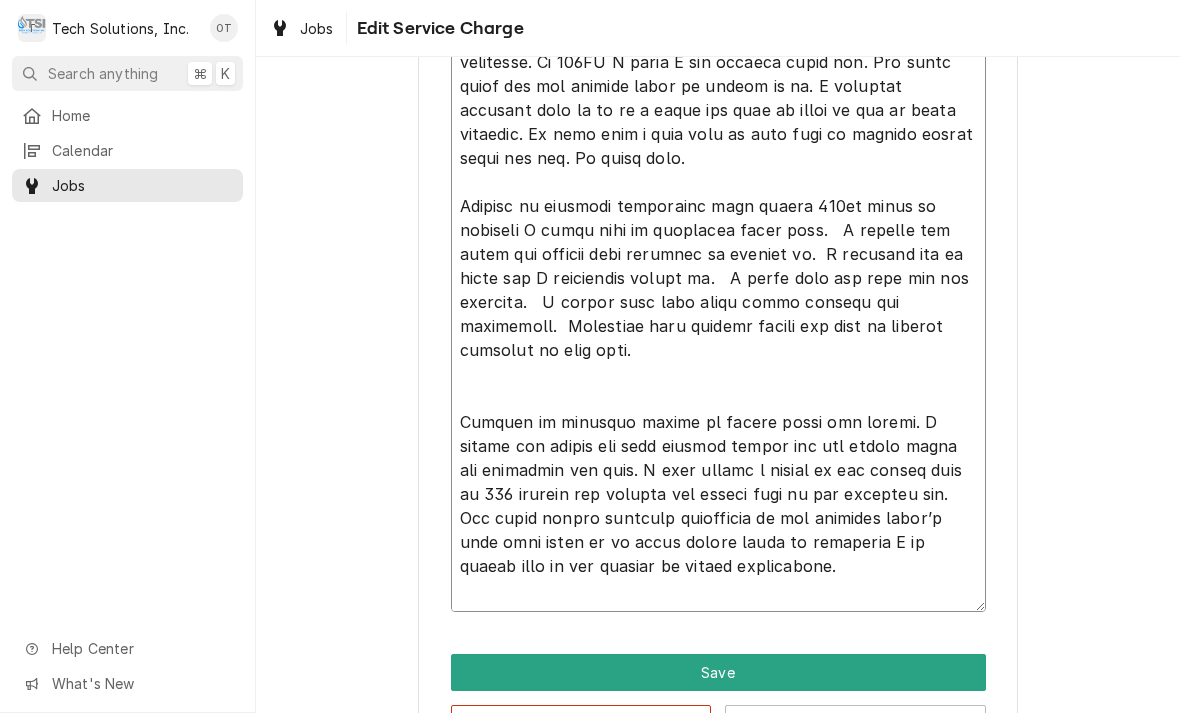 type on "x" 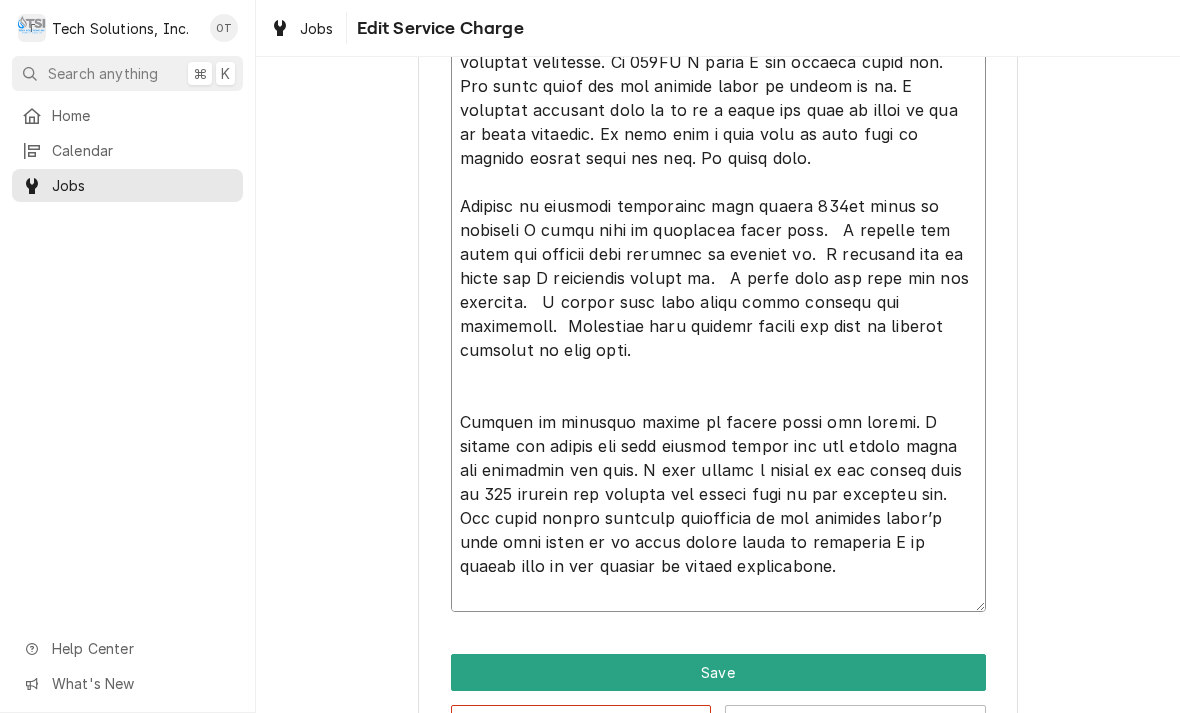 type on "x" 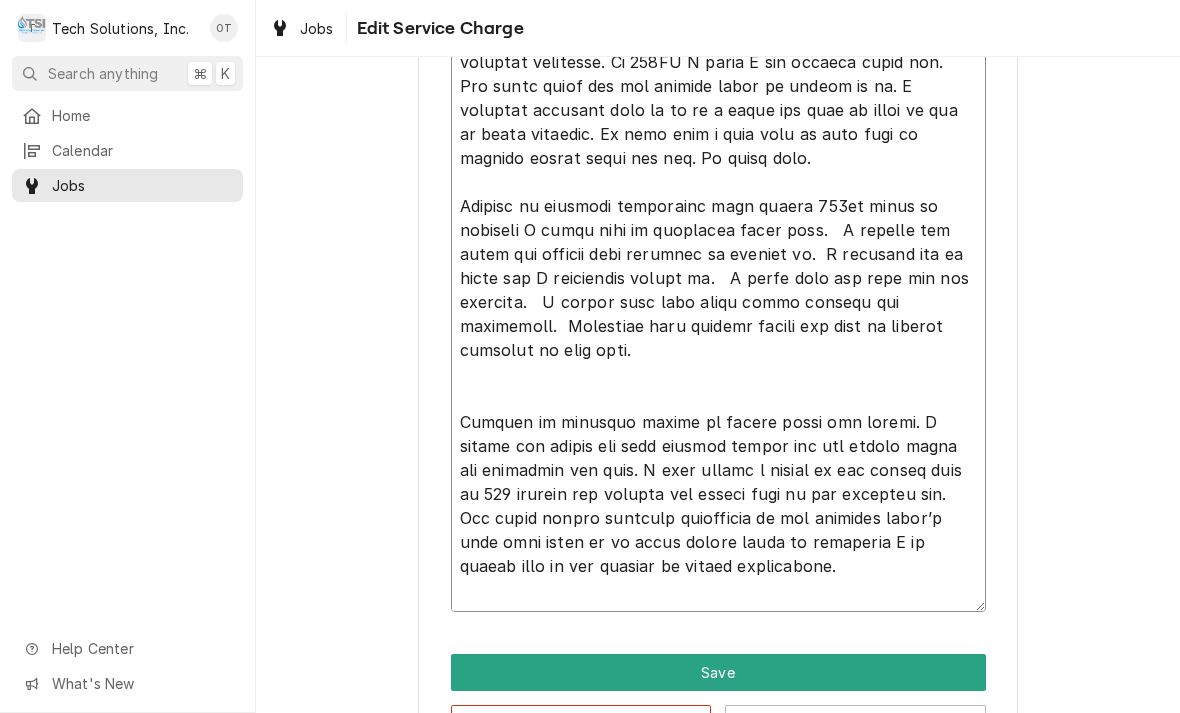 type on "x" 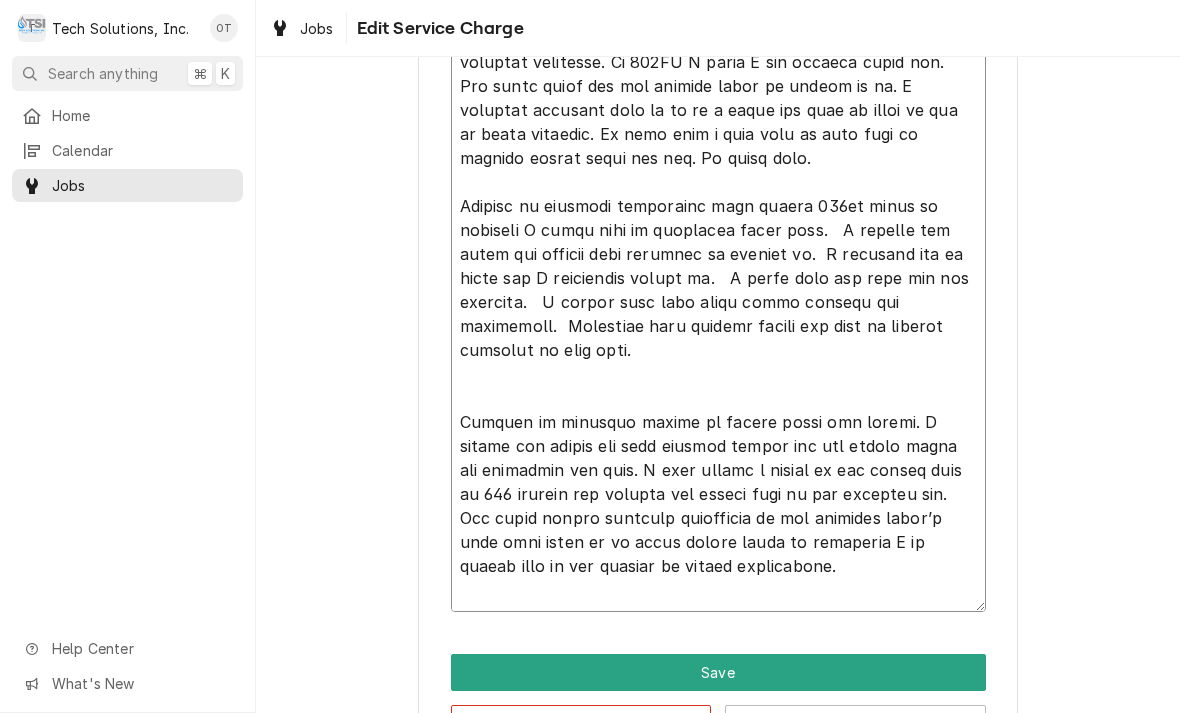 type on "x" 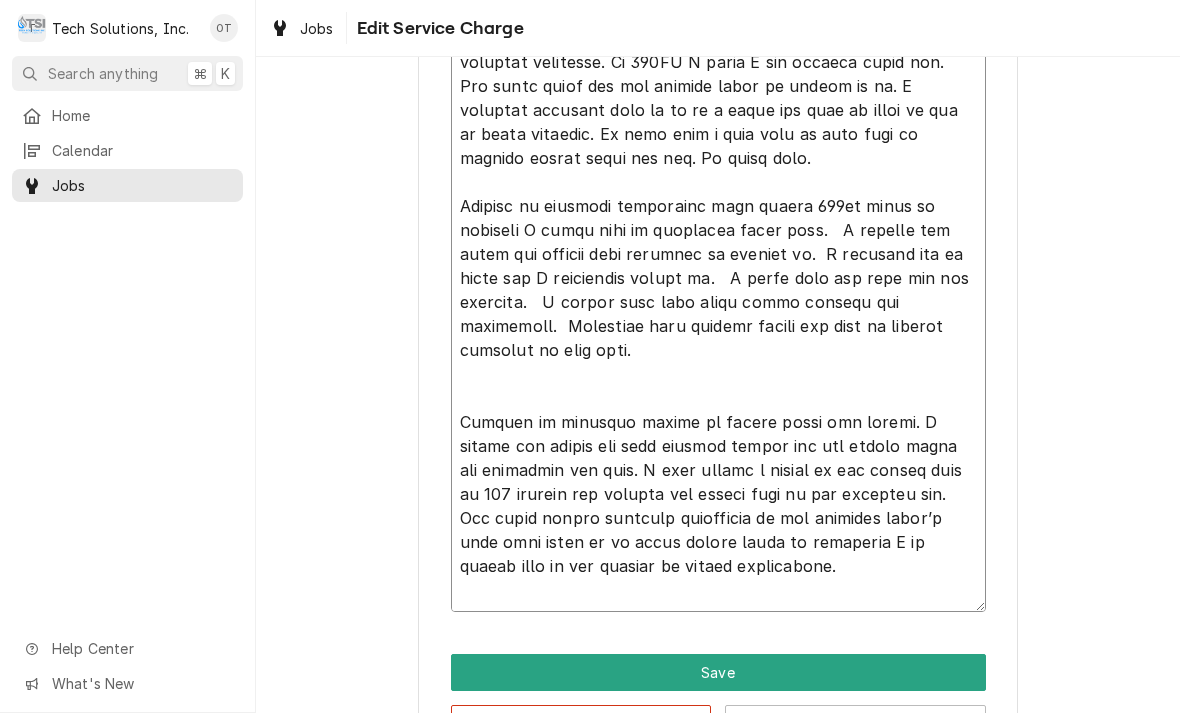 type on "x" 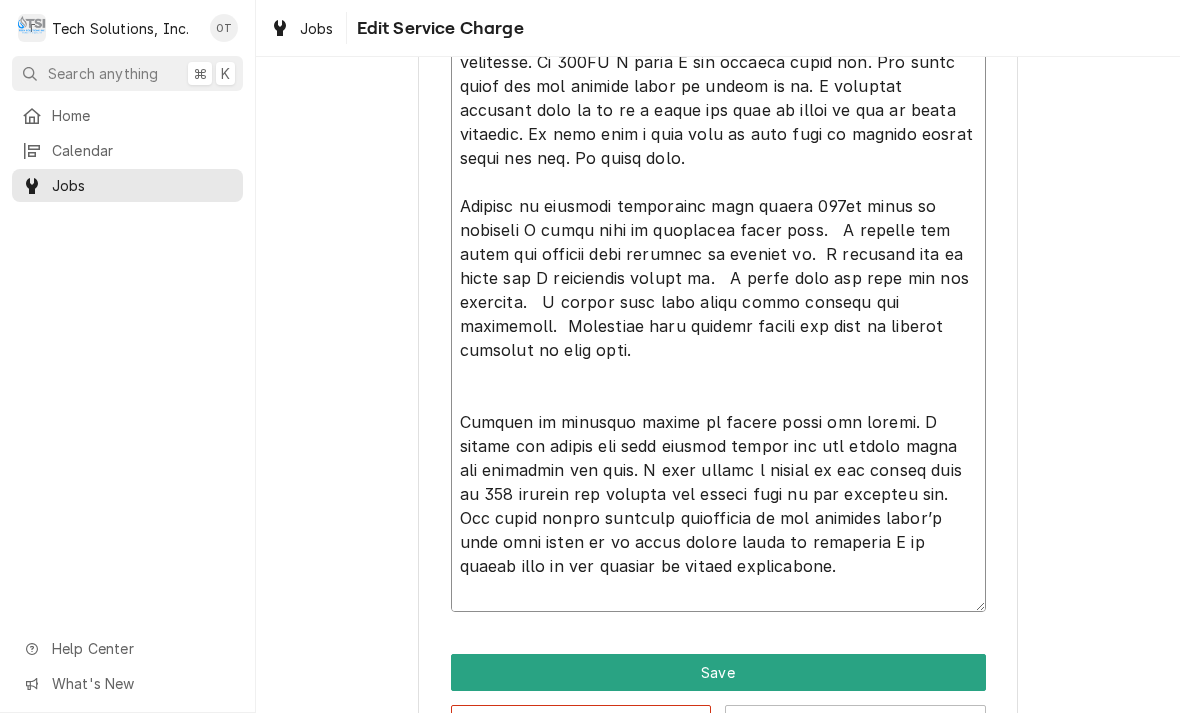 type on "x" 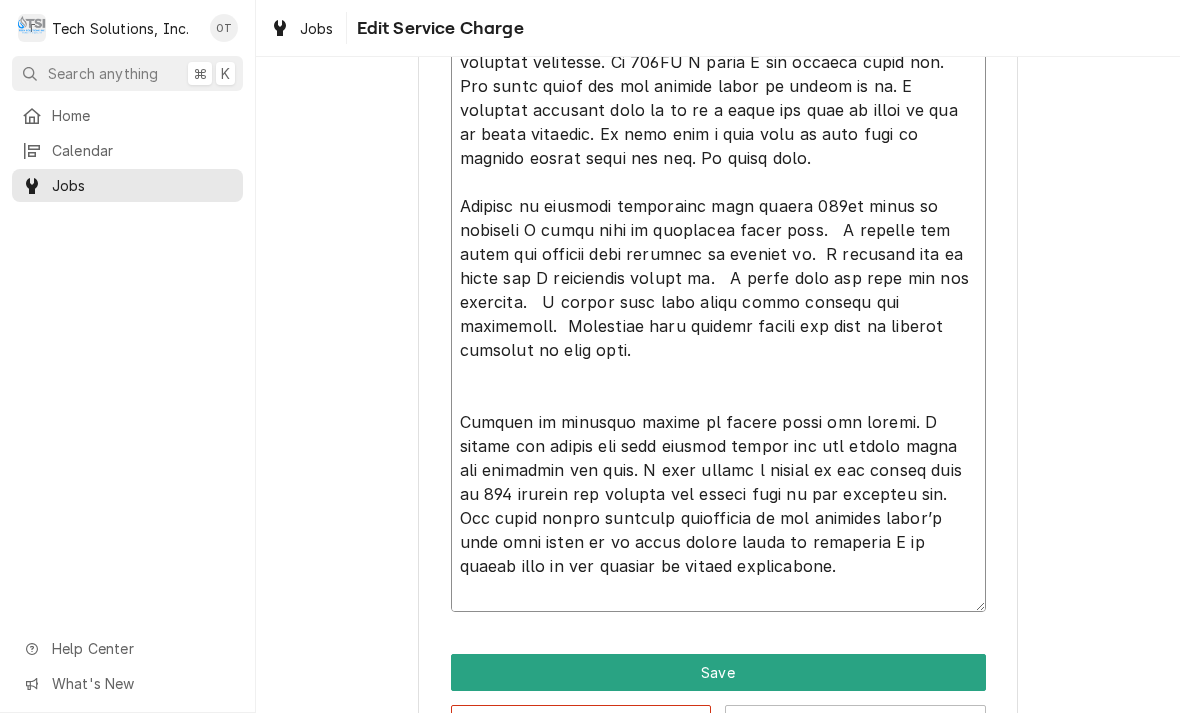 type on "x" 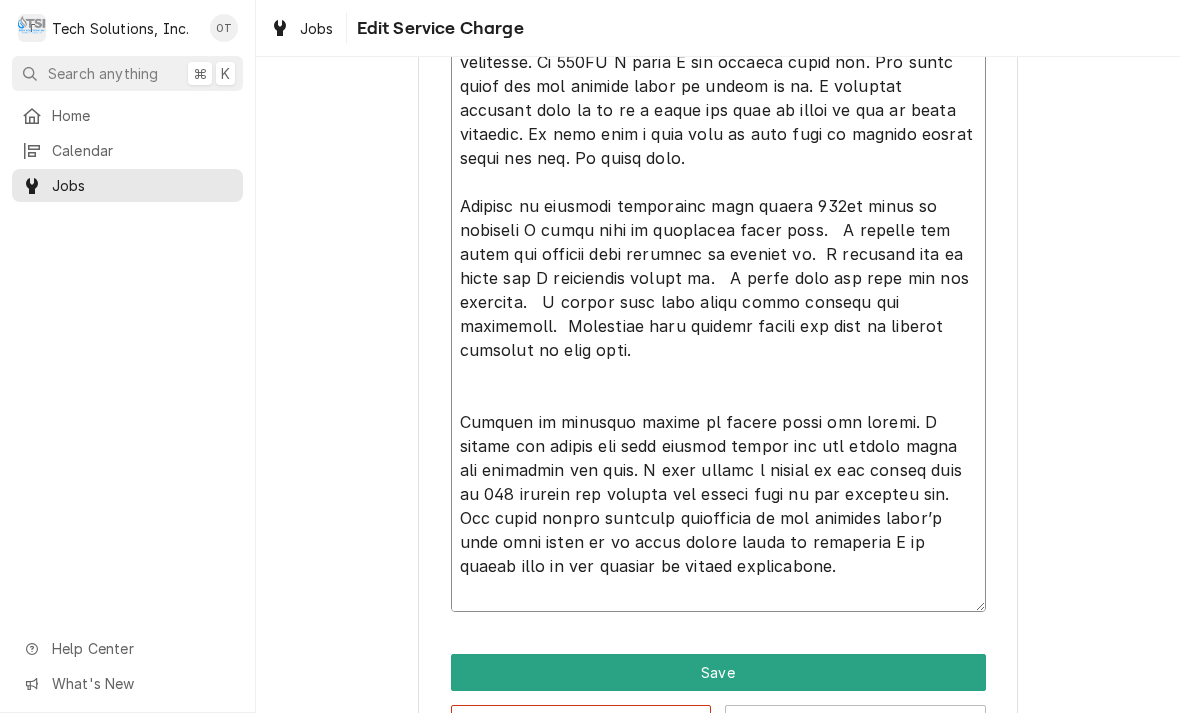 type on "x" 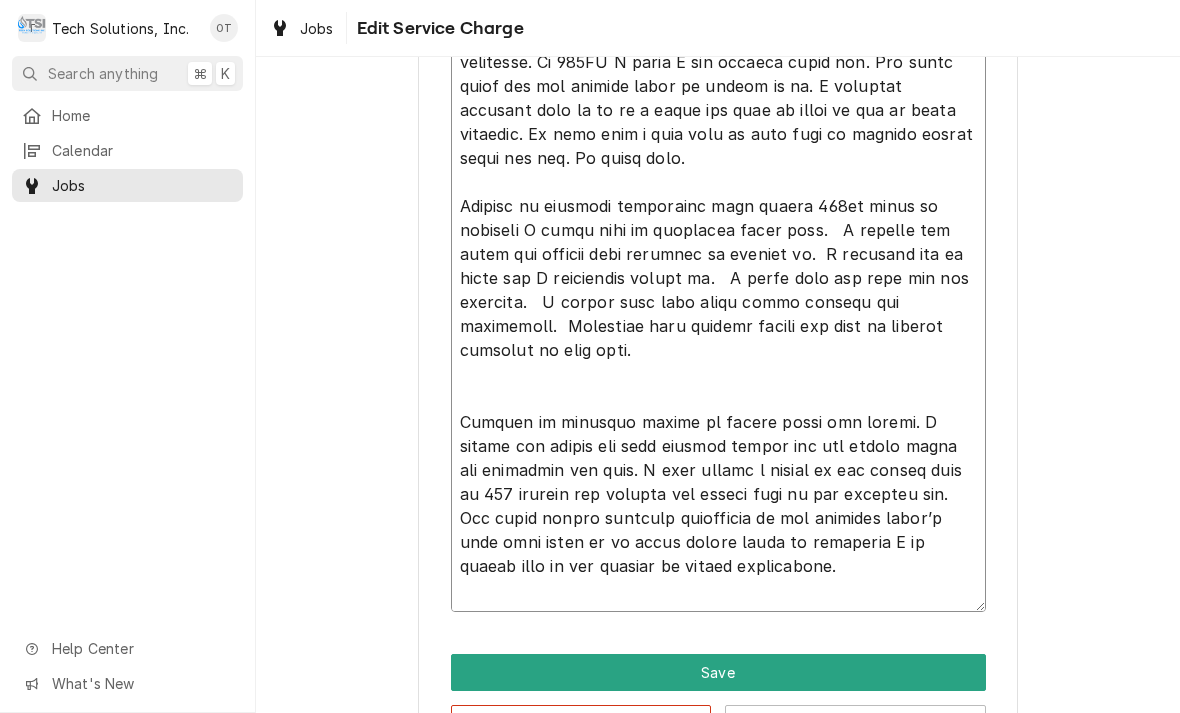 type on "x" 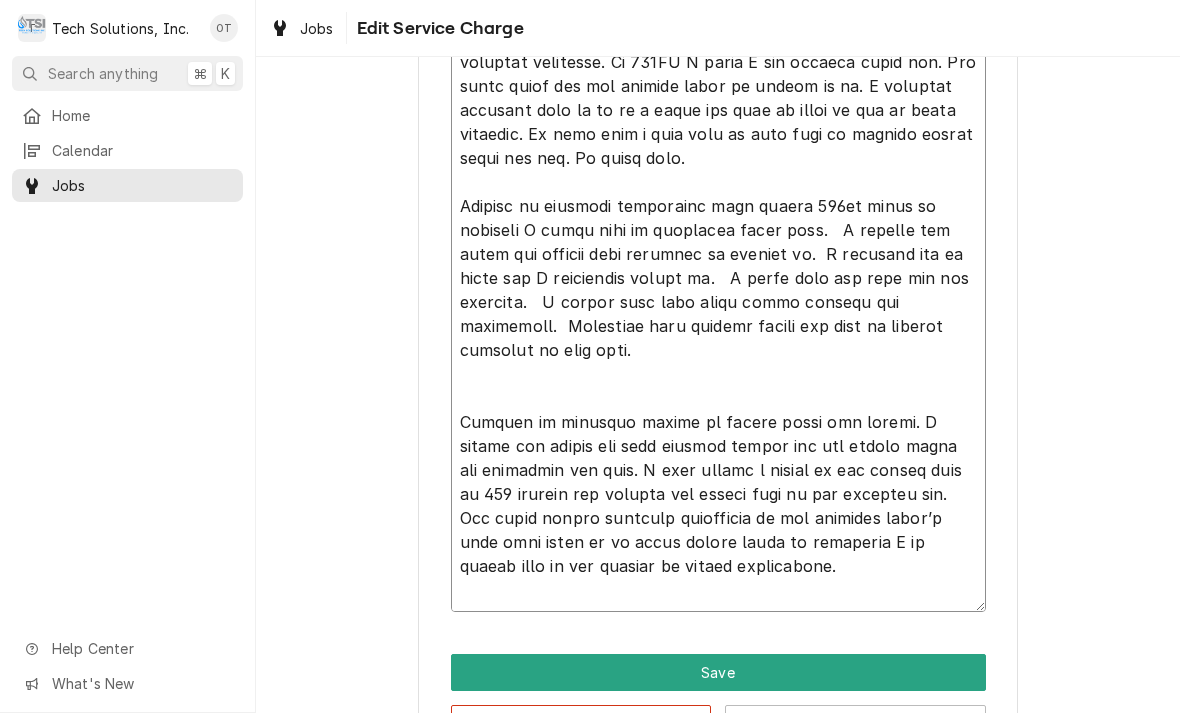 type on "x" 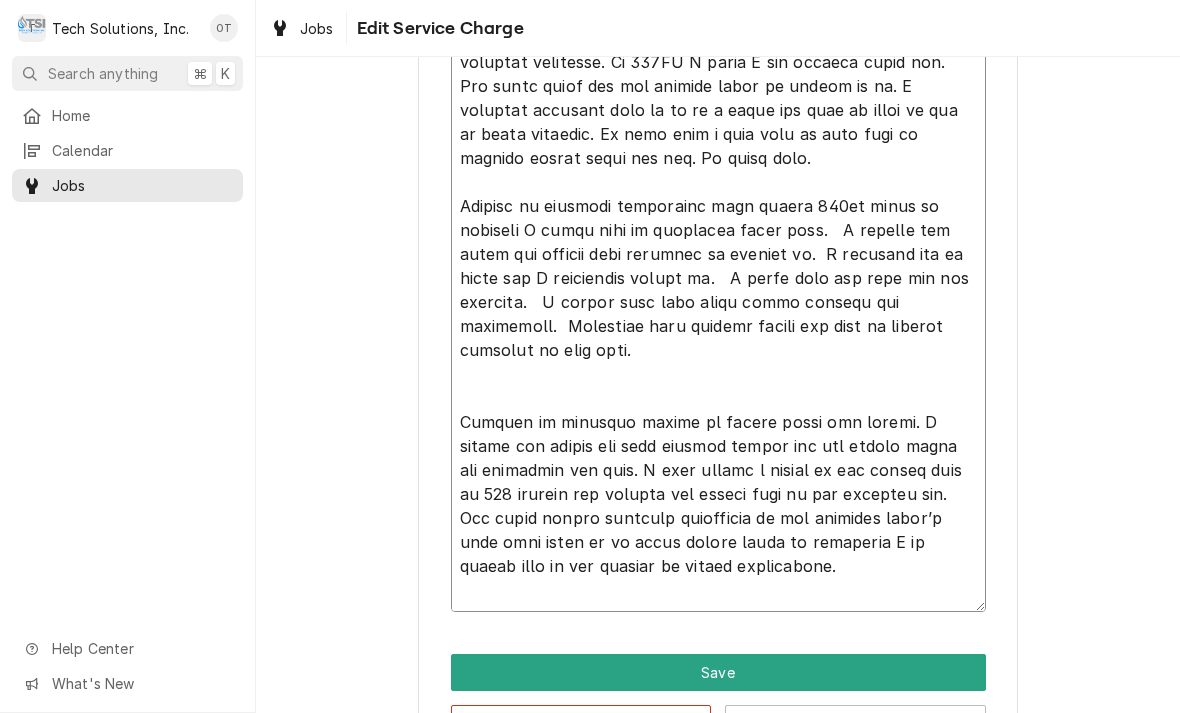 type on "x" 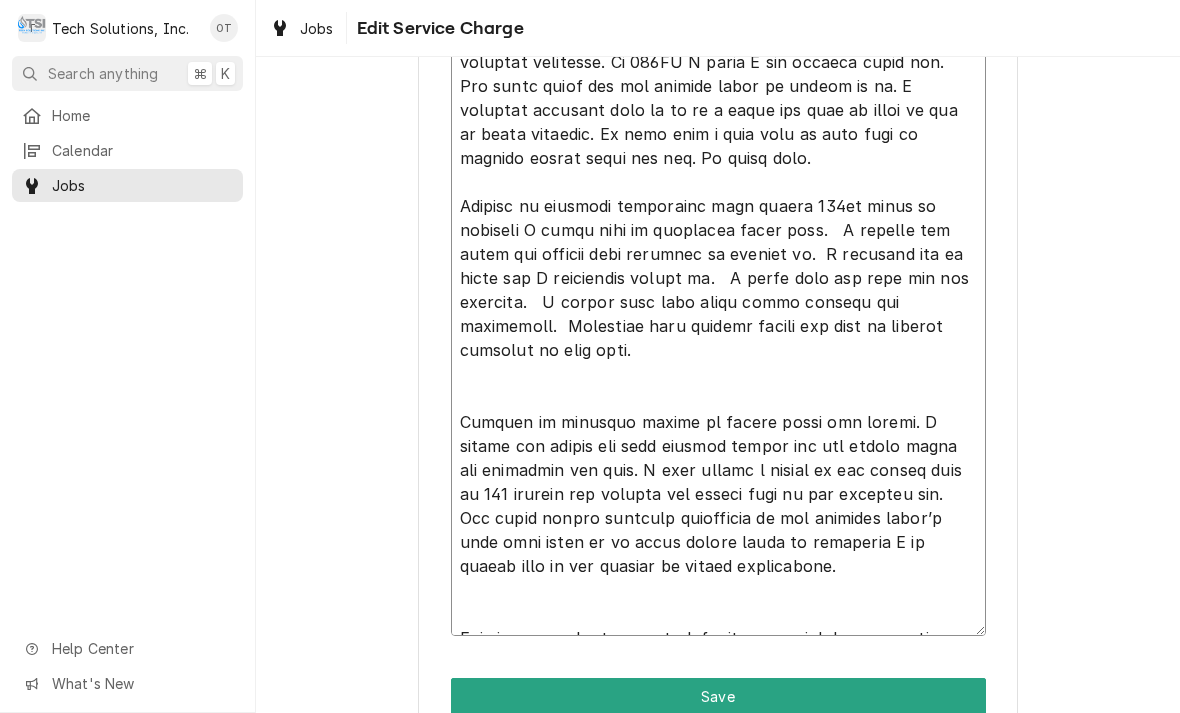 type on "x" 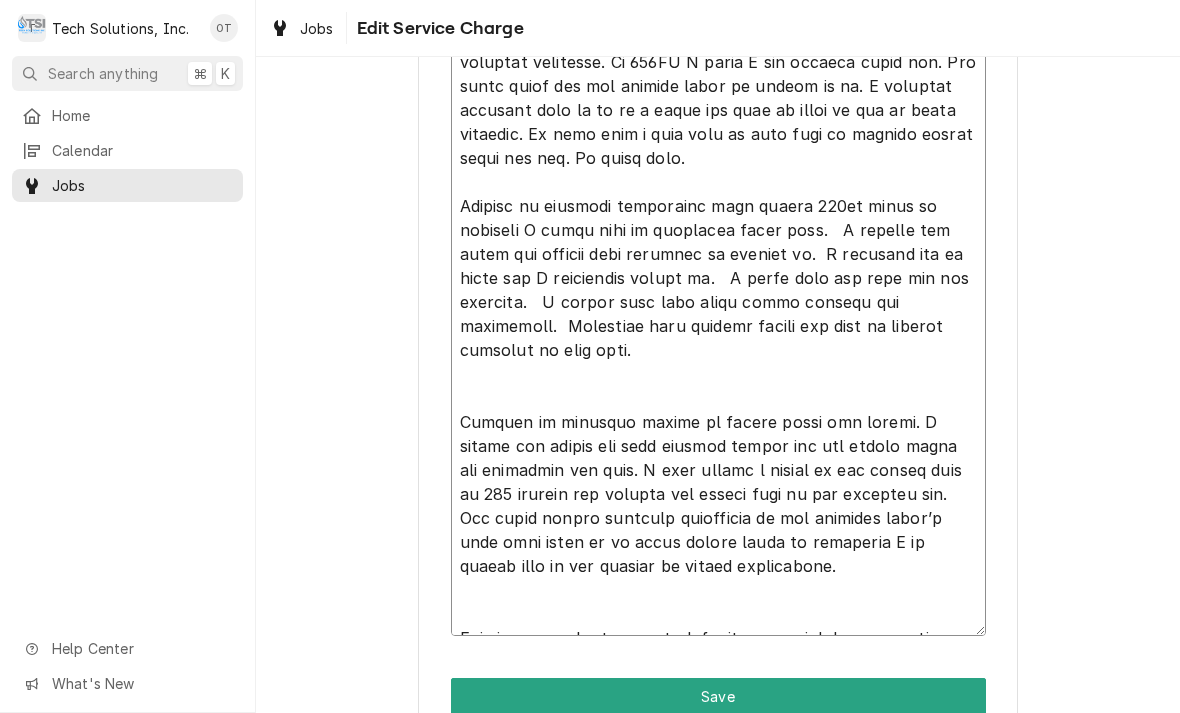 type on "x" 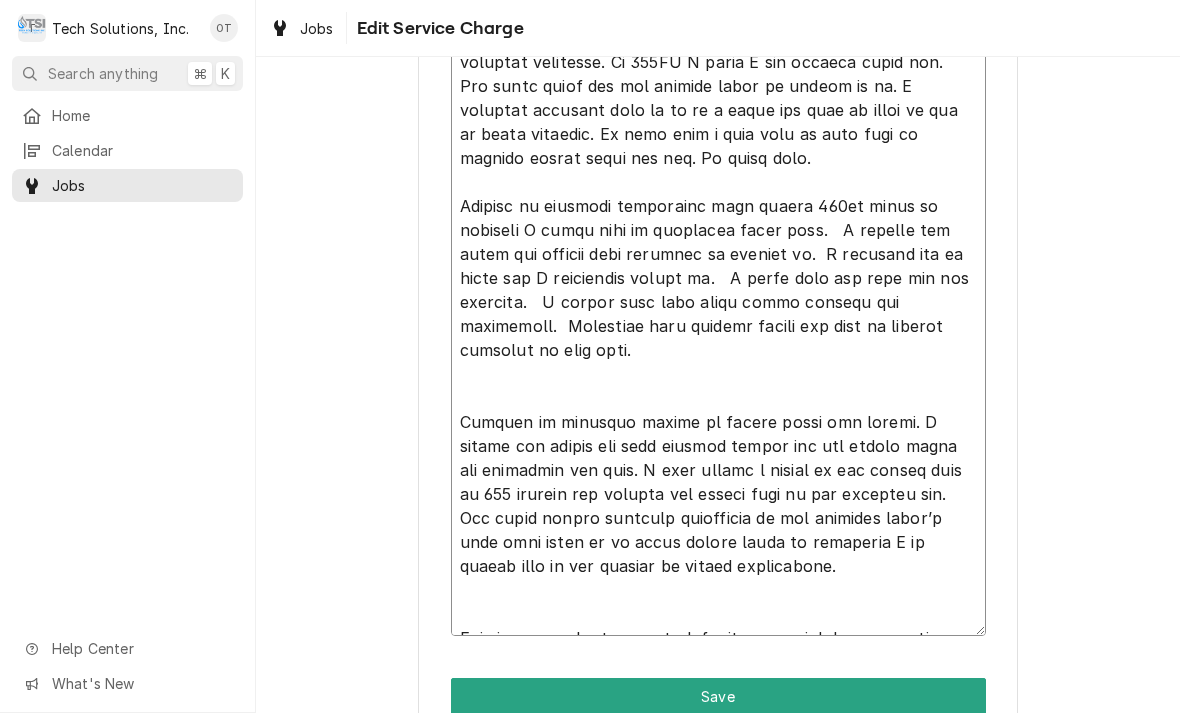 type on "x" 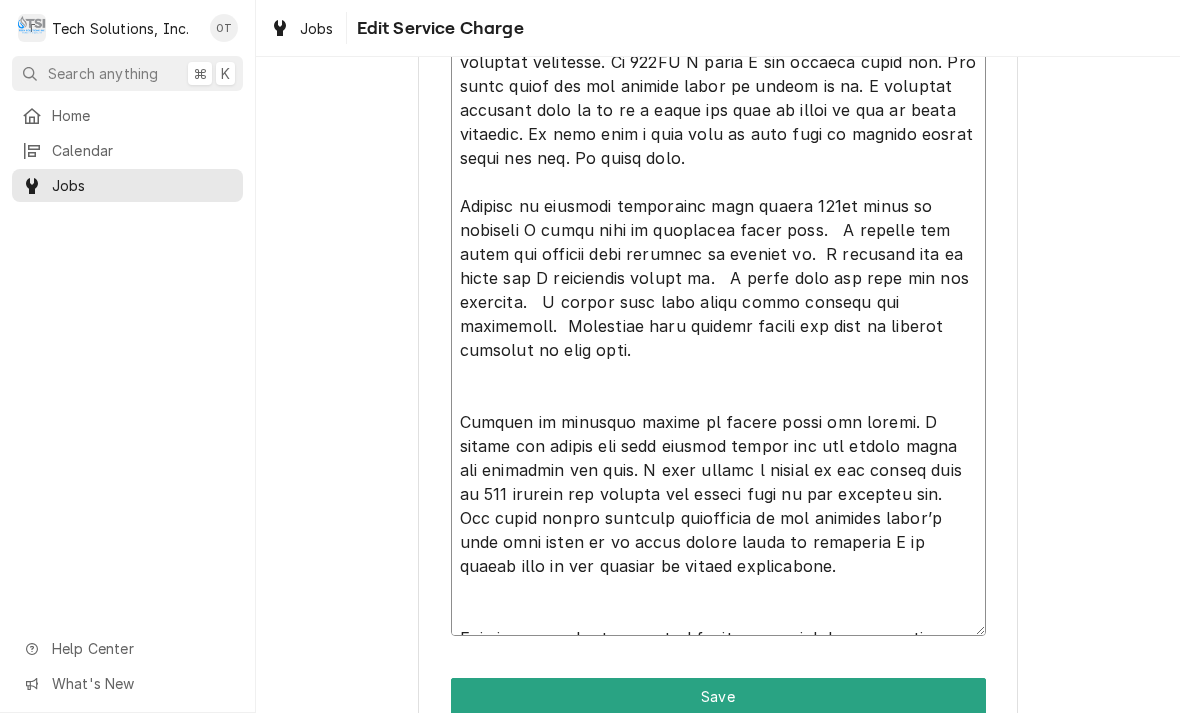 type on "x" 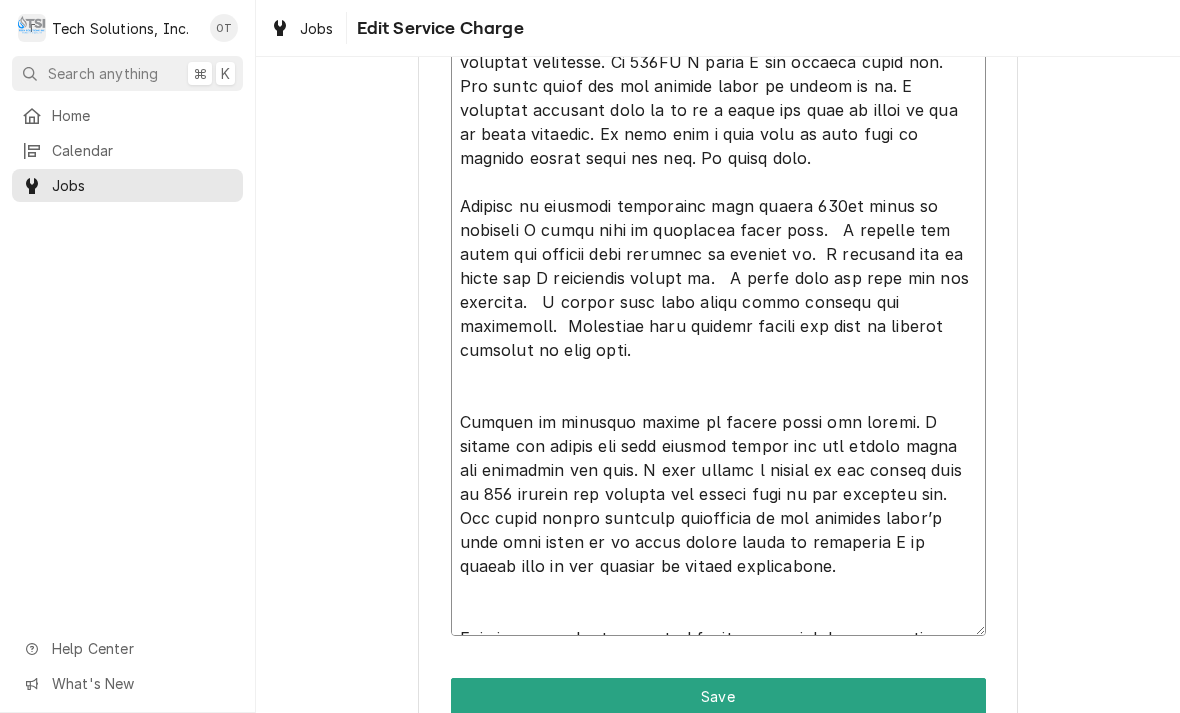 type on "x" 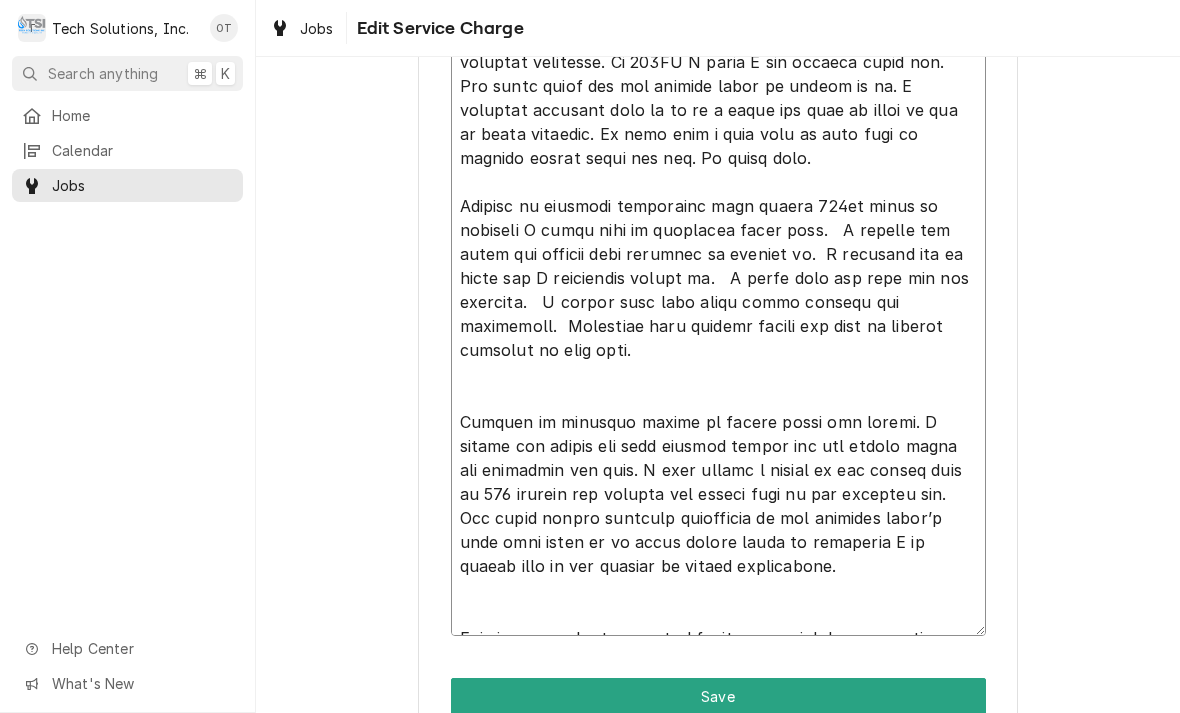type on "x" 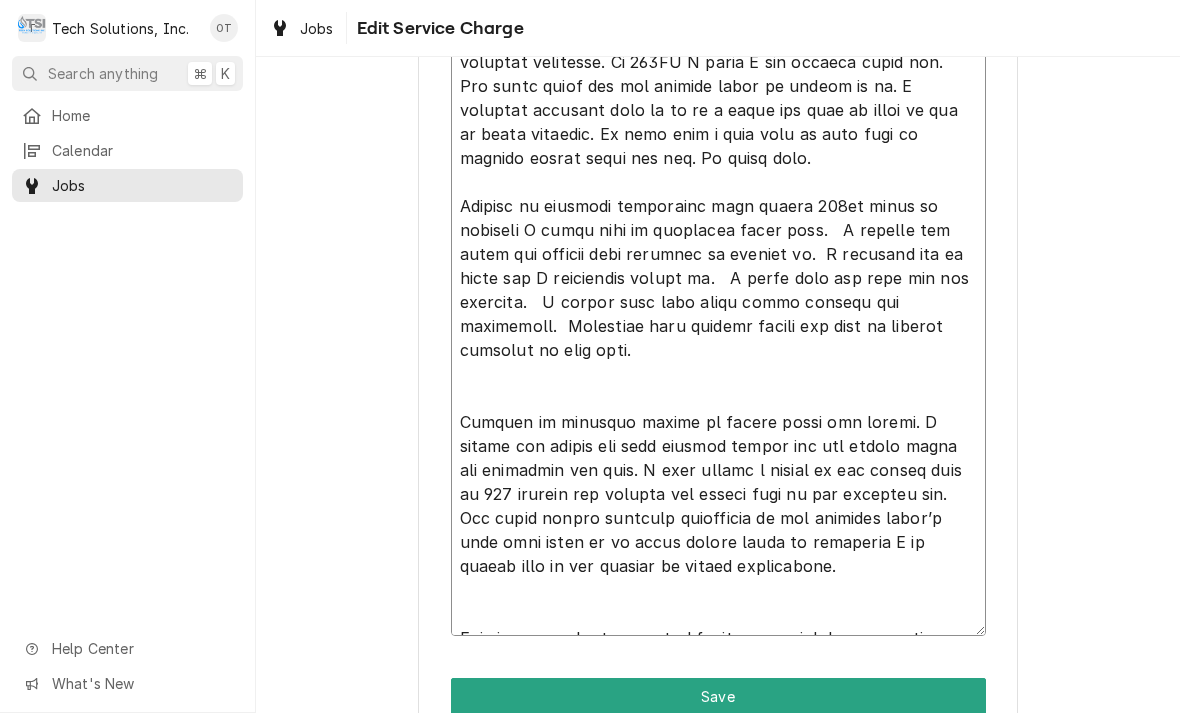 type on "x" 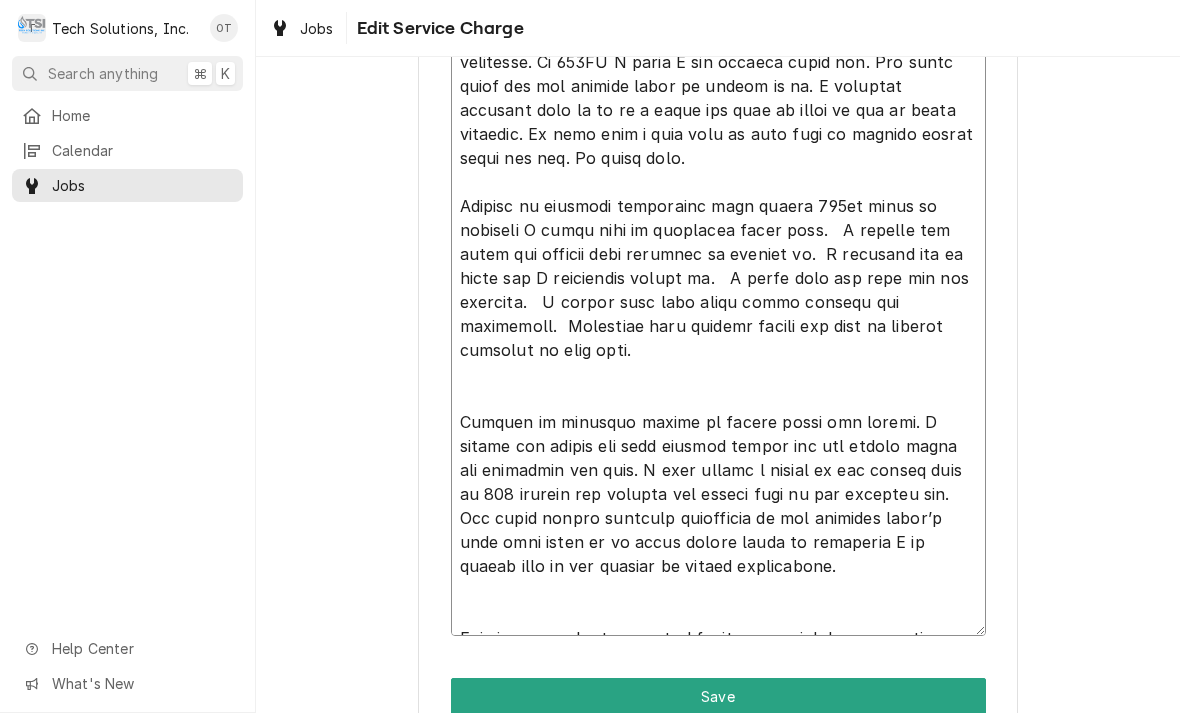 type on "x" 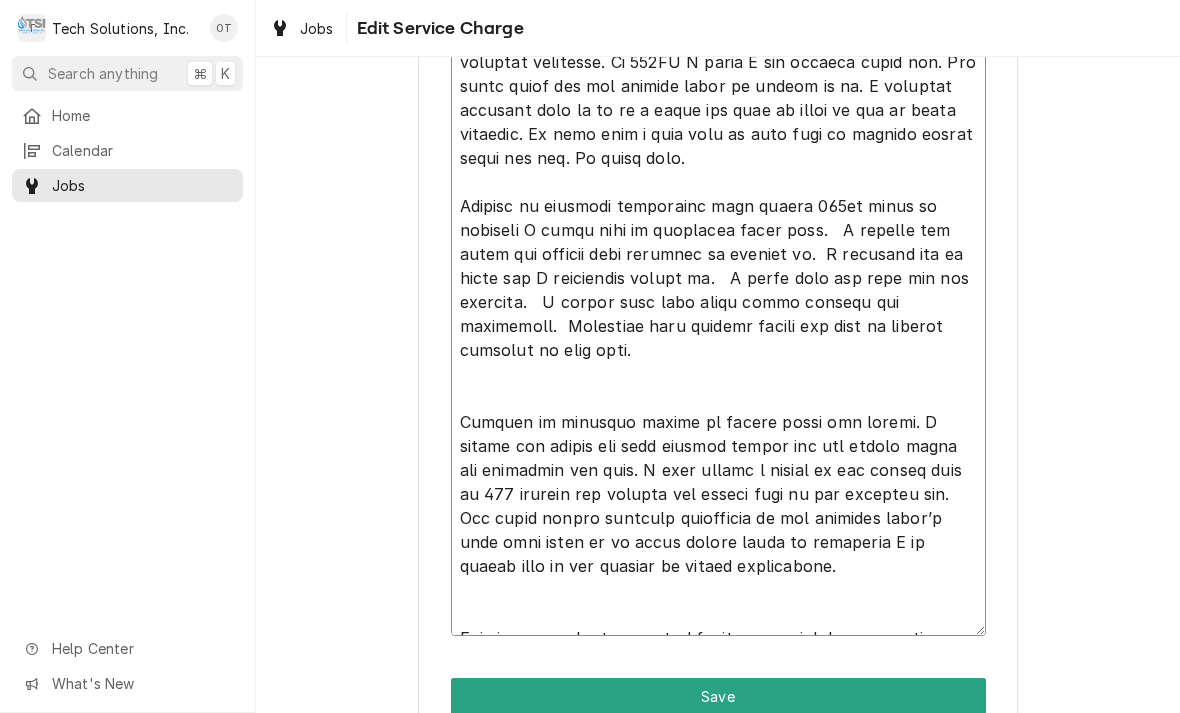 type on "x" 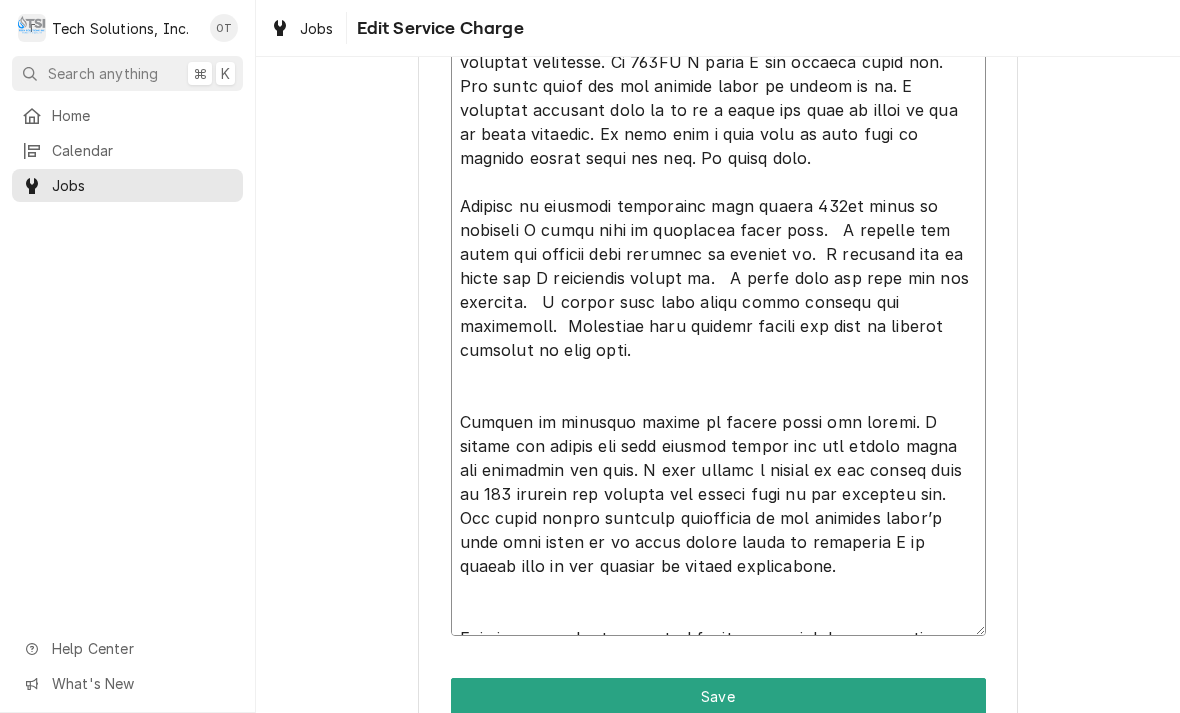 type on "x" 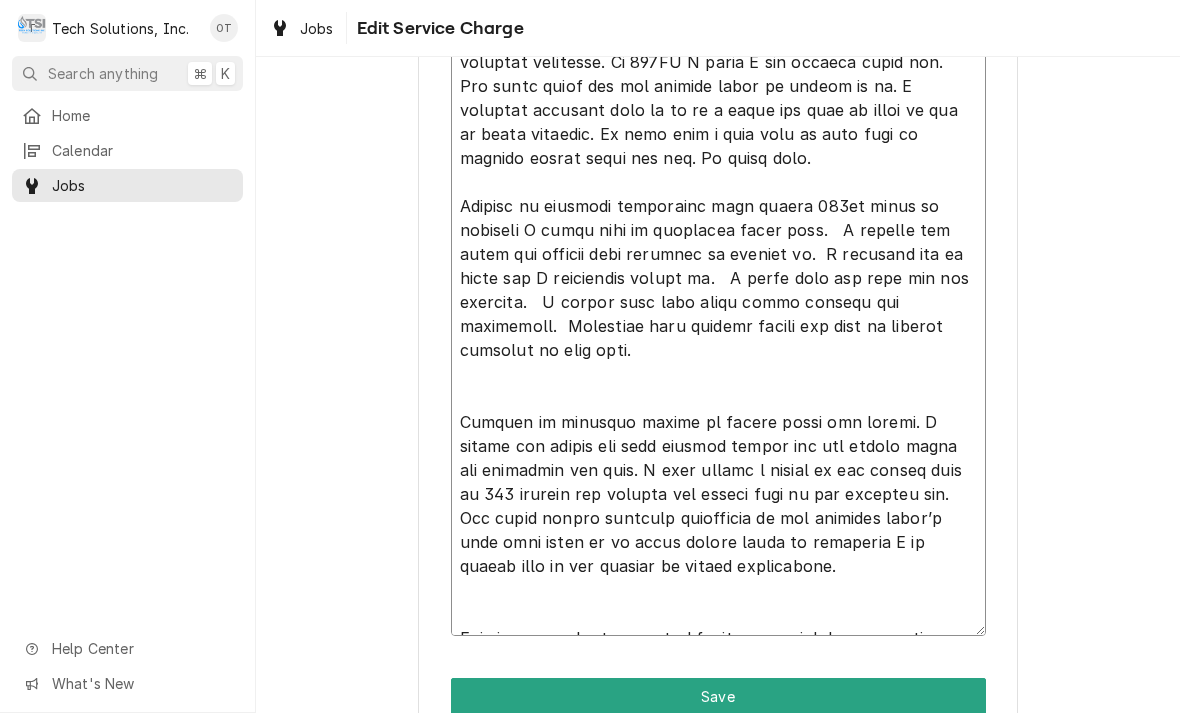 type on "x" 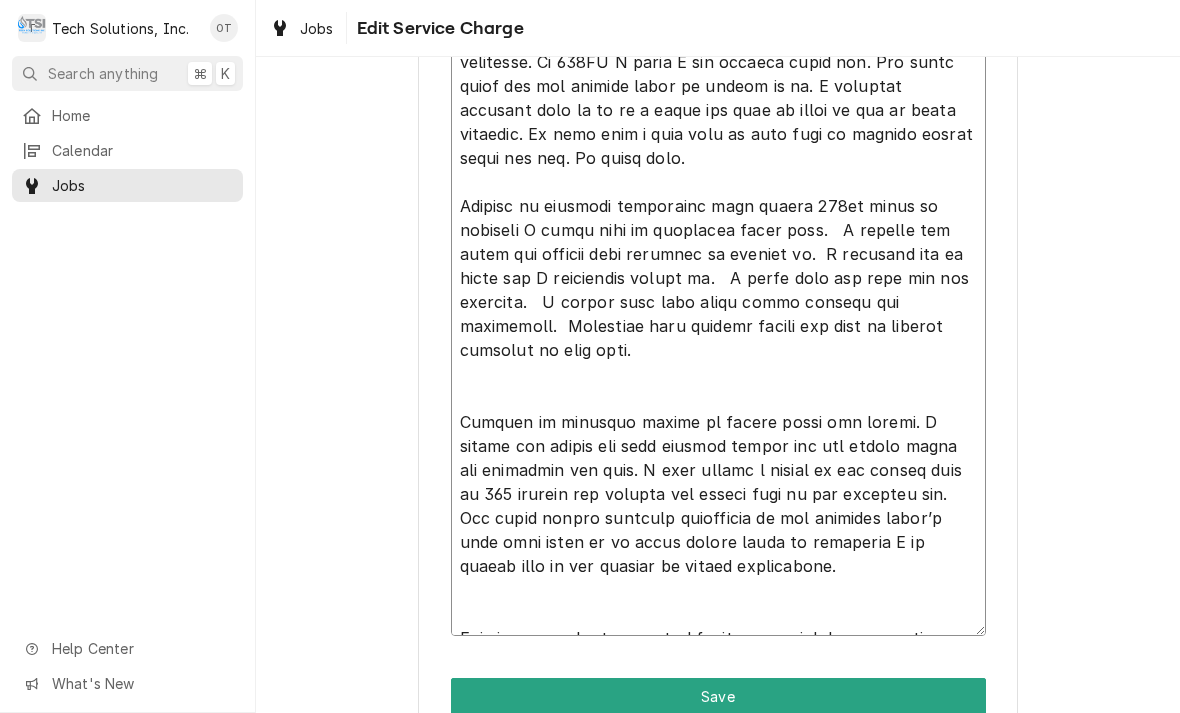 type on "x" 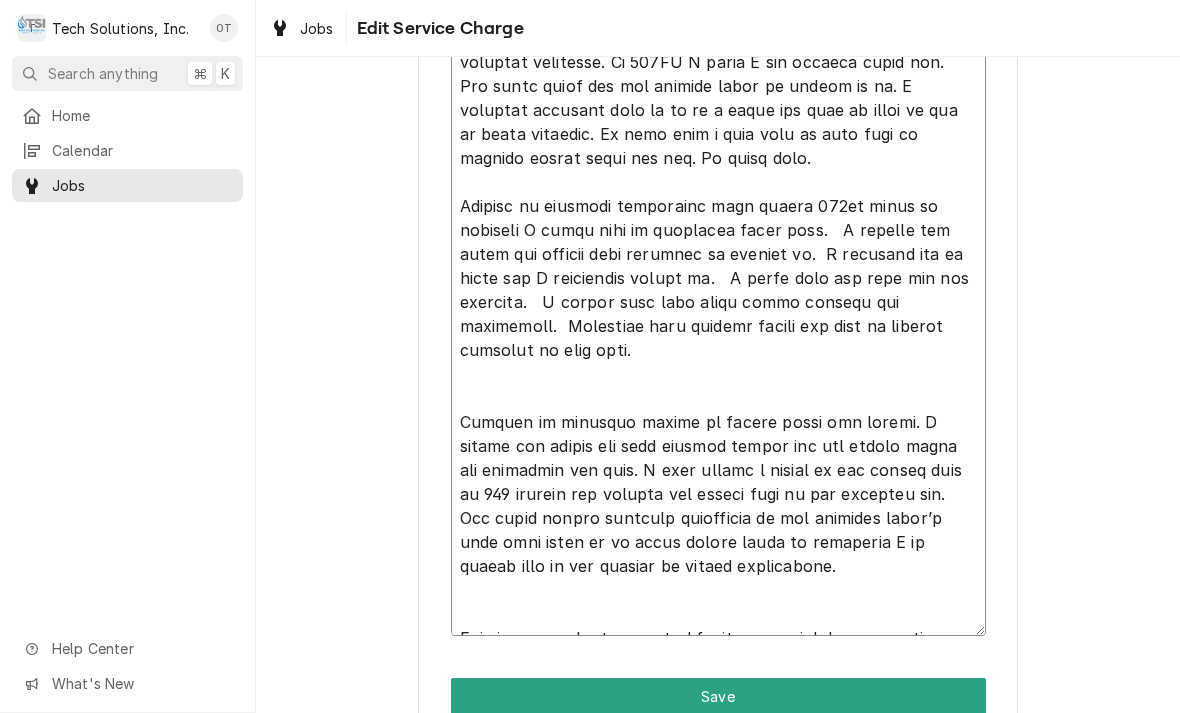 type on "x" 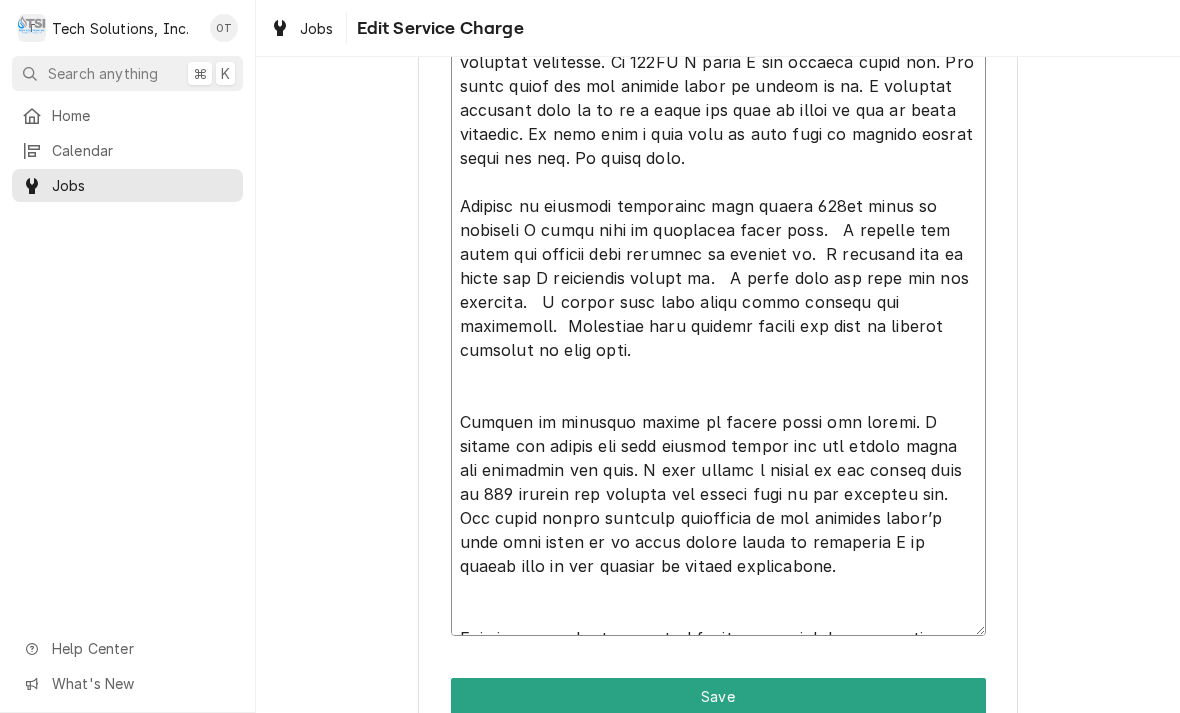 type on "x" 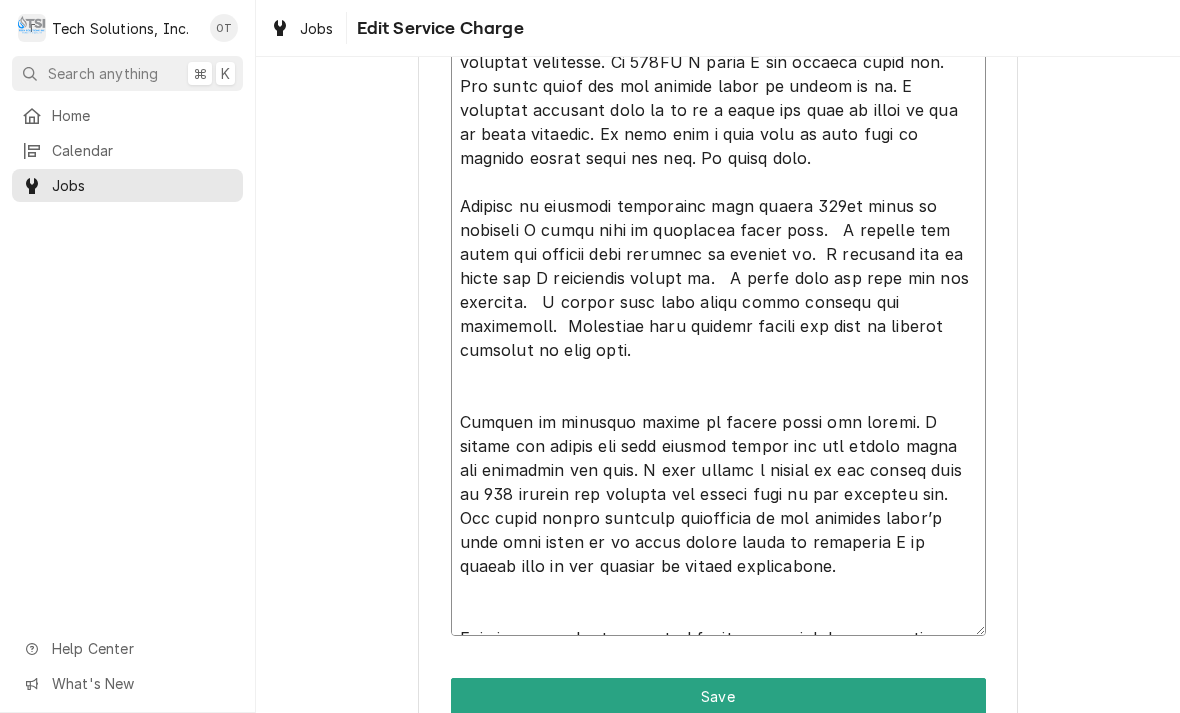 type on "x" 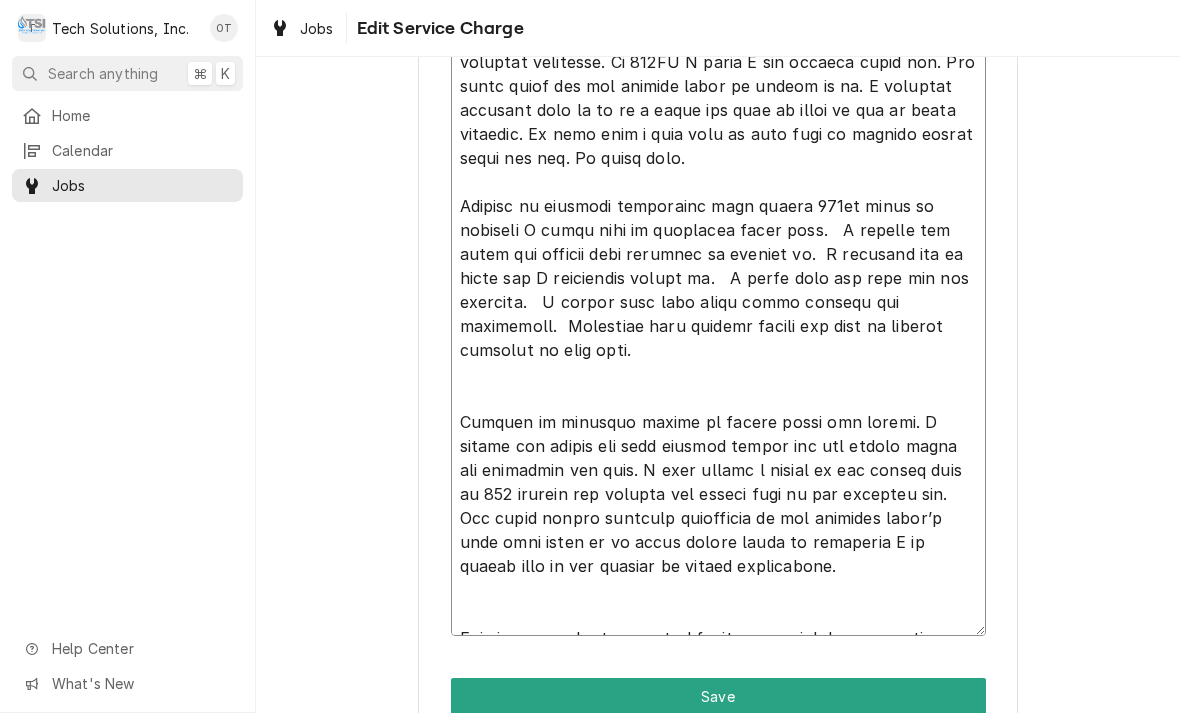 type on "x" 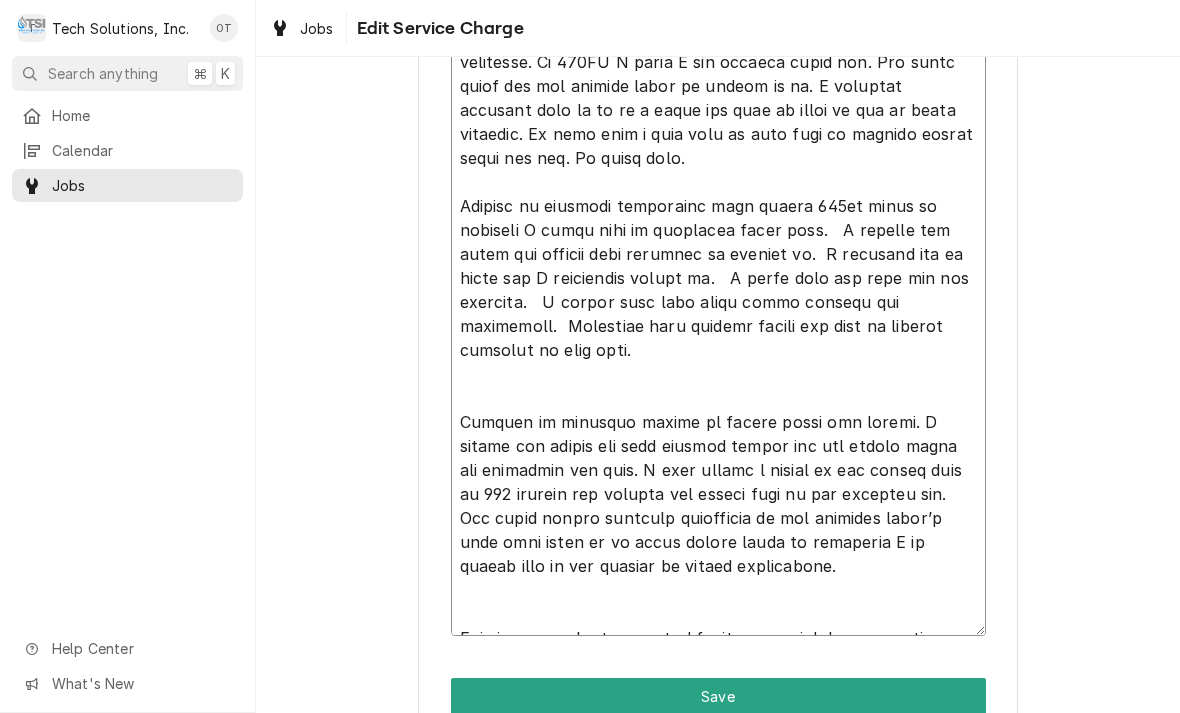 type on "x" 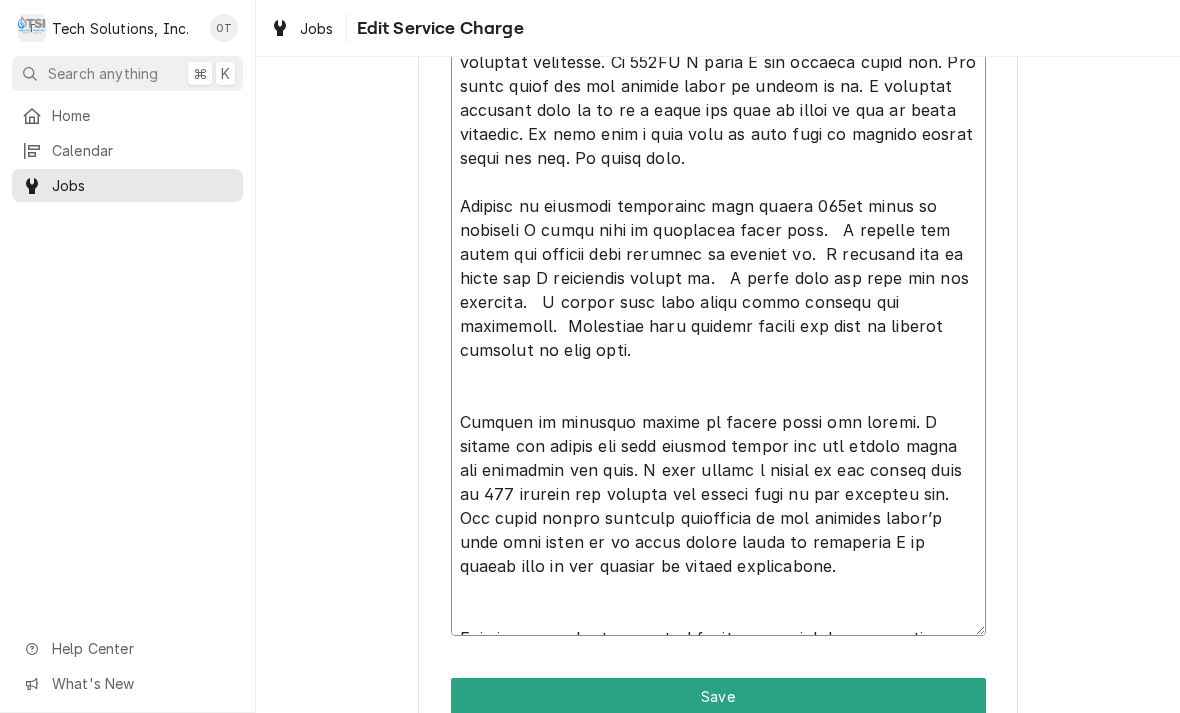 type on "x" 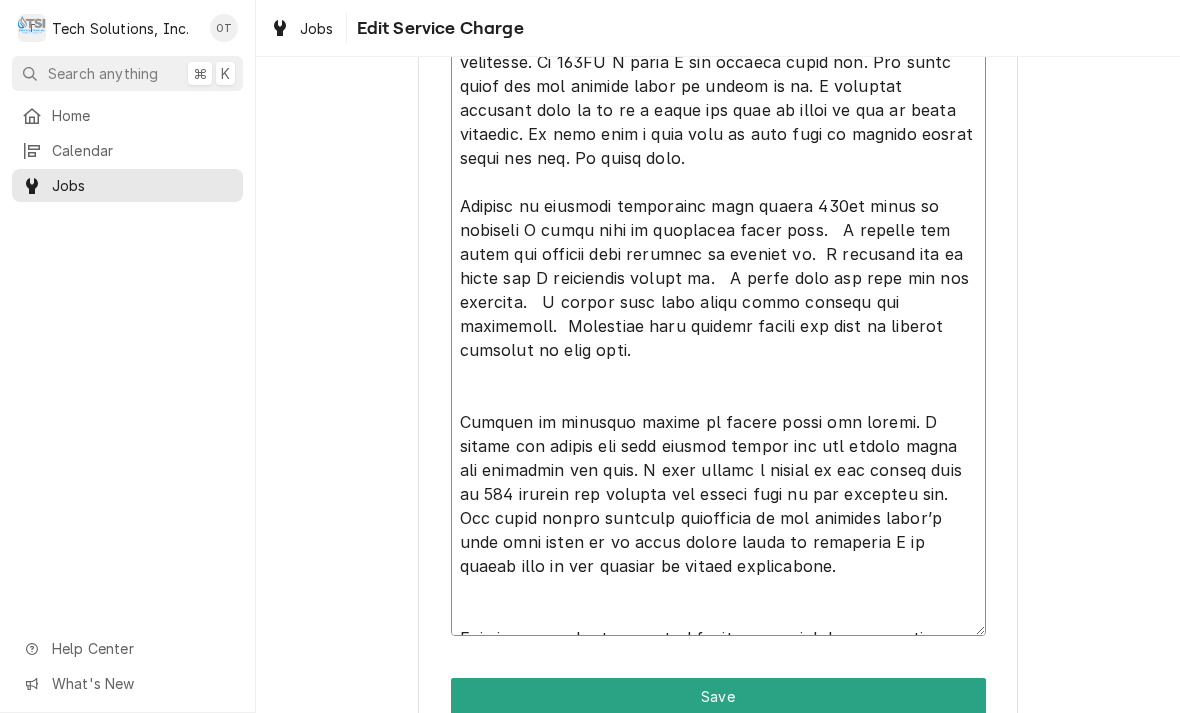 type on "x" 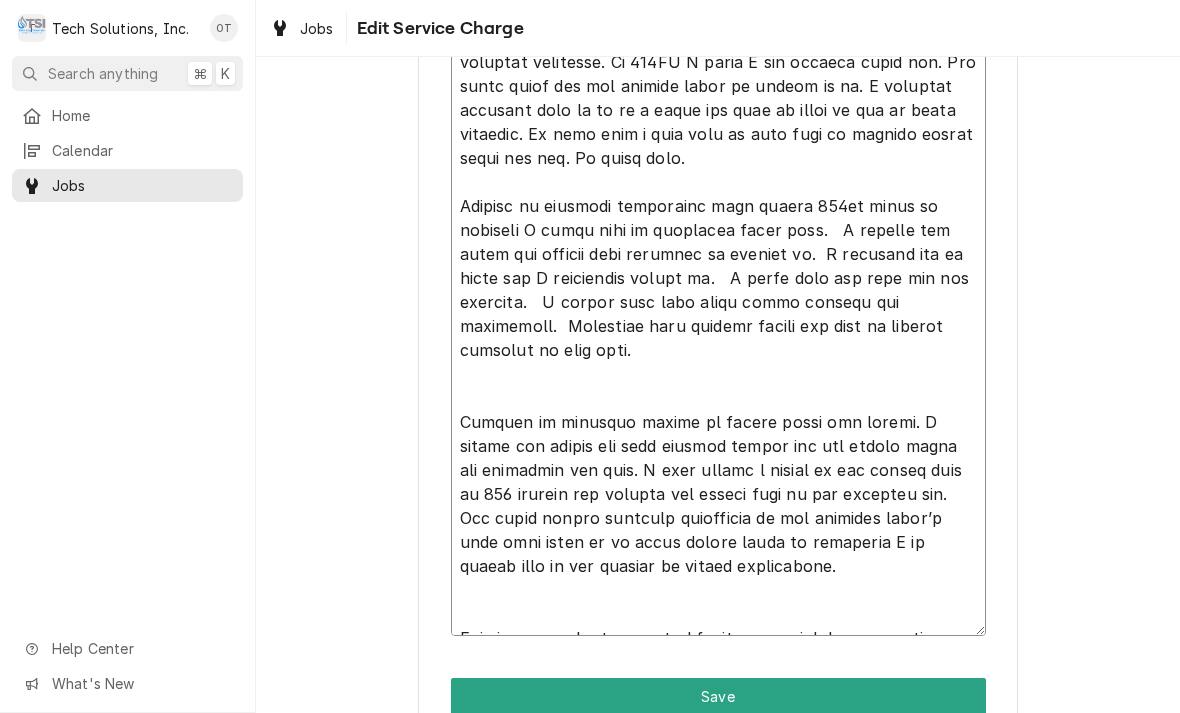 type on "x" 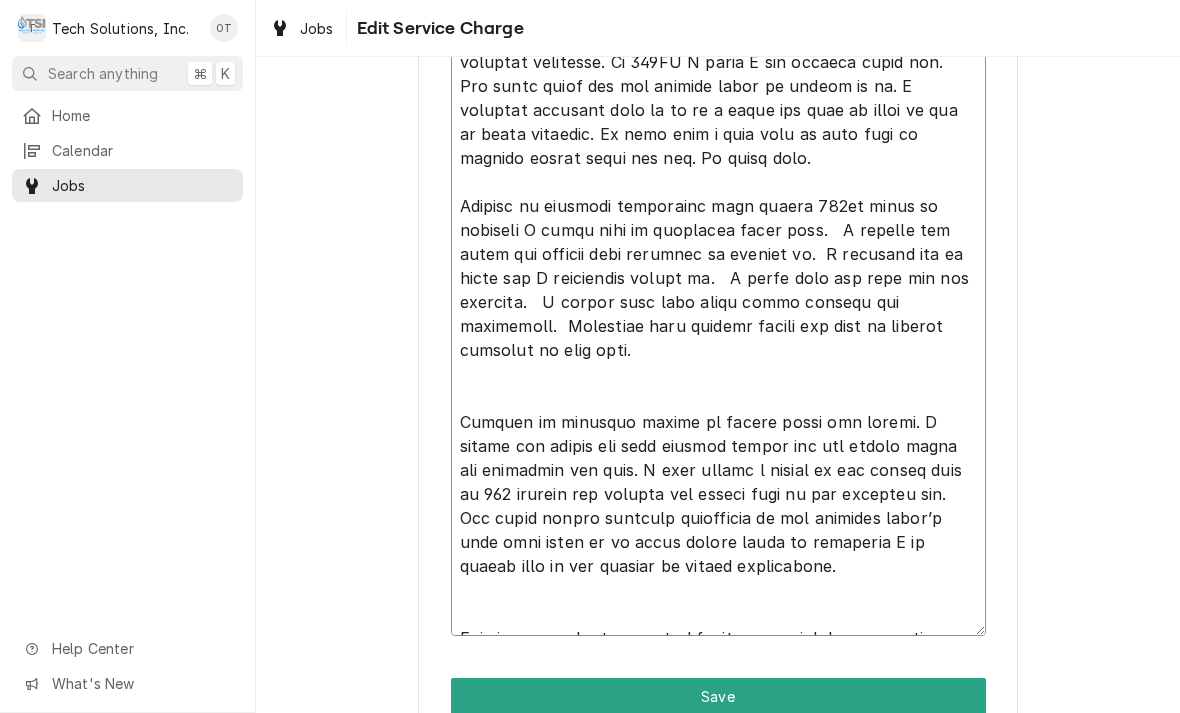 type on "x" 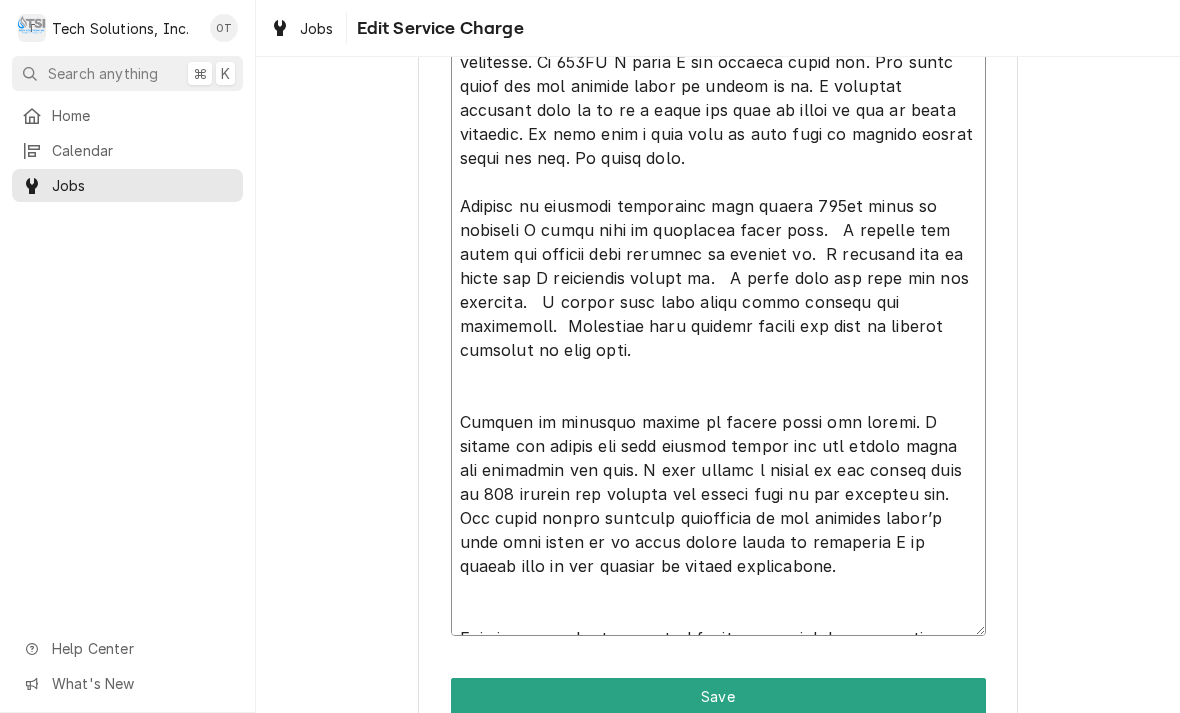 type on "x" 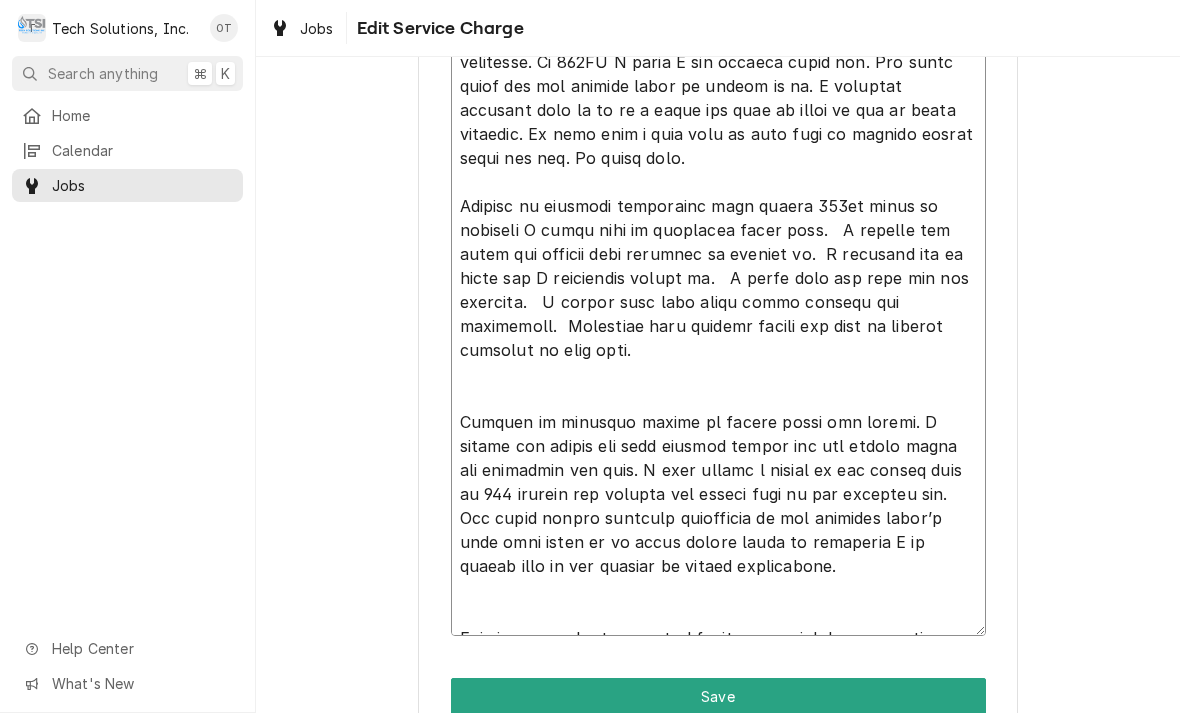 type on "x" 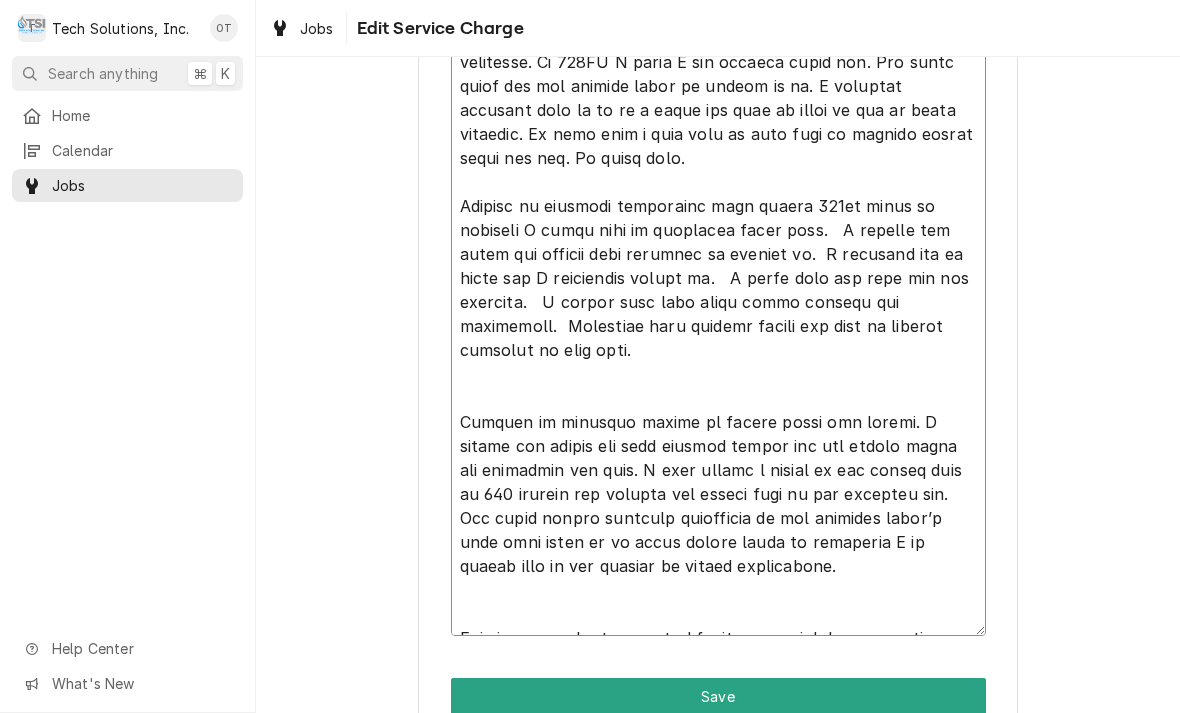 type on "NOTE TO BILLING: Bill per estimate 72 -  This Job 518.
Repair (2) Delfield salad coolers in the dining room. This job requires 1 tech and 1 helper.
Arrived on location found units needing repairs, Due to time restraint discussed with manager and it was decided that today we will only work on the middle salad bar unit today and reschedule for another time for the right side. Hooked up vacuum pump to one shot tank to remove all atmosphere from tank. Then used recovery machine to remove all refrigerant from system into one shot tank. Used torches to remove Filter Dryer then used nitrogen to feed all oils back down to the compressor. Had to call tech support to find out how many pounds of refrigerant are to be put into system, and what our superheat should be to know how to adjust the txv. Customer support instructed it should be set at -10. Installed new filter dryer and new txv. Used vacccumm pump on condensing unit then waited for it to get down to 500-250 microns. At 390 microns I then put 2 pounds of r..." 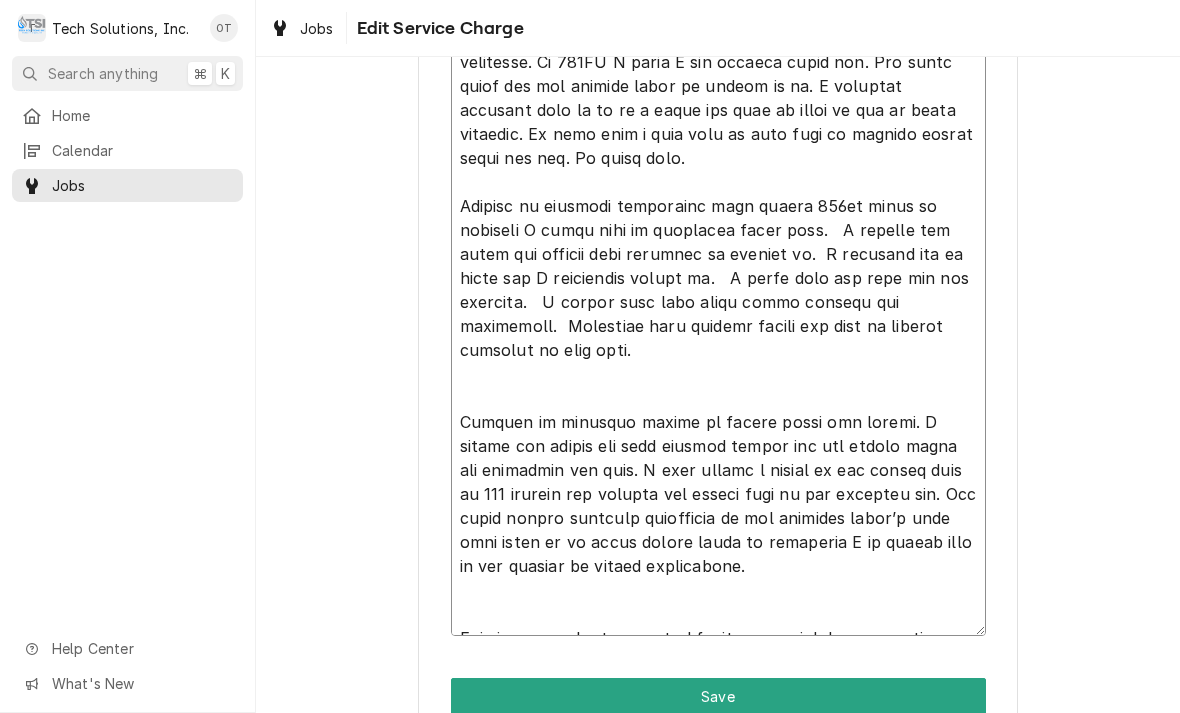 type on "x" 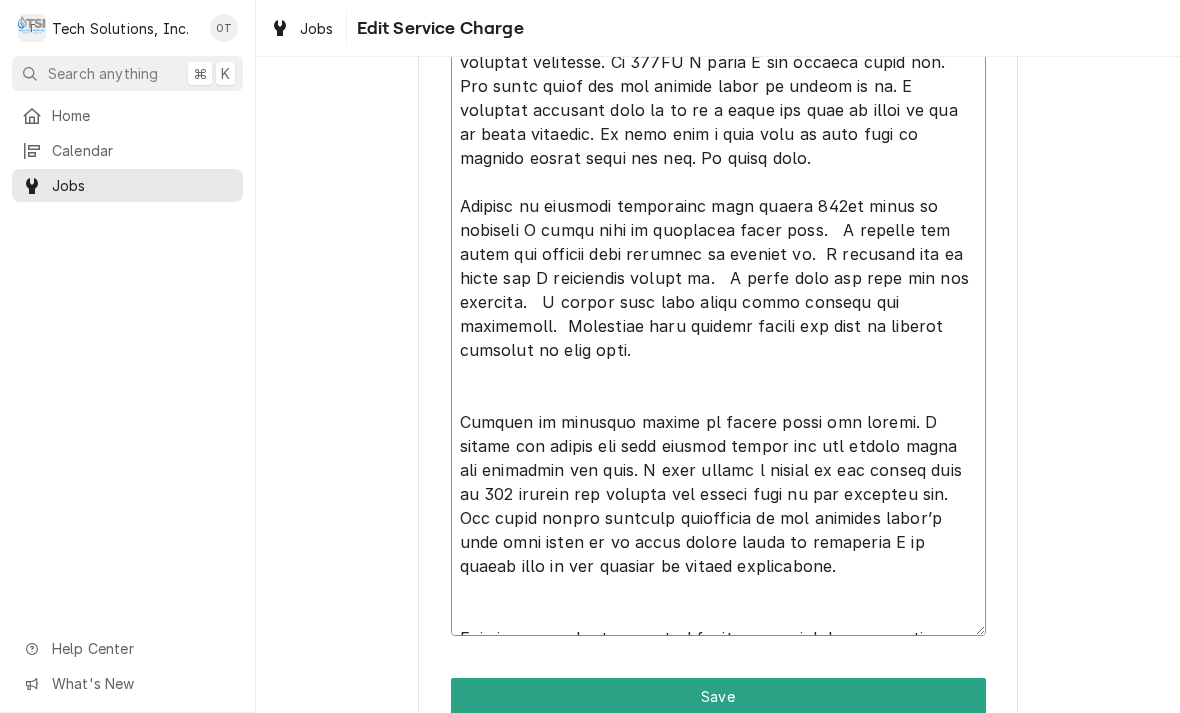 type on "x" 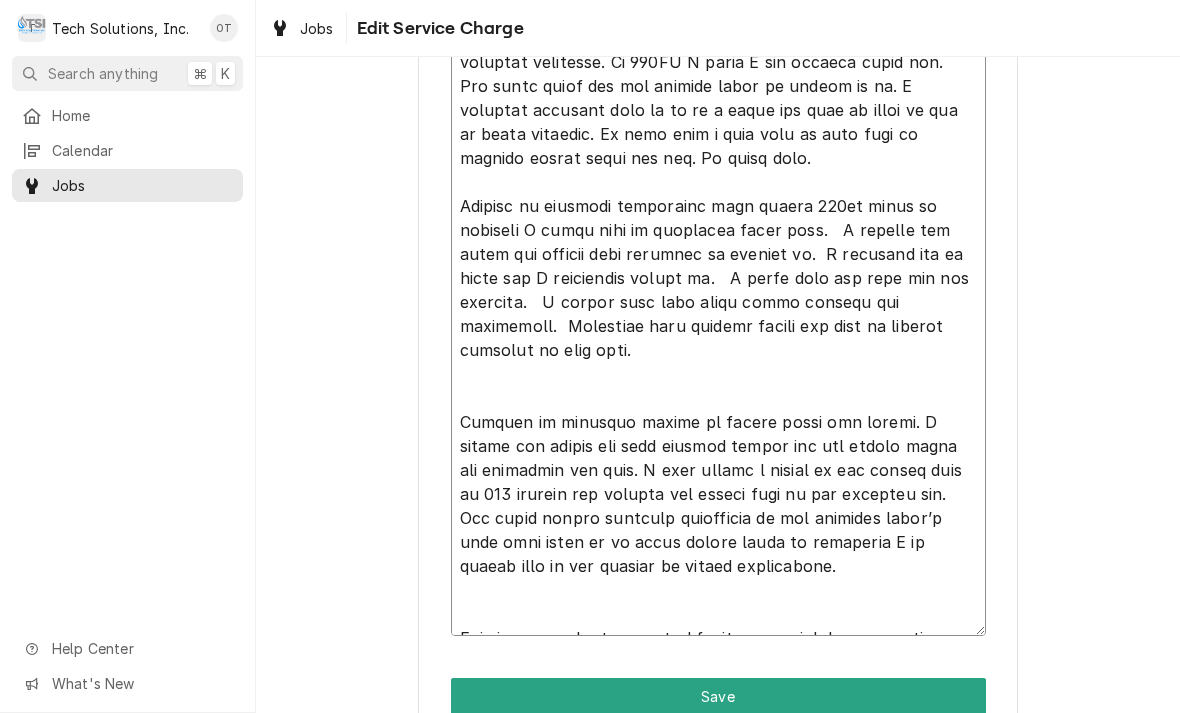 type on "x" 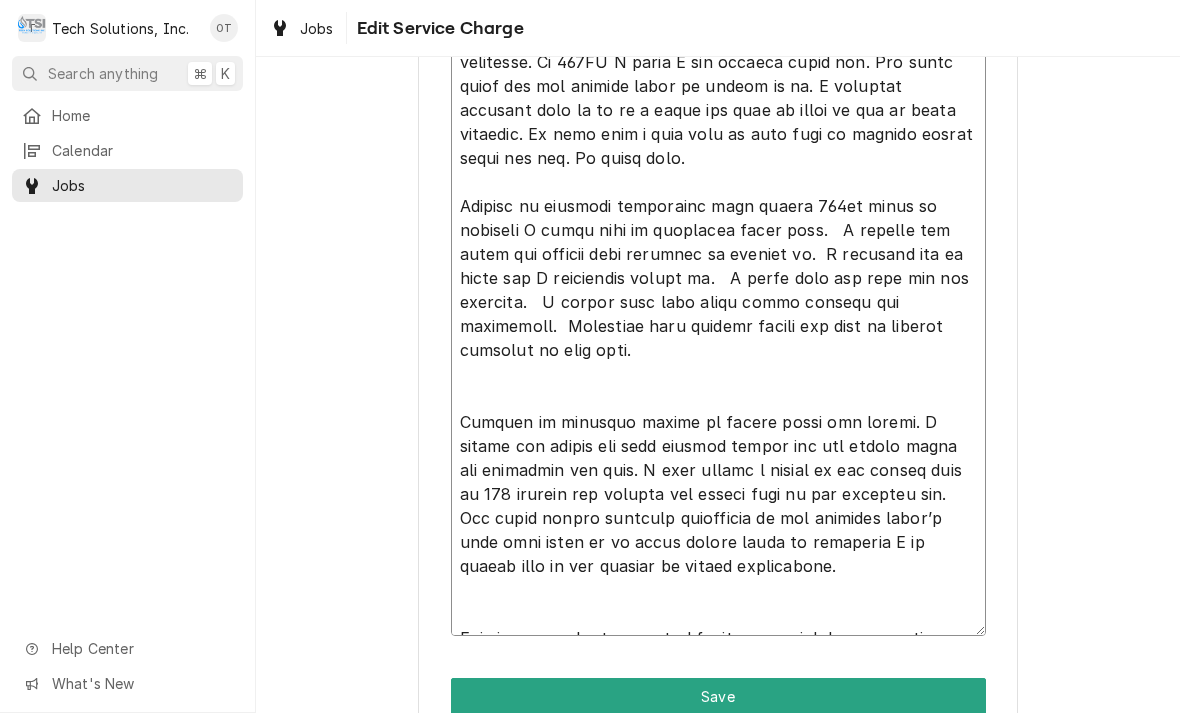 type on "x" 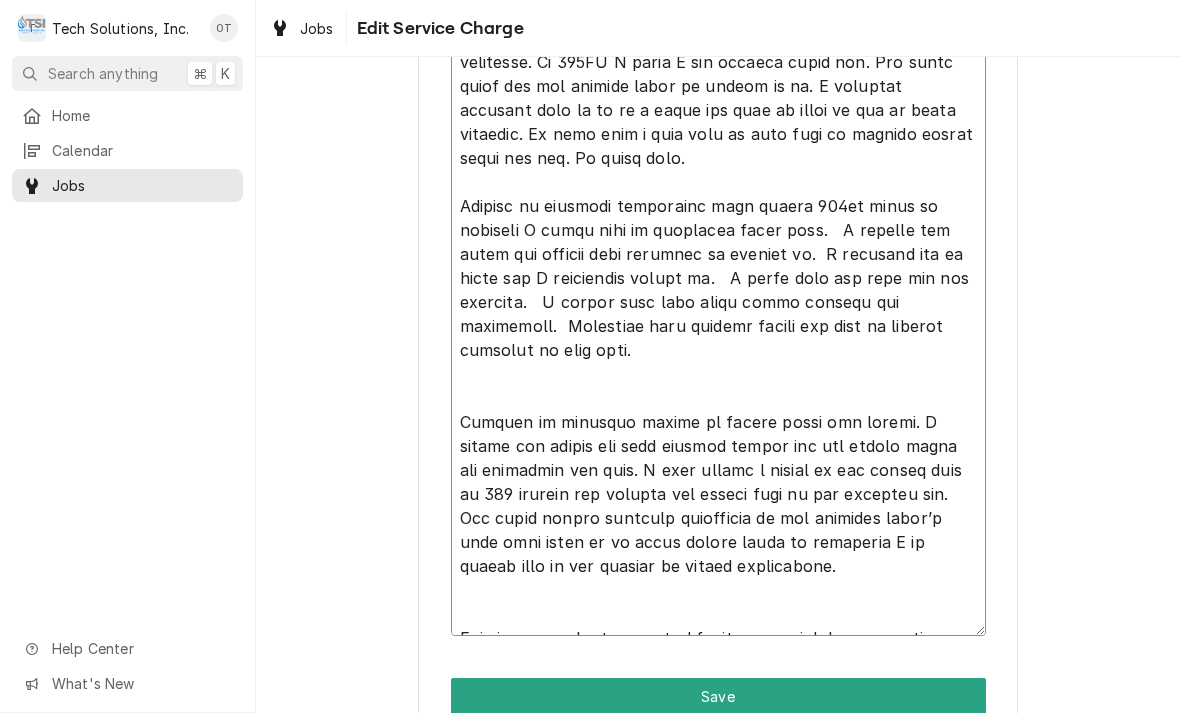 type on "x" 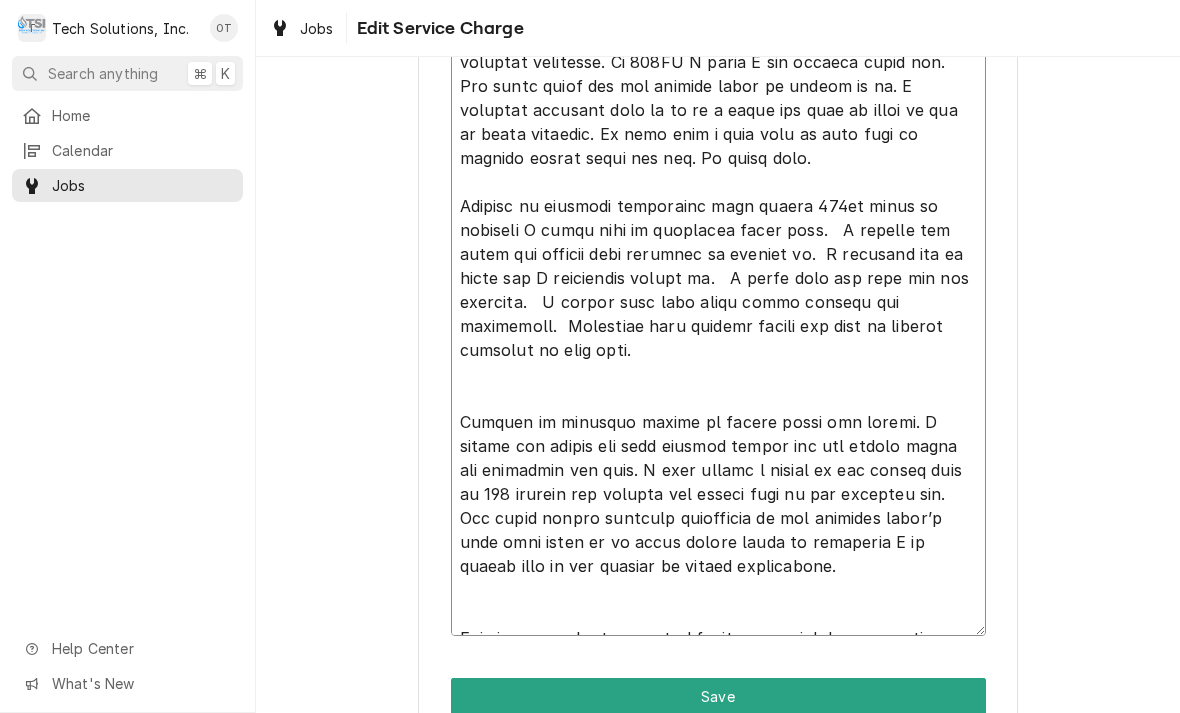 type 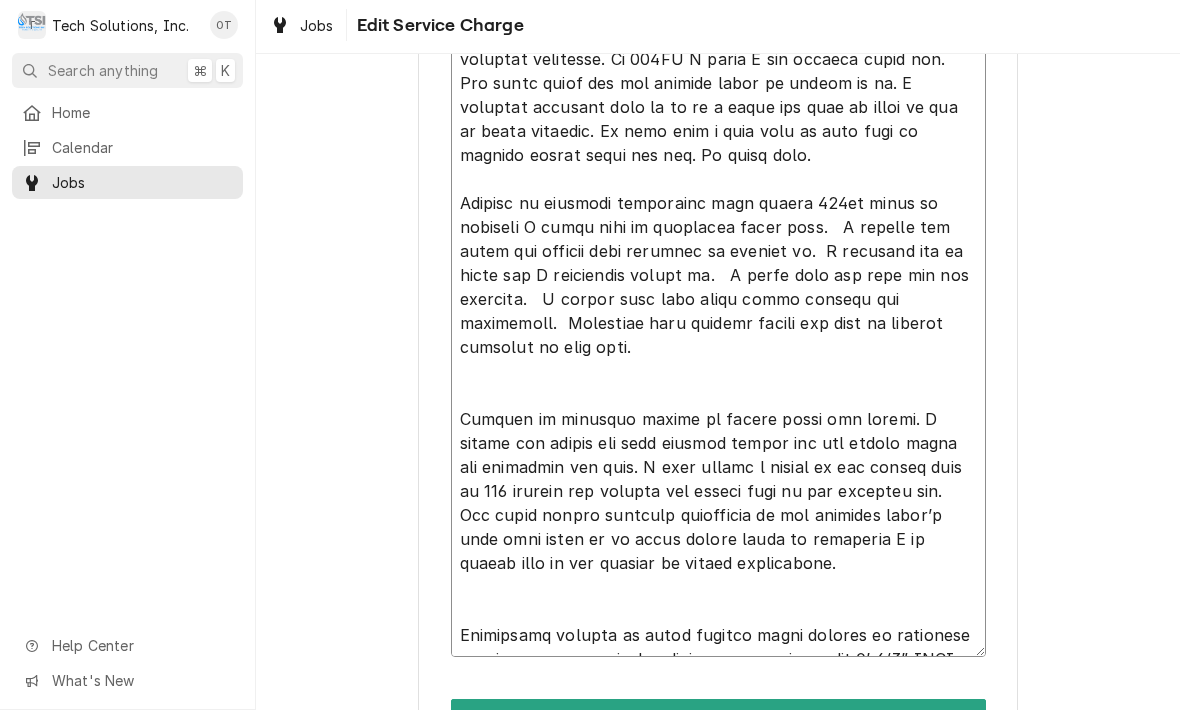 click on "Service Summary" at bounding box center (718, 98) 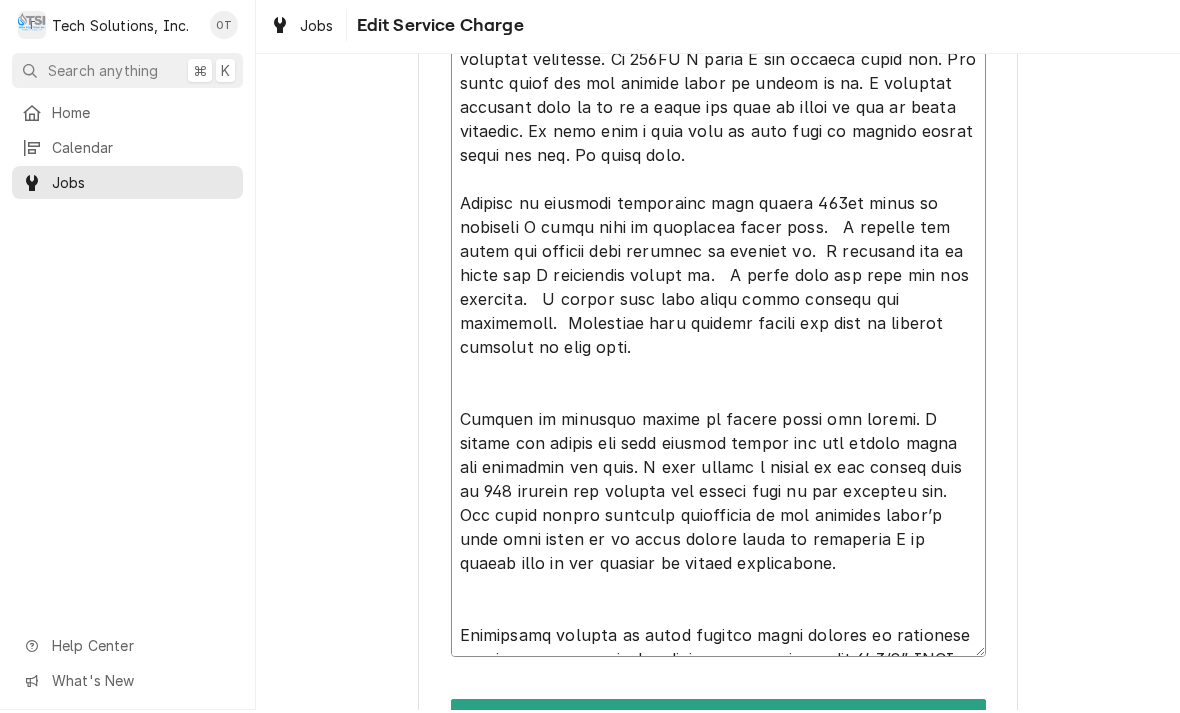 click on "Service Summary" at bounding box center [718, 98] 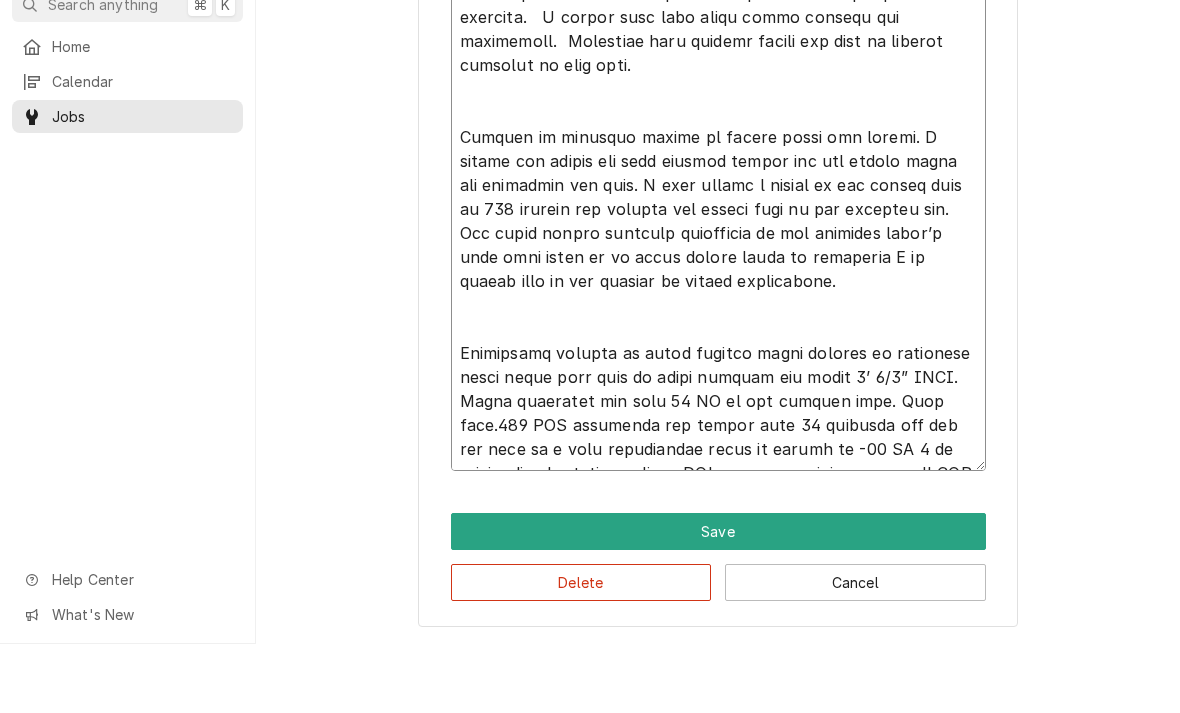 scroll, scrollTop: 1337, scrollLeft: 0, axis: vertical 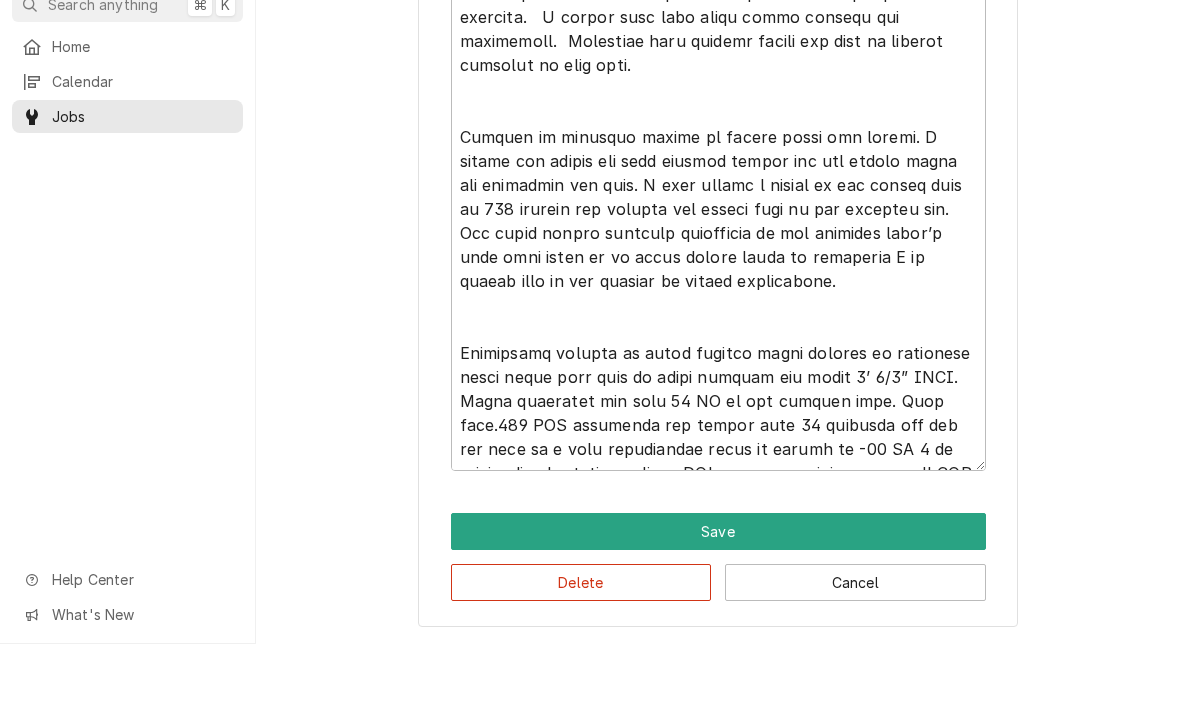 click on "Use the fields below to edit this service charge Short Description Technician Helper Start Date 2005-11-08 End Date 2005-11-08 Unit Type Est. Job Duration 1h Total Time Logged 18h 14min Hours 12 Service Summary Save Delete Cancel" at bounding box center [718, -273] 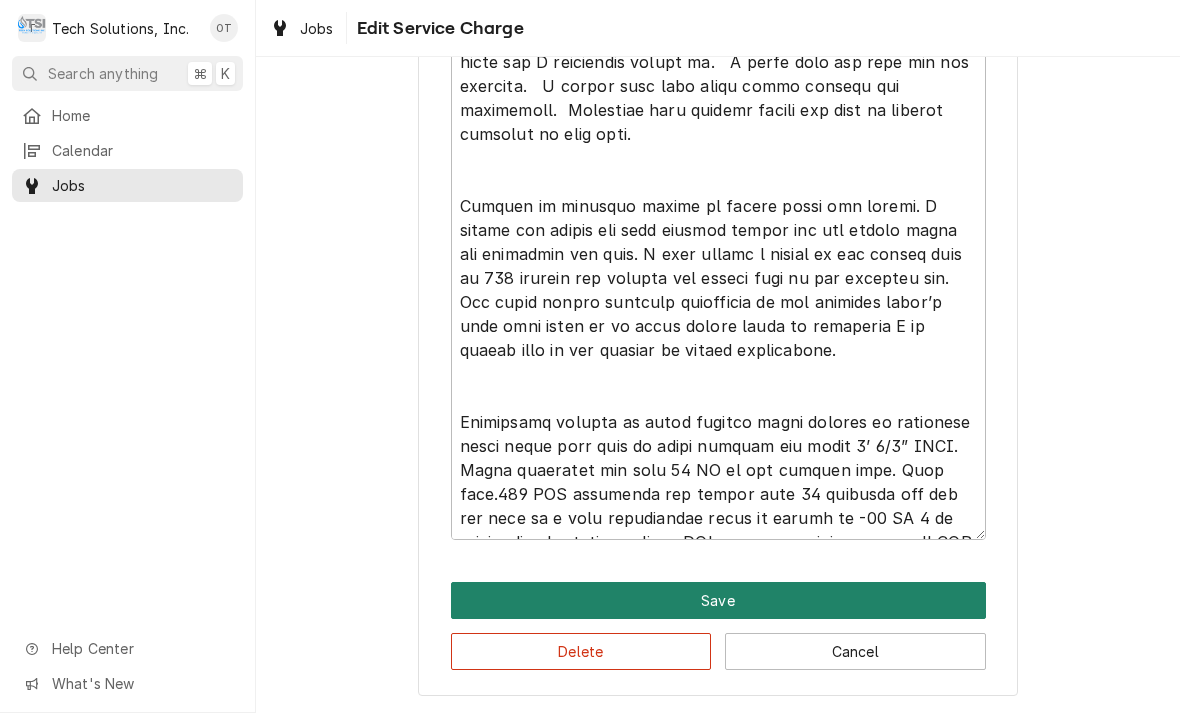 click on "Save" at bounding box center [718, 600] 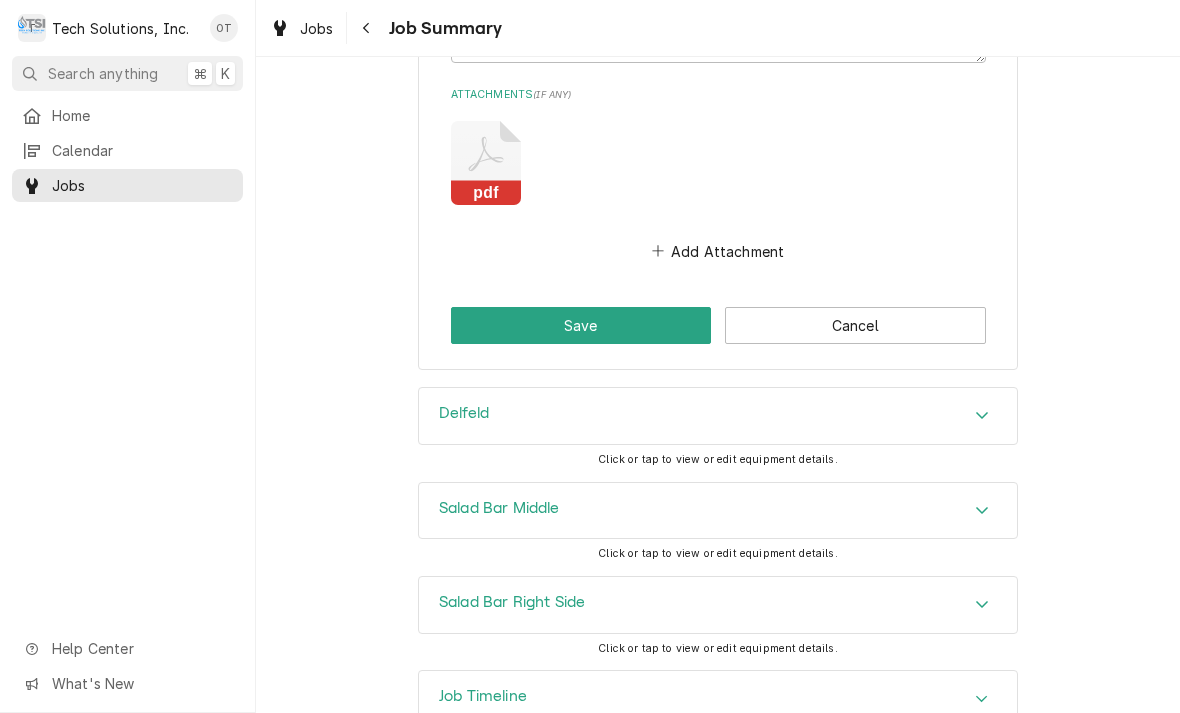scroll, scrollTop: 4709, scrollLeft: 0, axis: vertical 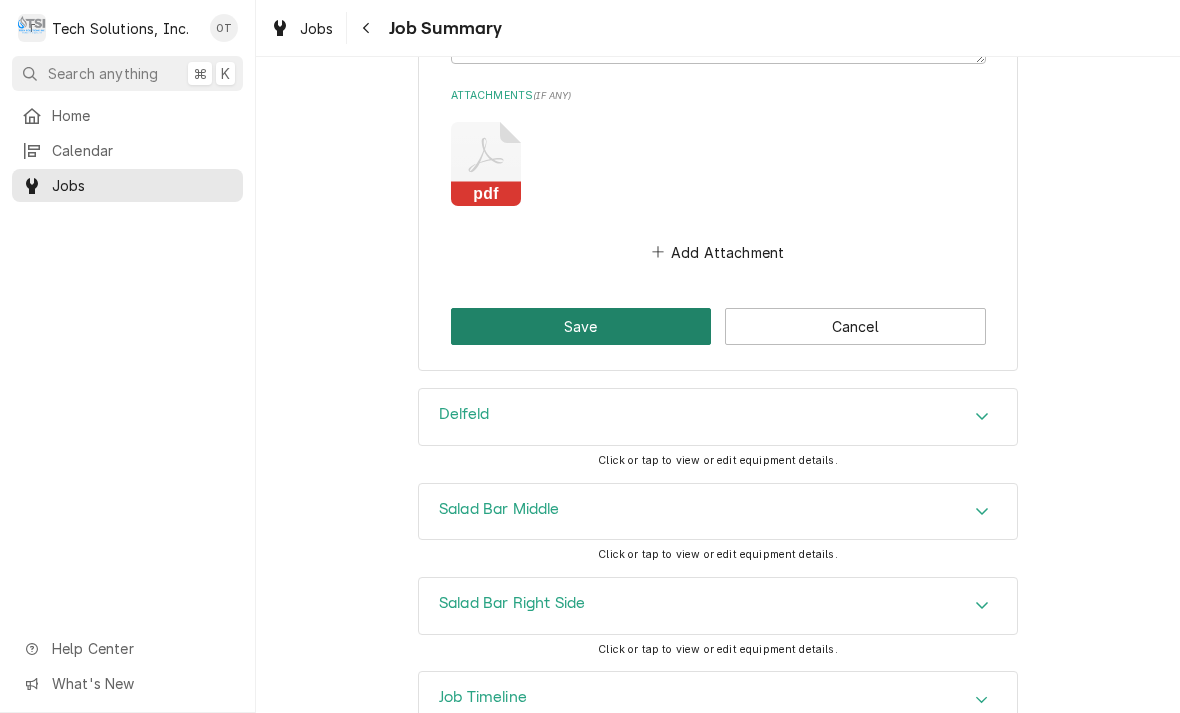 click on "Save" at bounding box center (581, 326) 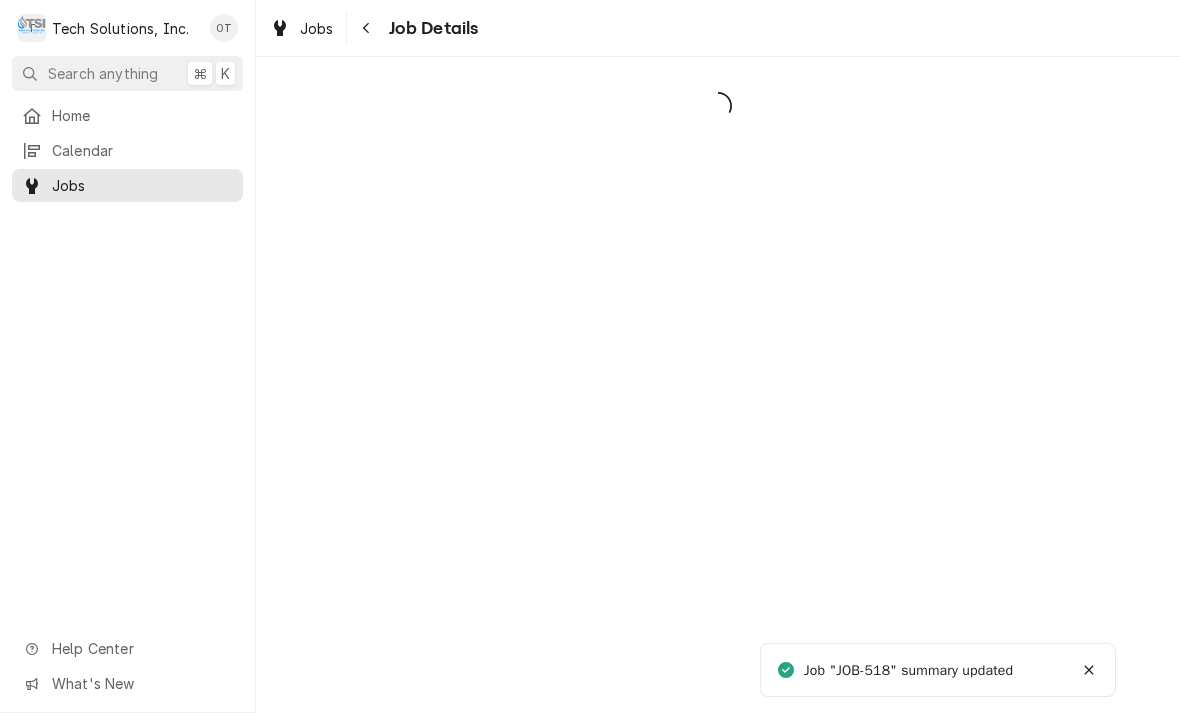 scroll, scrollTop: 0, scrollLeft: 0, axis: both 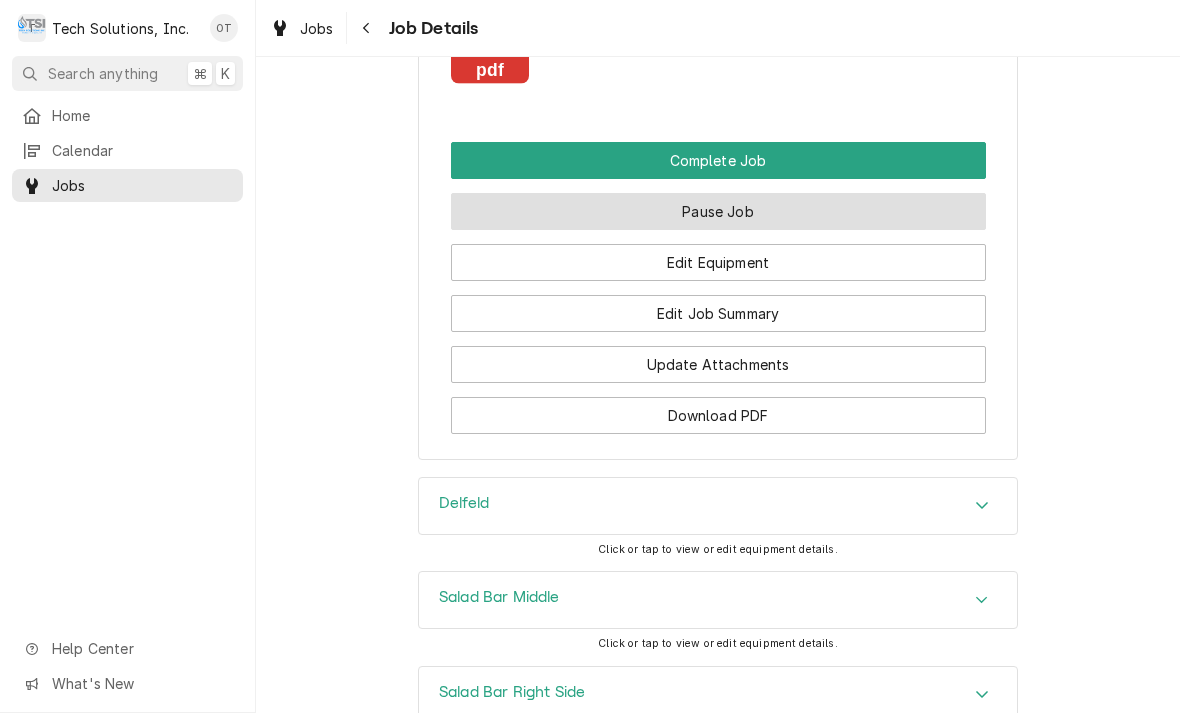 click on "Pause Job" at bounding box center (718, 211) 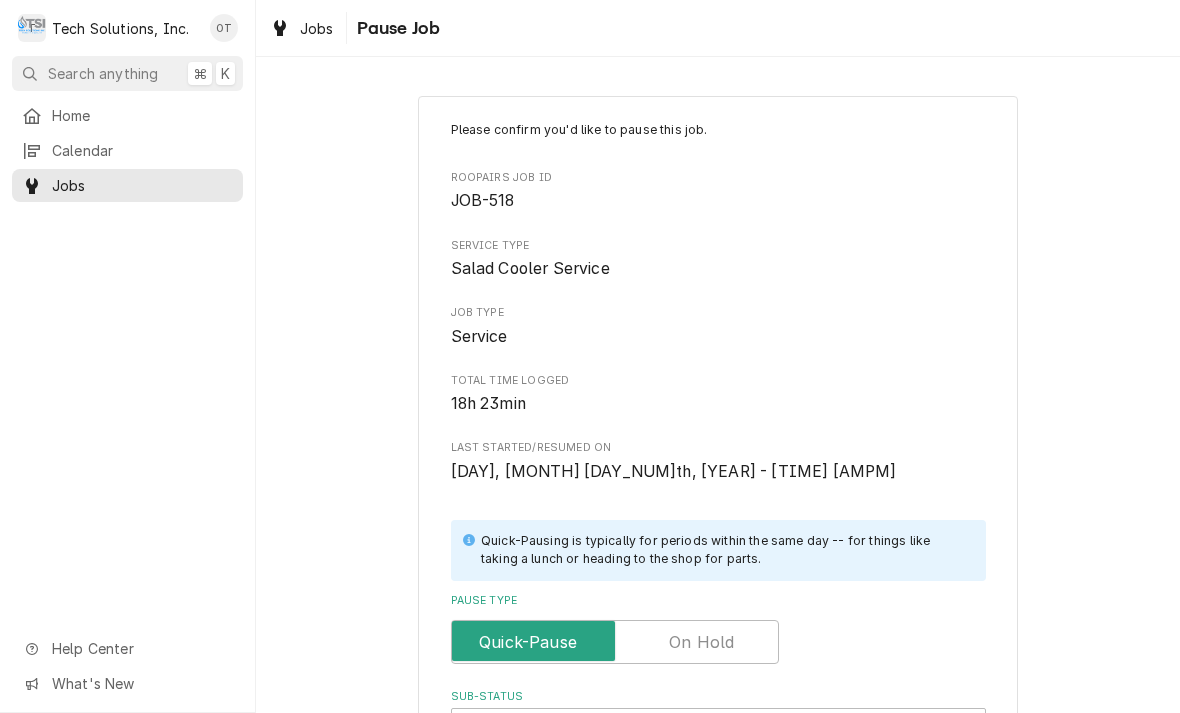 click at bounding box center [615, 642] 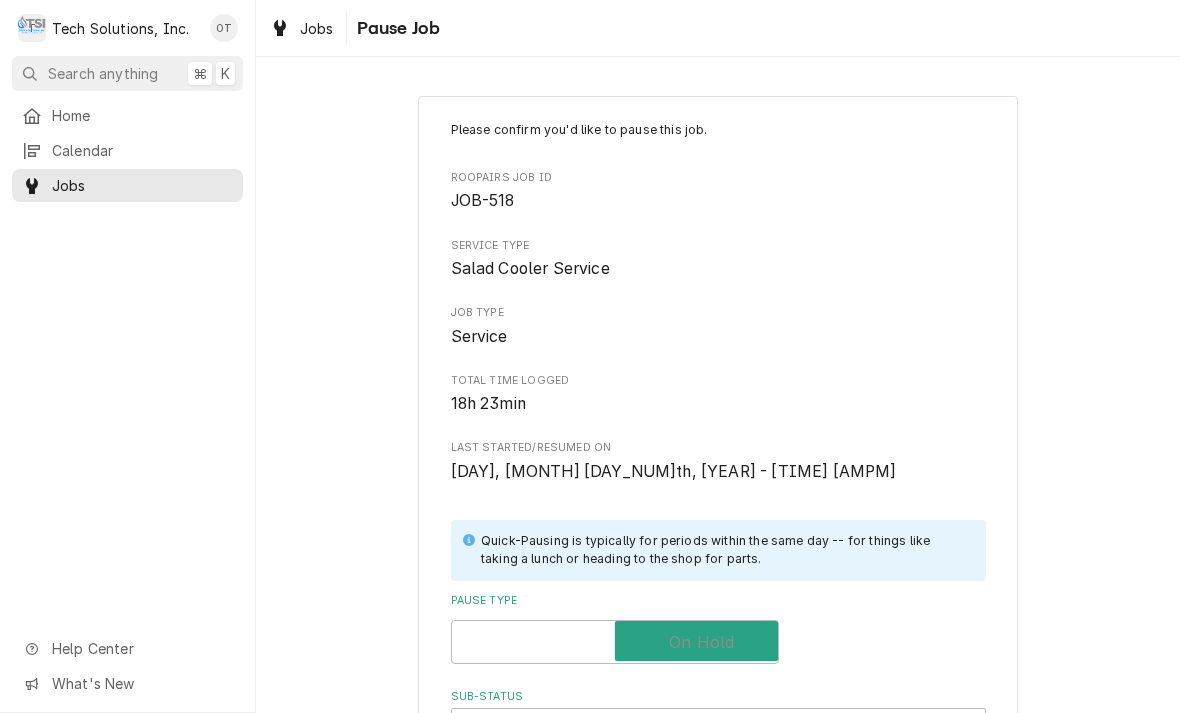 checkbox on "true" 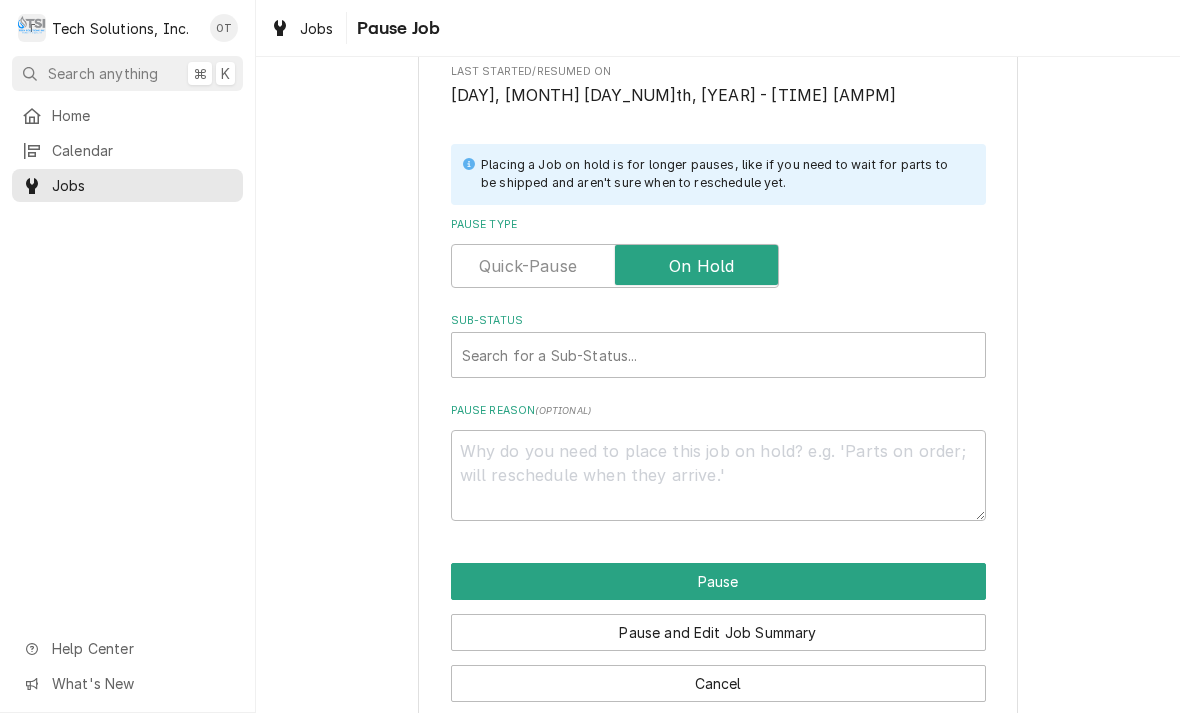 scroll, scrollTop: 379, scrollLeft: 0, axis: vertical 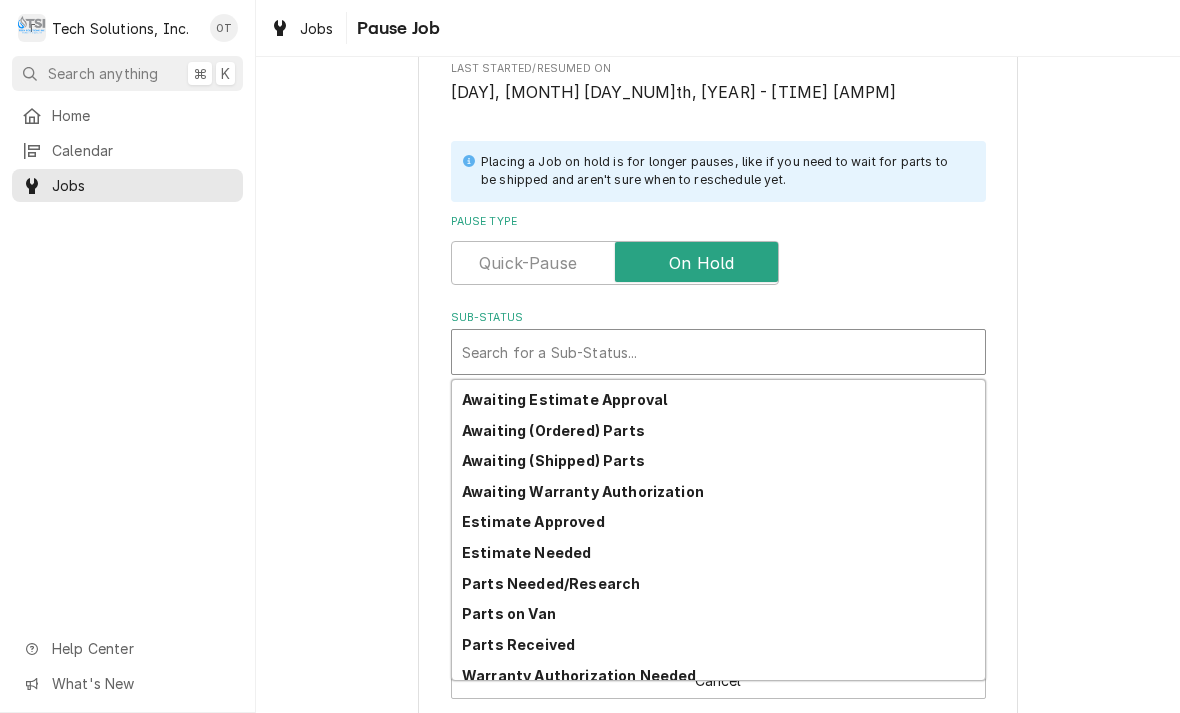 click on "Awaiting (Shipped) Parts" at bounding box center [553, 460] 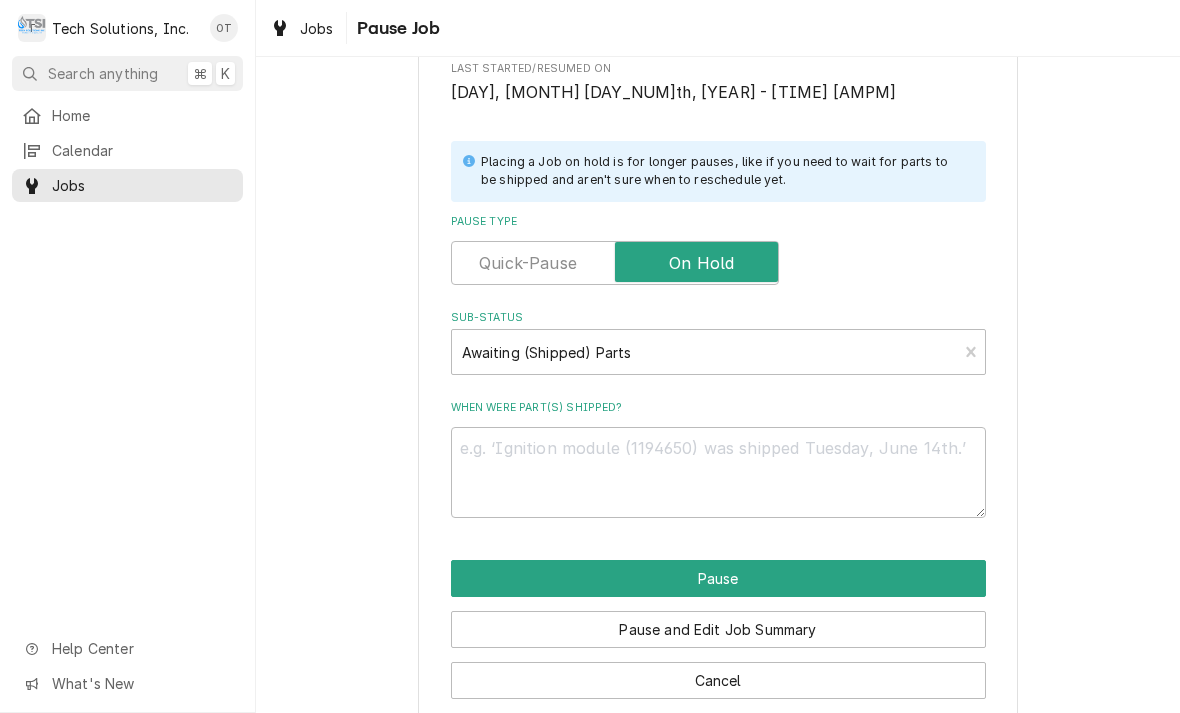scroll, scrollTop: 378, scrollLeft: 0, axis: vertical 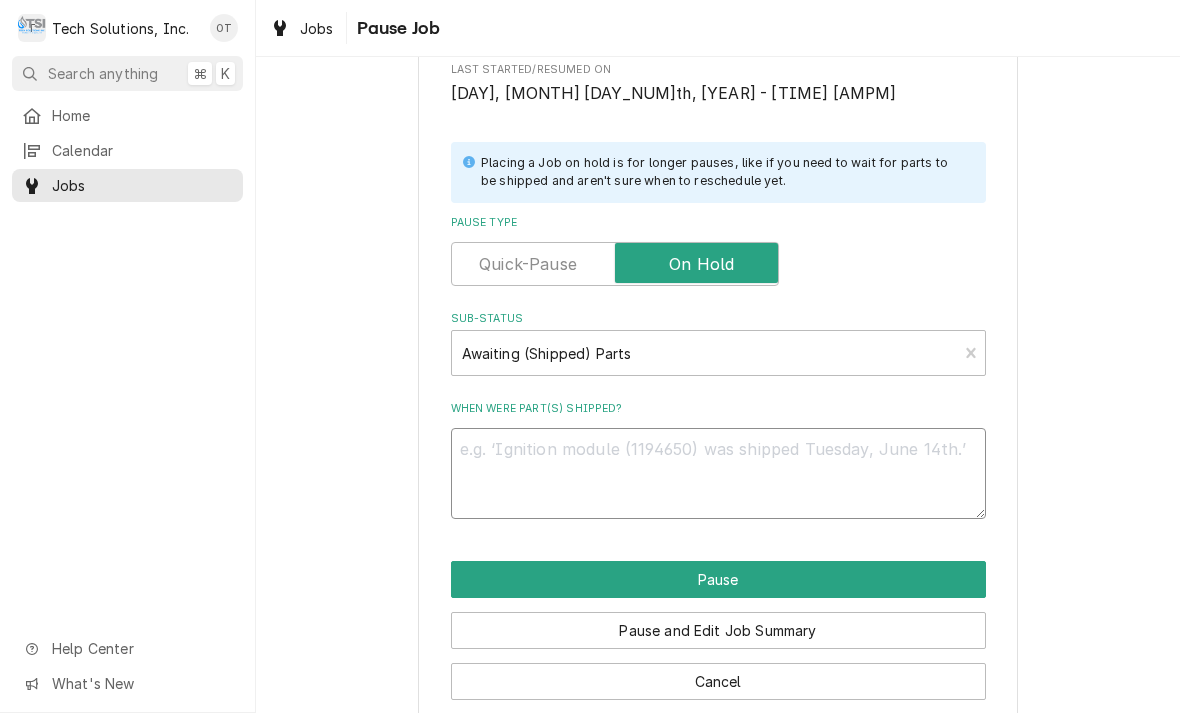 click on "When were part(s) shipped?" at bounding box center (718, 473) 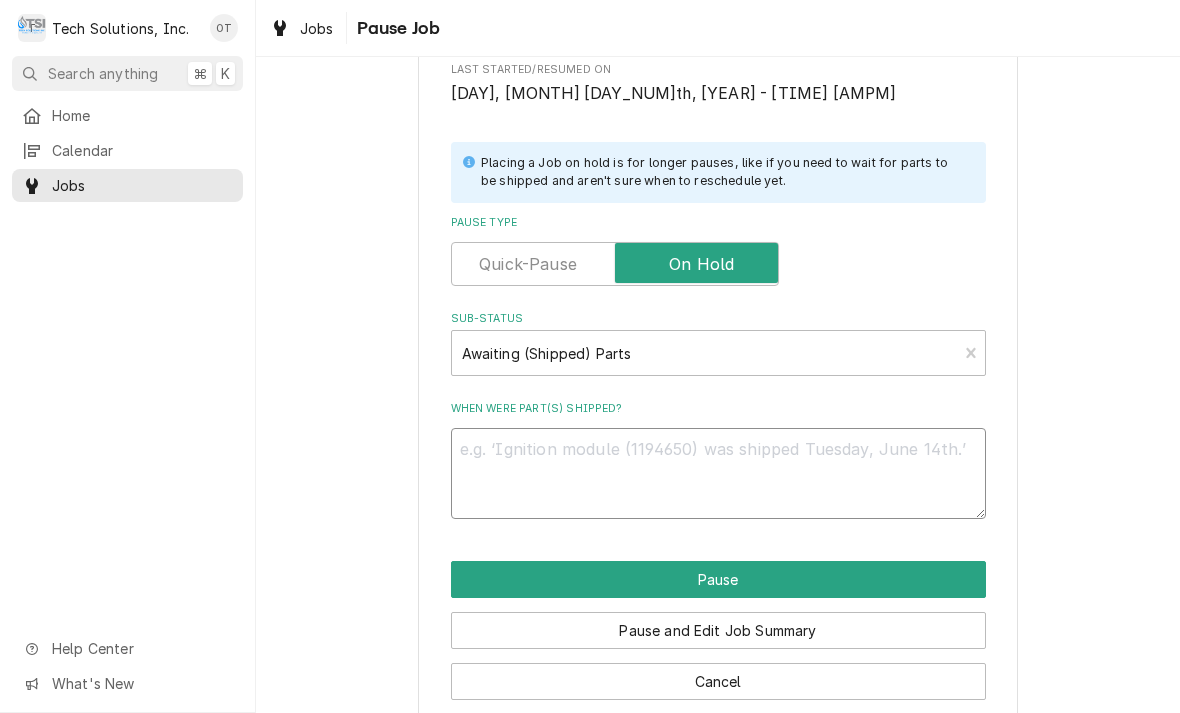 type on "x" 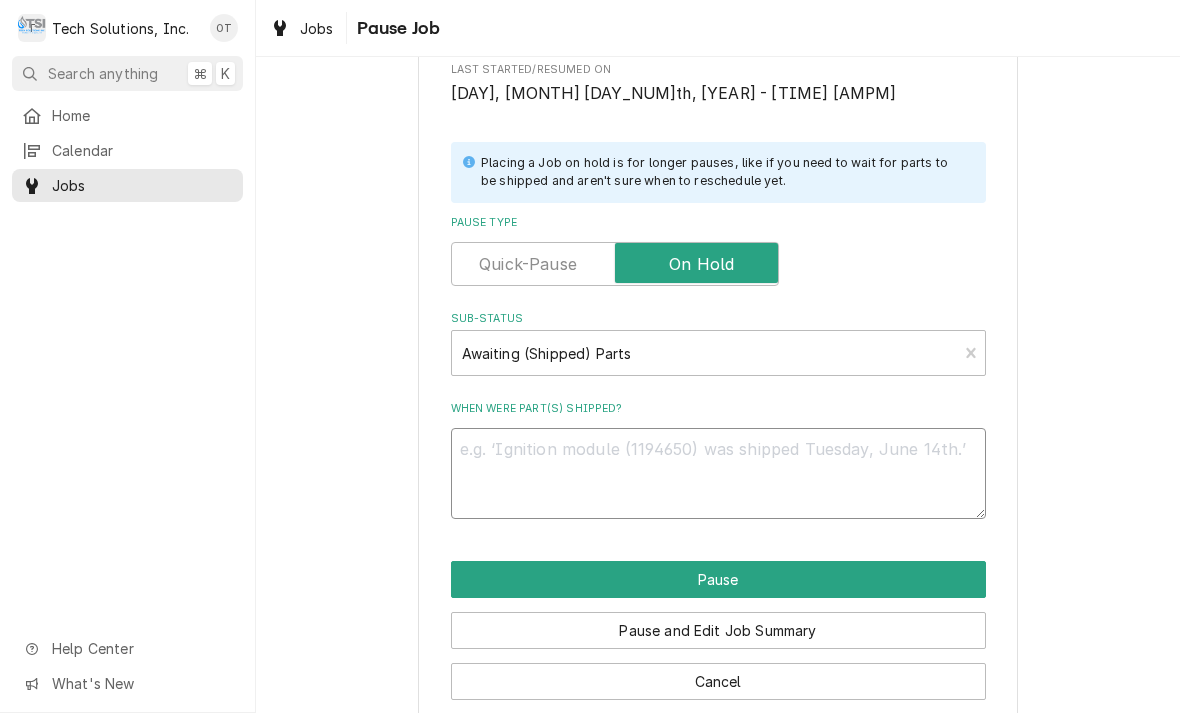 type on "F" 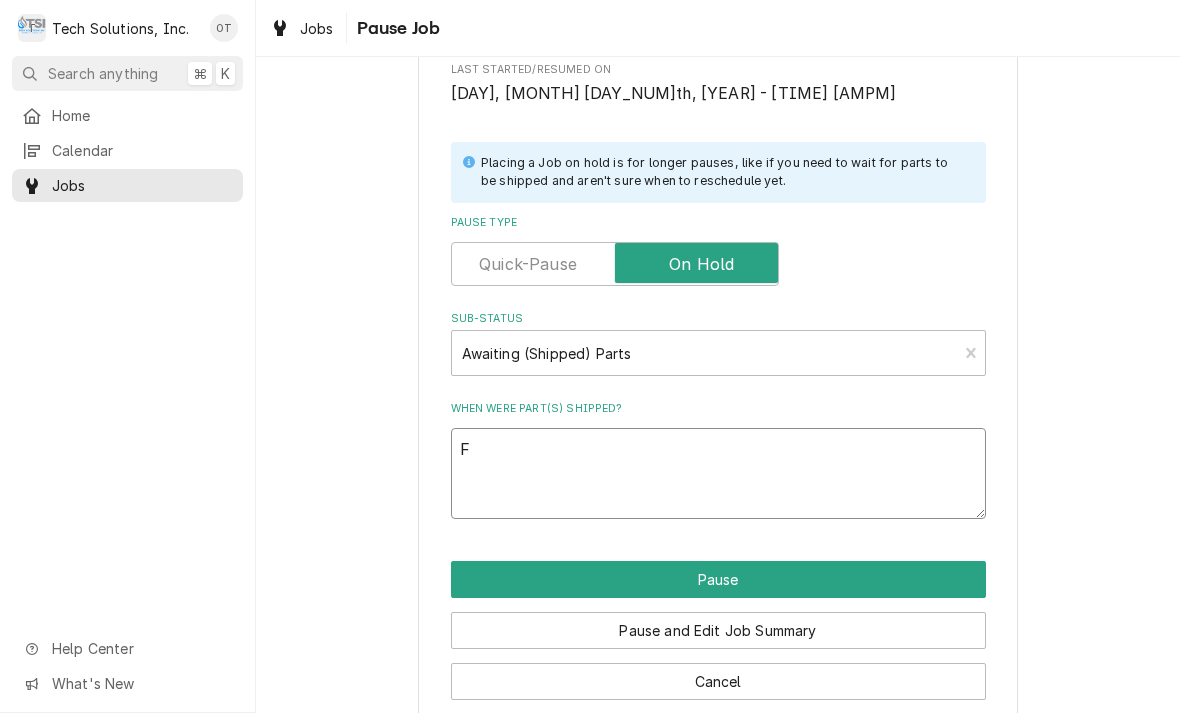 type on "x" 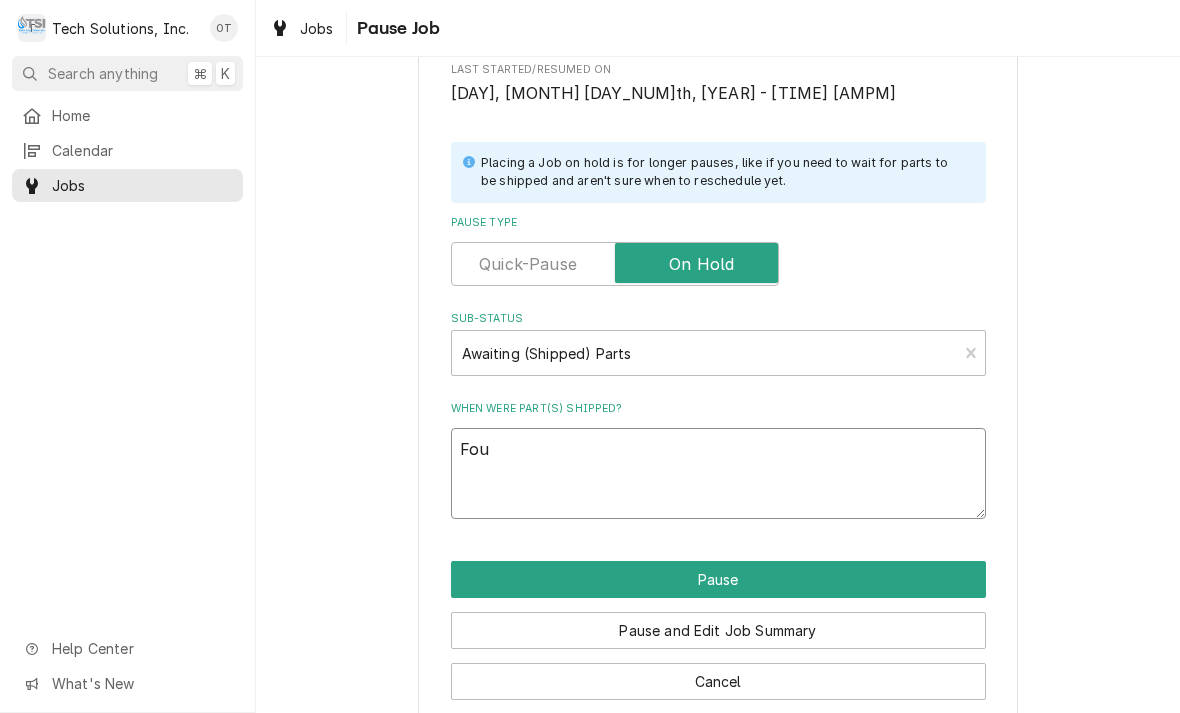 type on "x" 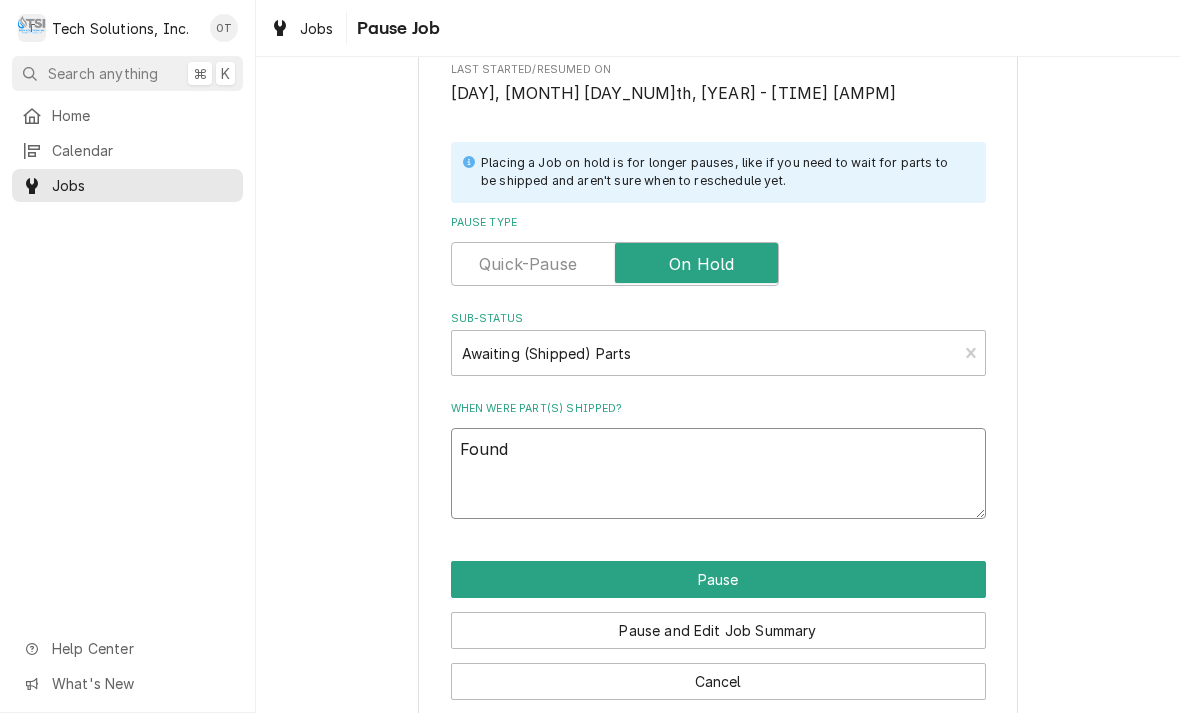 type on "x" 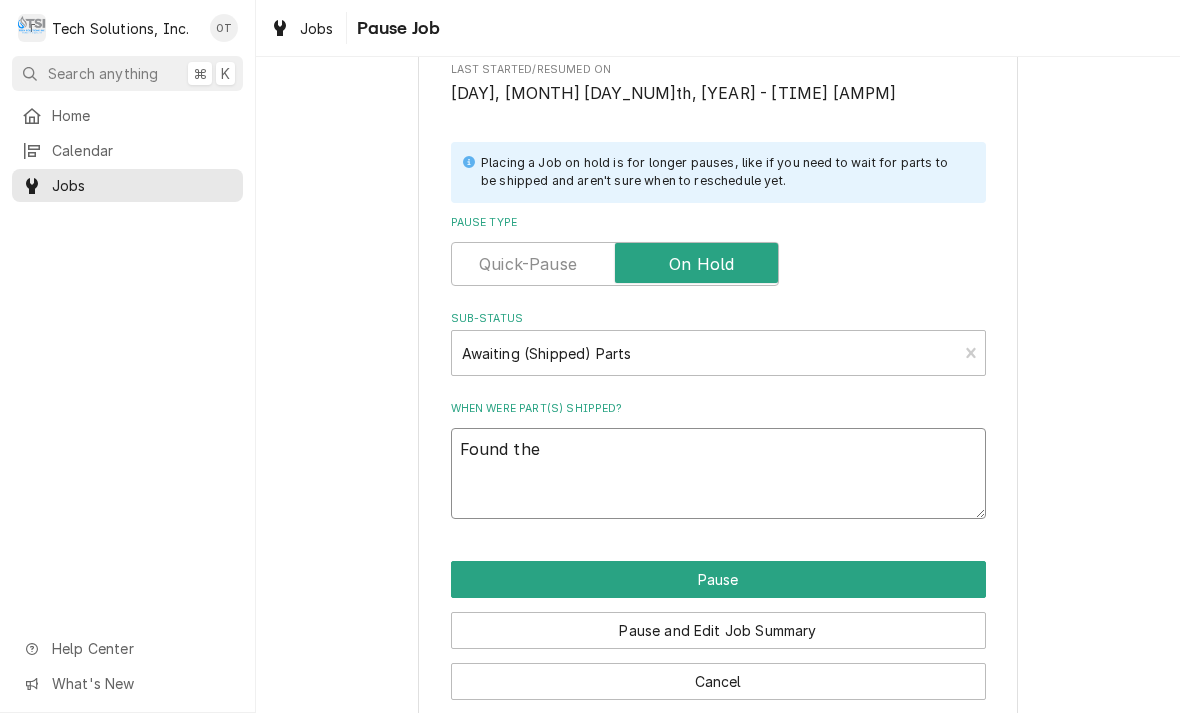 type on "x" 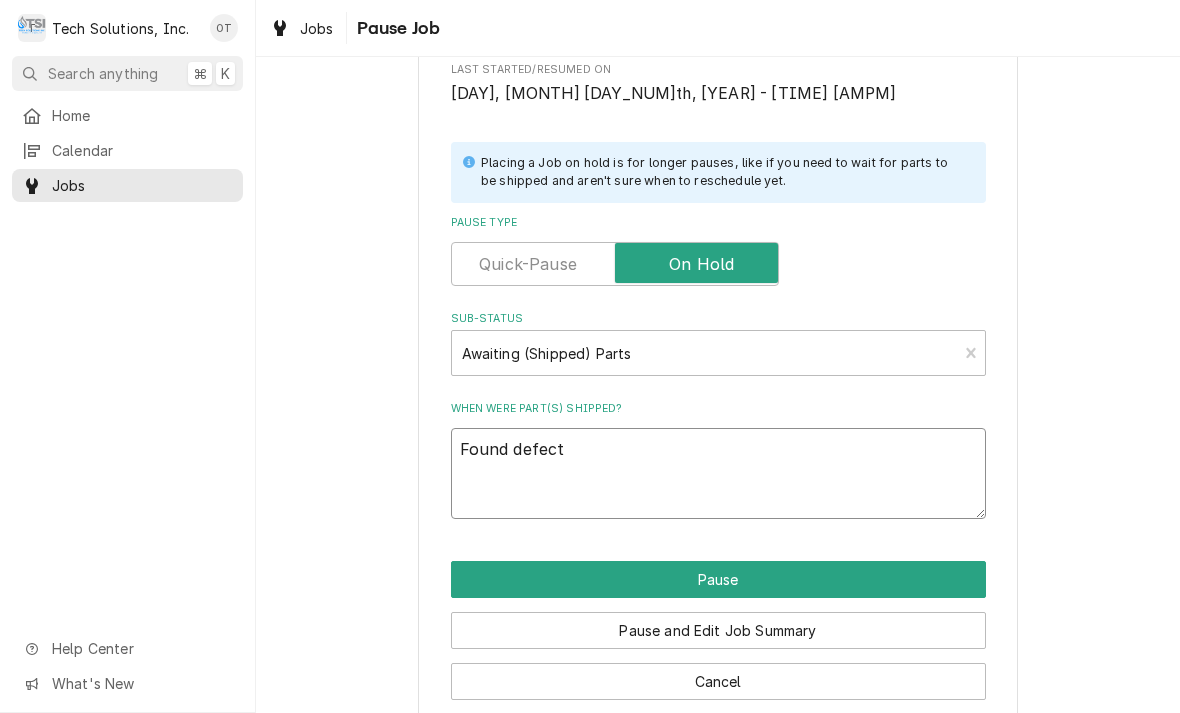 type on "x" 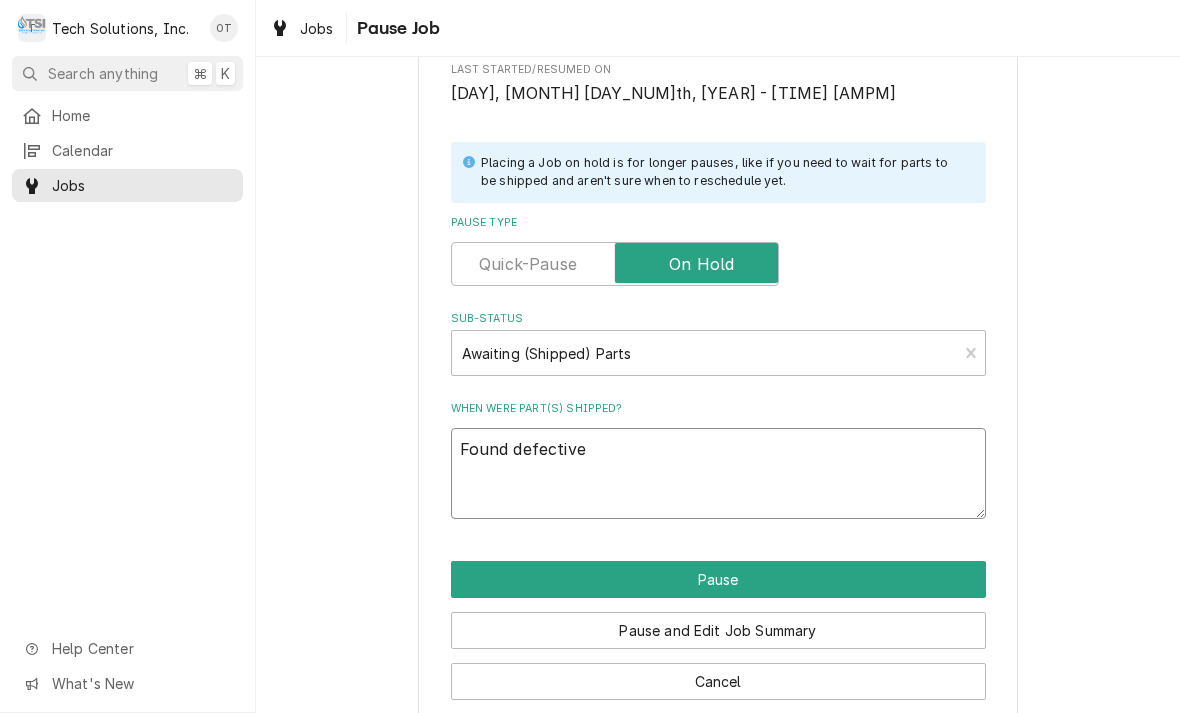 type on "x" 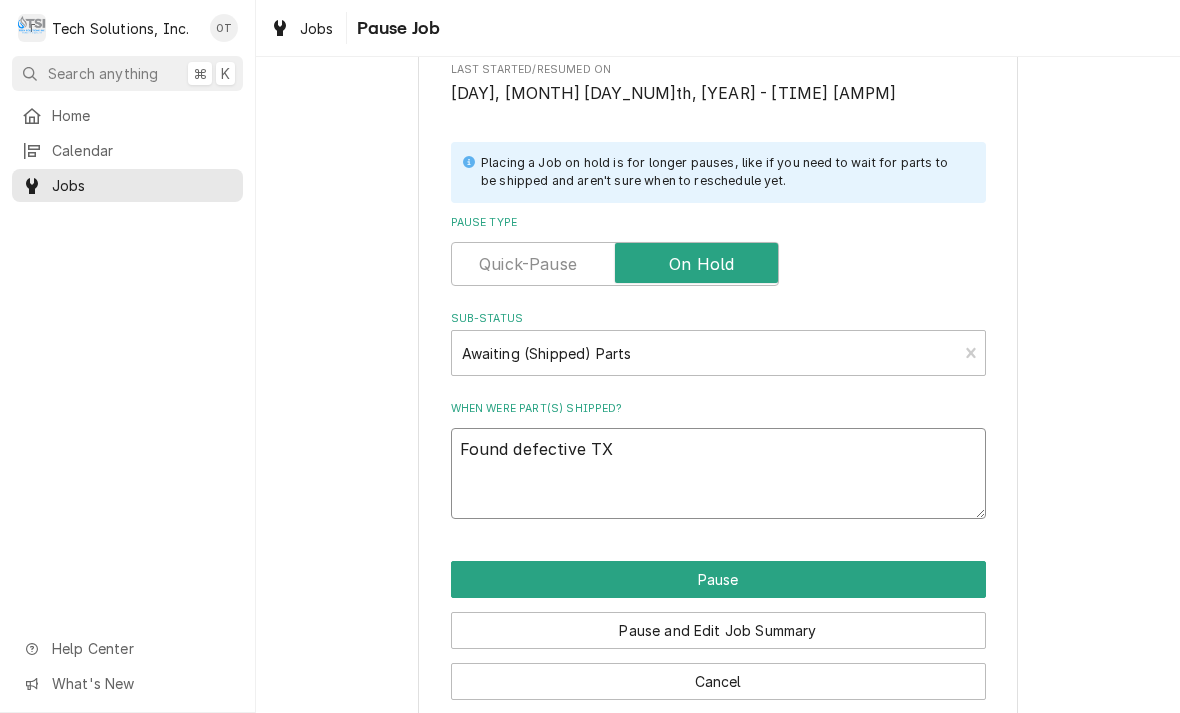 type on "x" 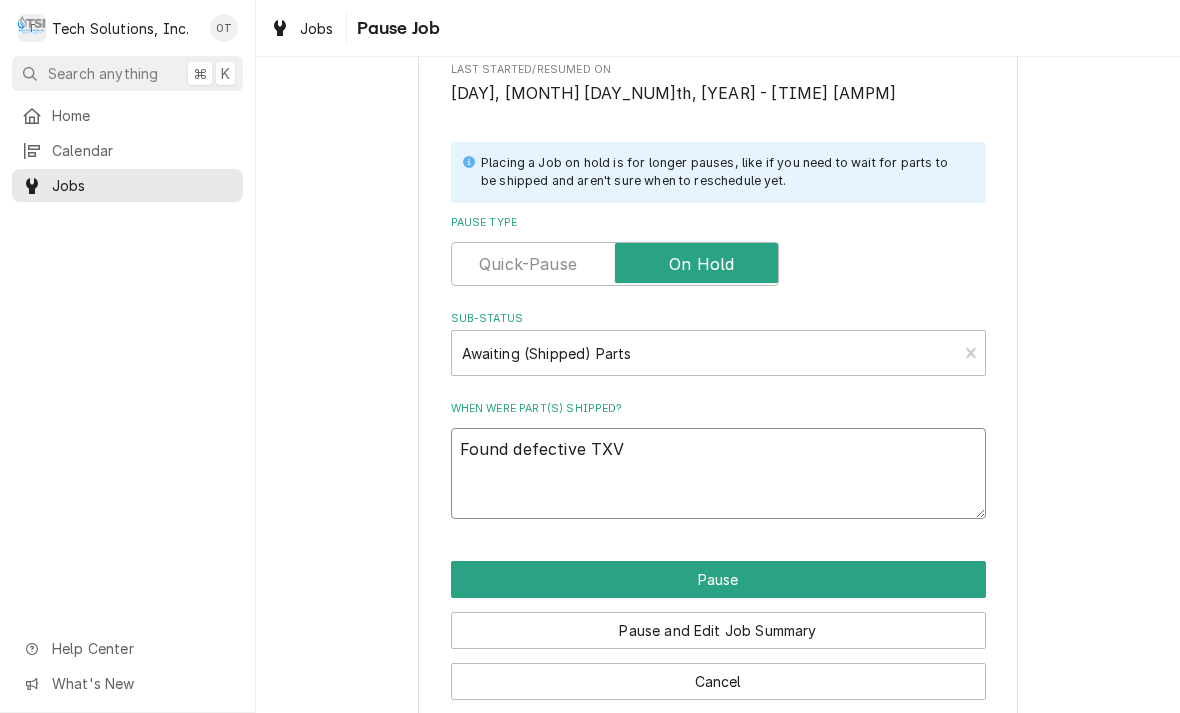 type on "x" 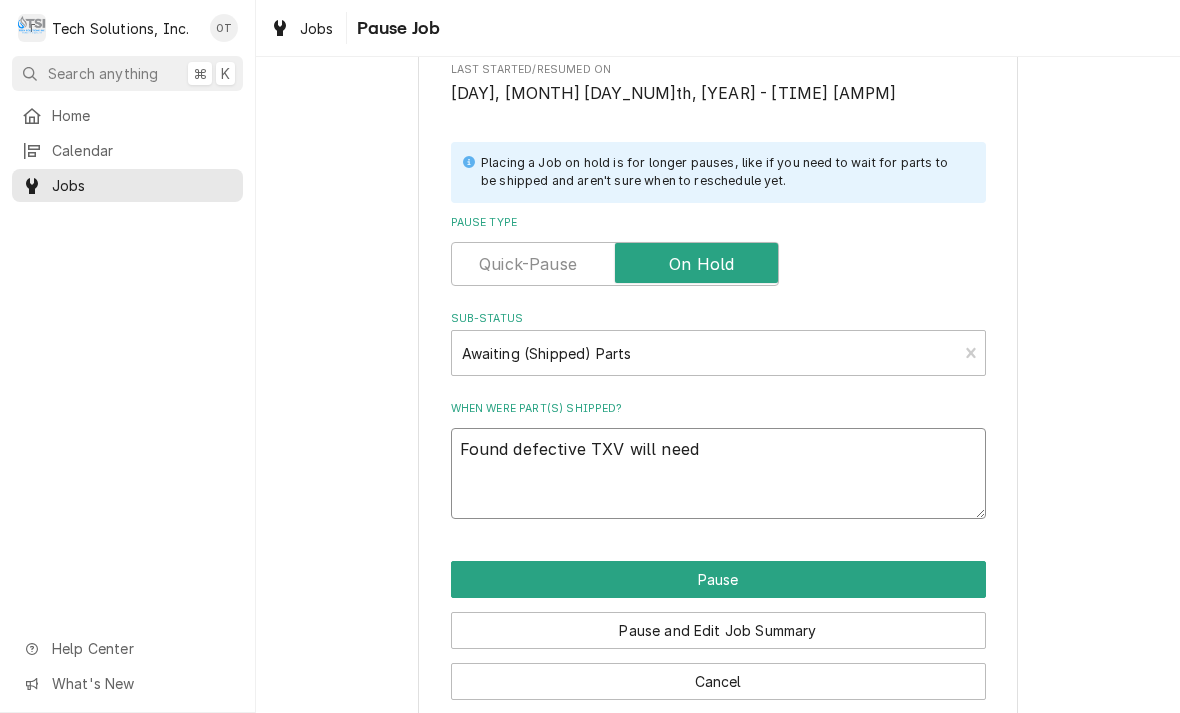 type on "x" 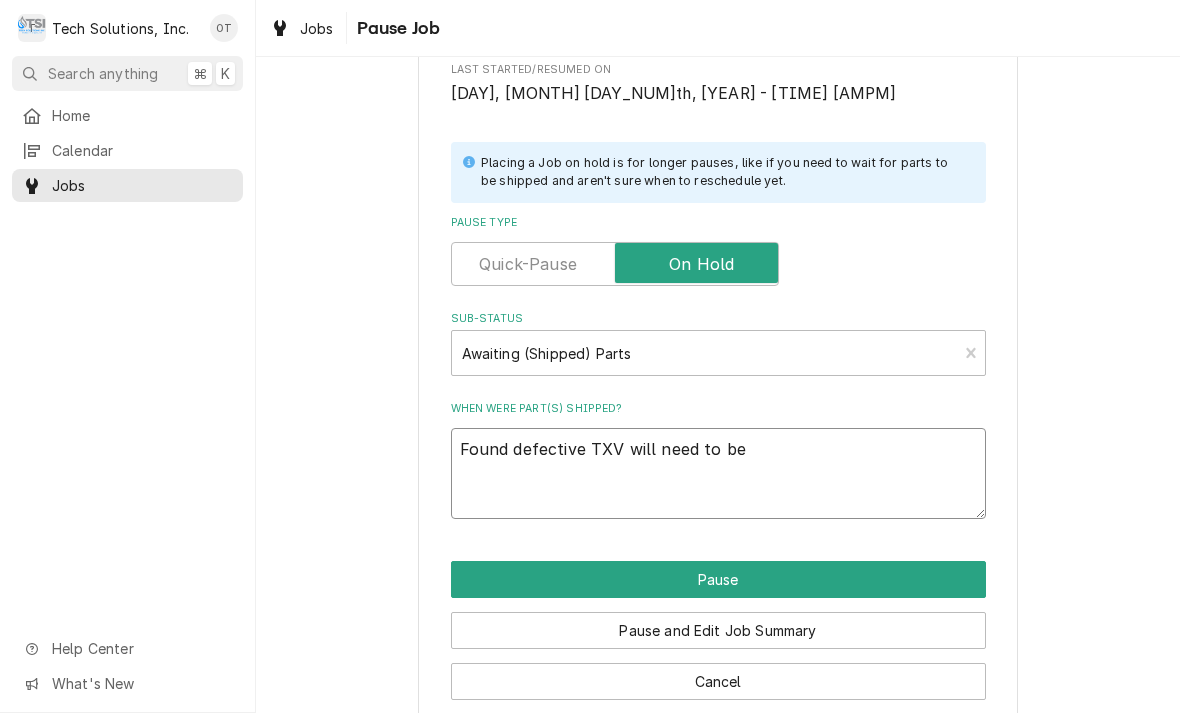 type on "x" 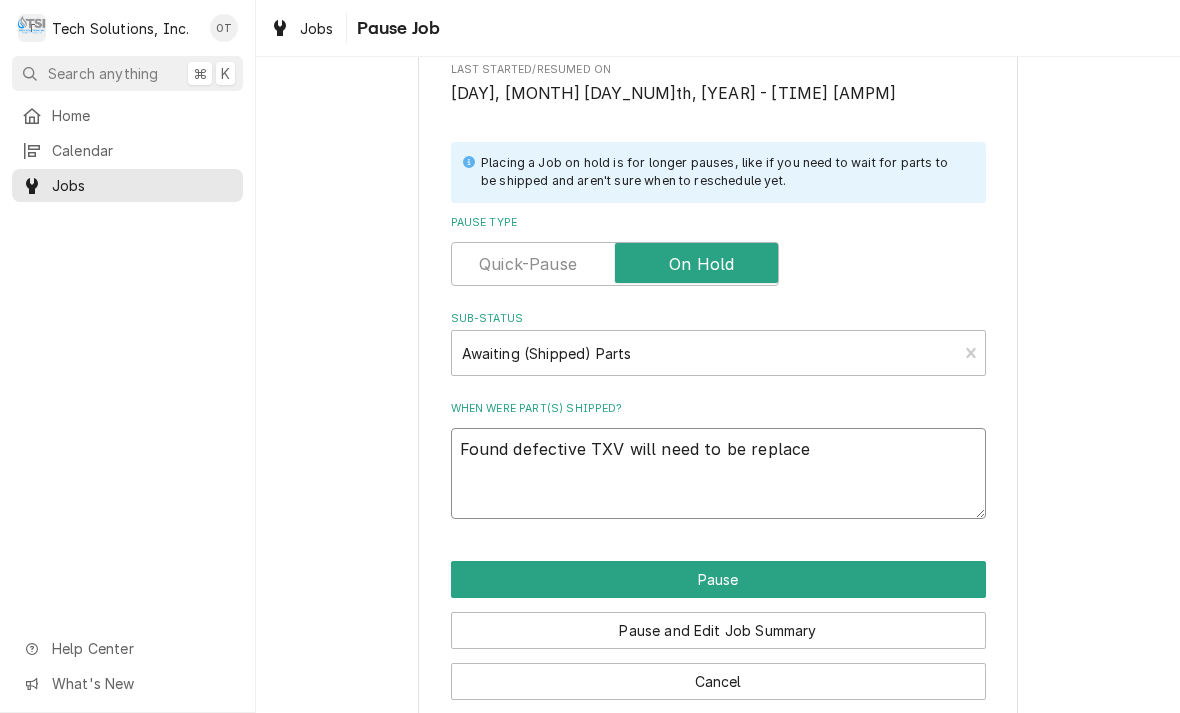 type on "x" 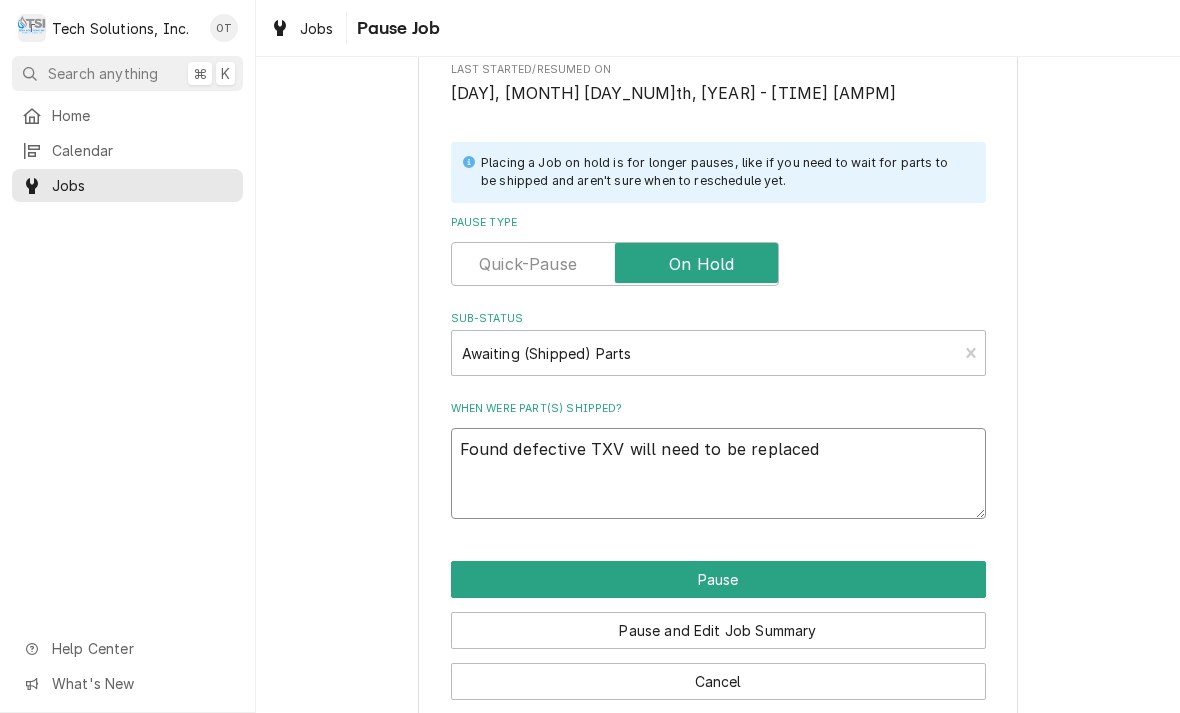 type on "x" 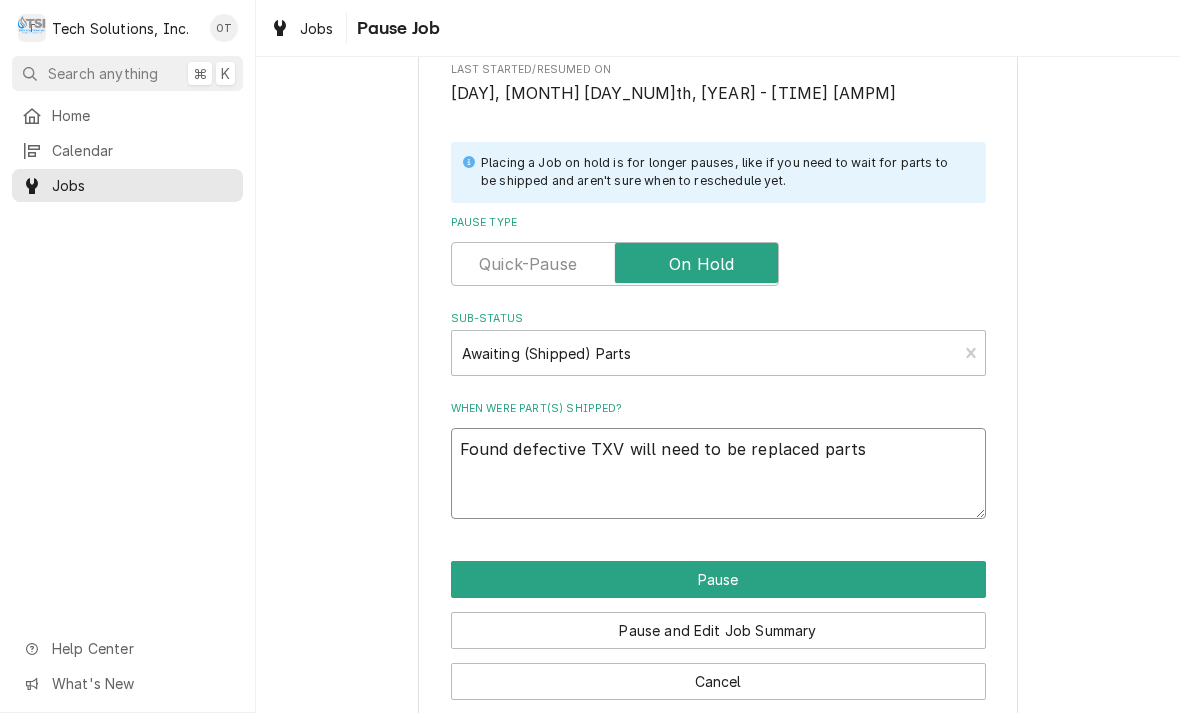 type on "x" 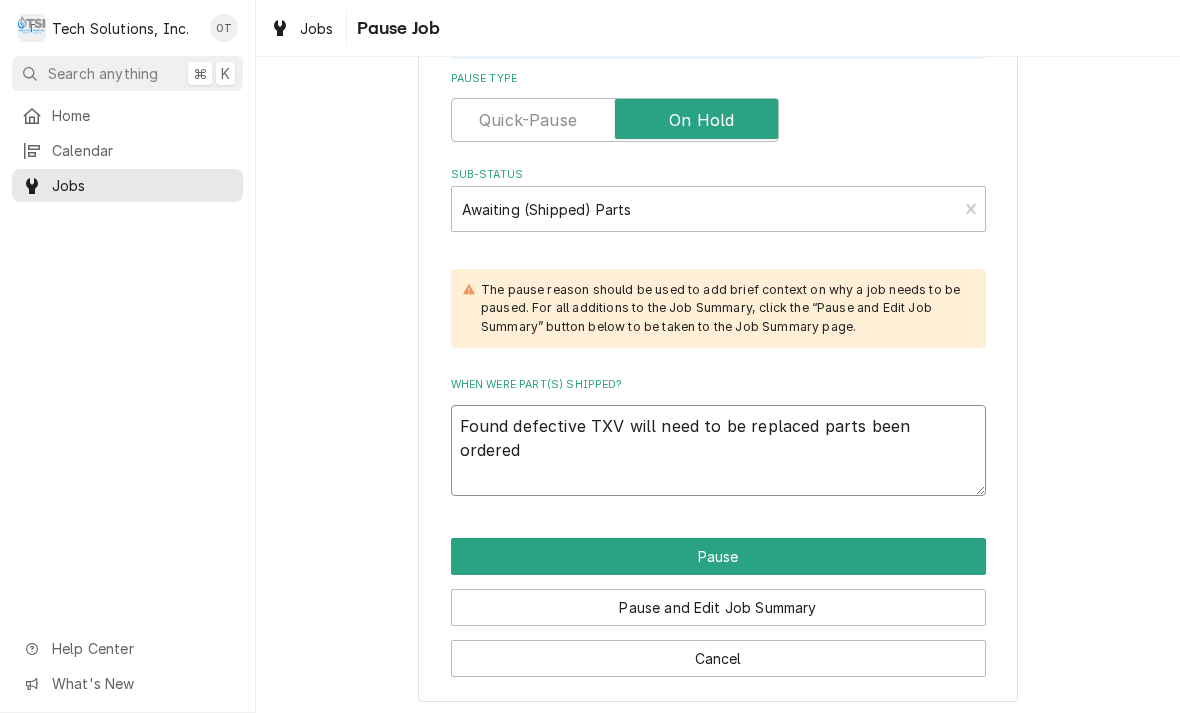 scroll, scrollTop: 521, scrollLeft: 0, axis: vertical 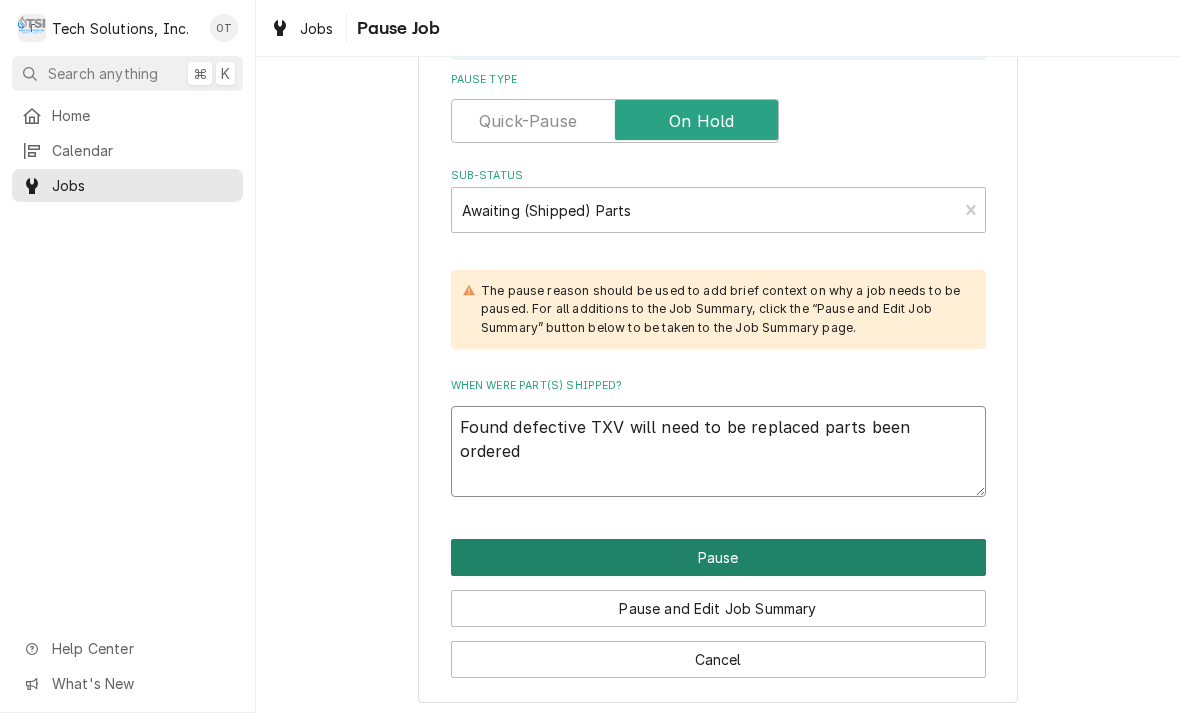 type on "Found defective TXV will need to be replaced parts been ordered" 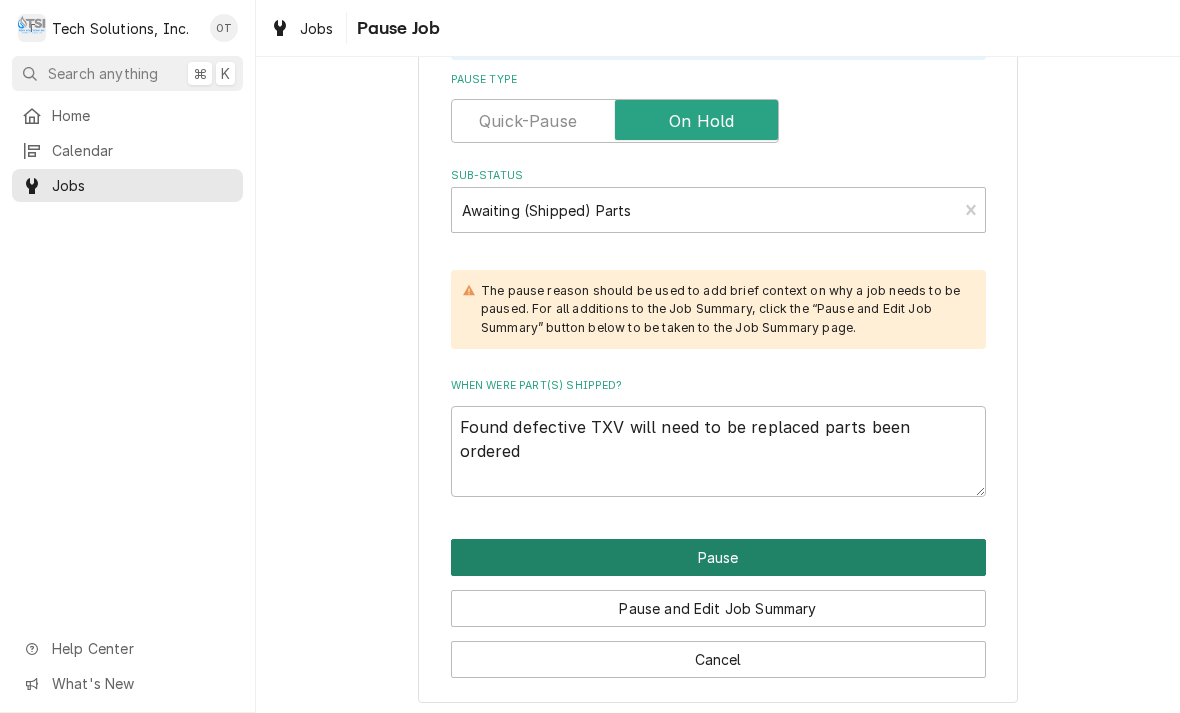 click on "Pause" at bounding box center (718, 557) 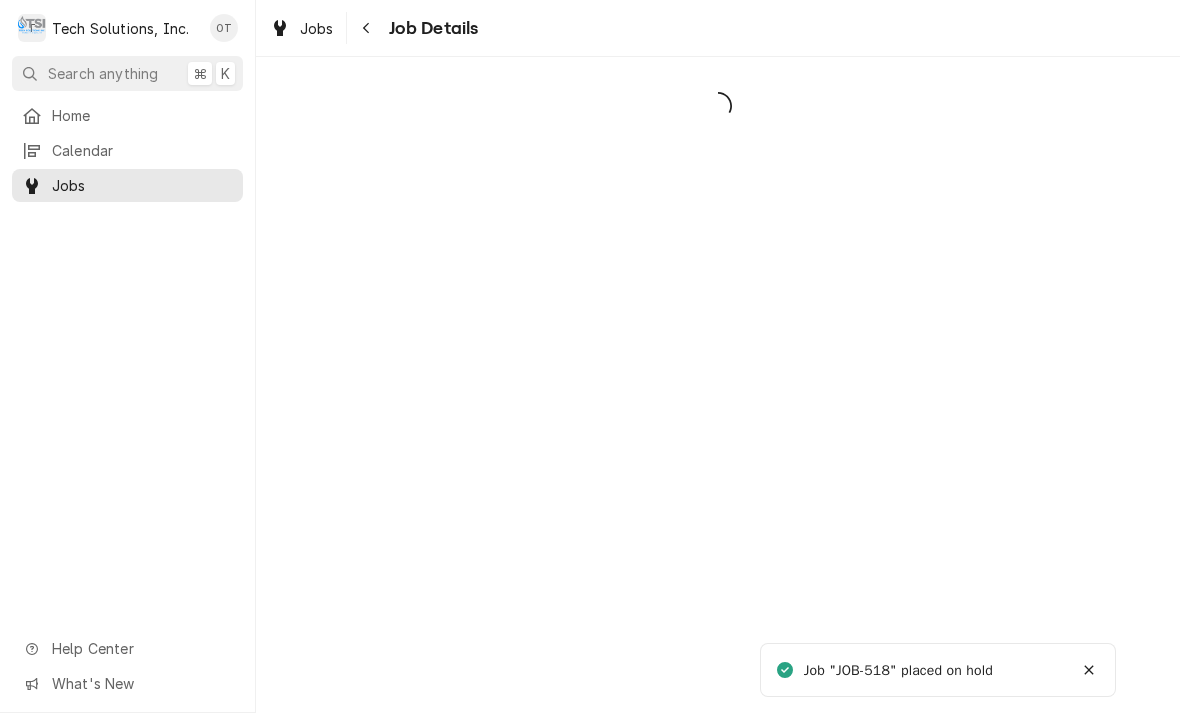 scroll, scrollTop: 0, scrollLeft: 0, axis: both 